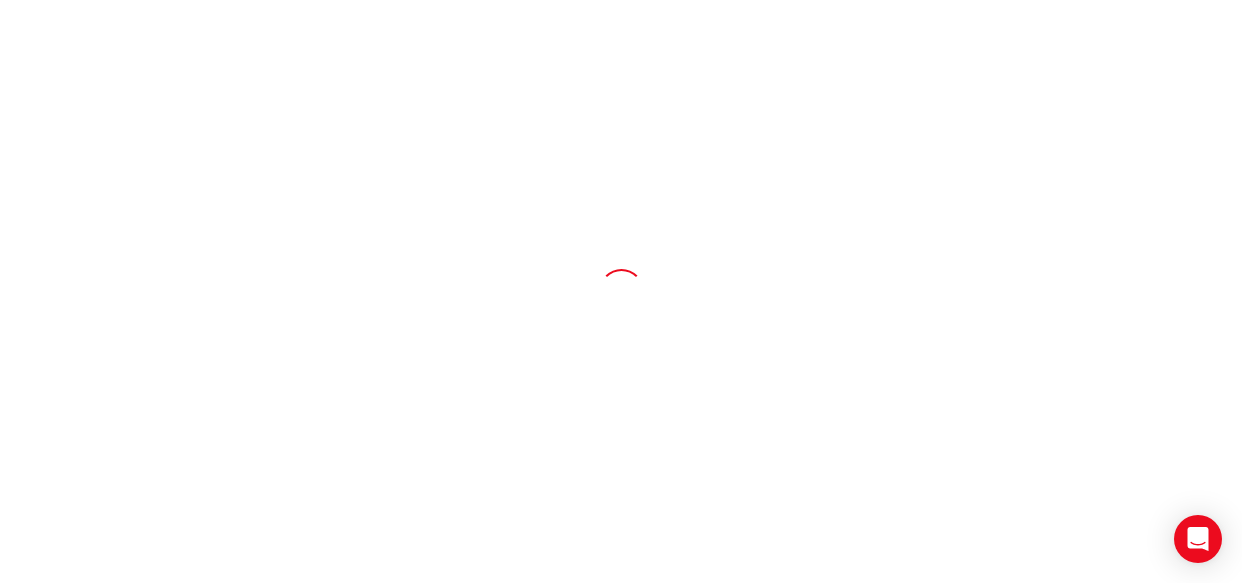 scroll, scrollTop: 0, scrollLeft: 0, axis: both 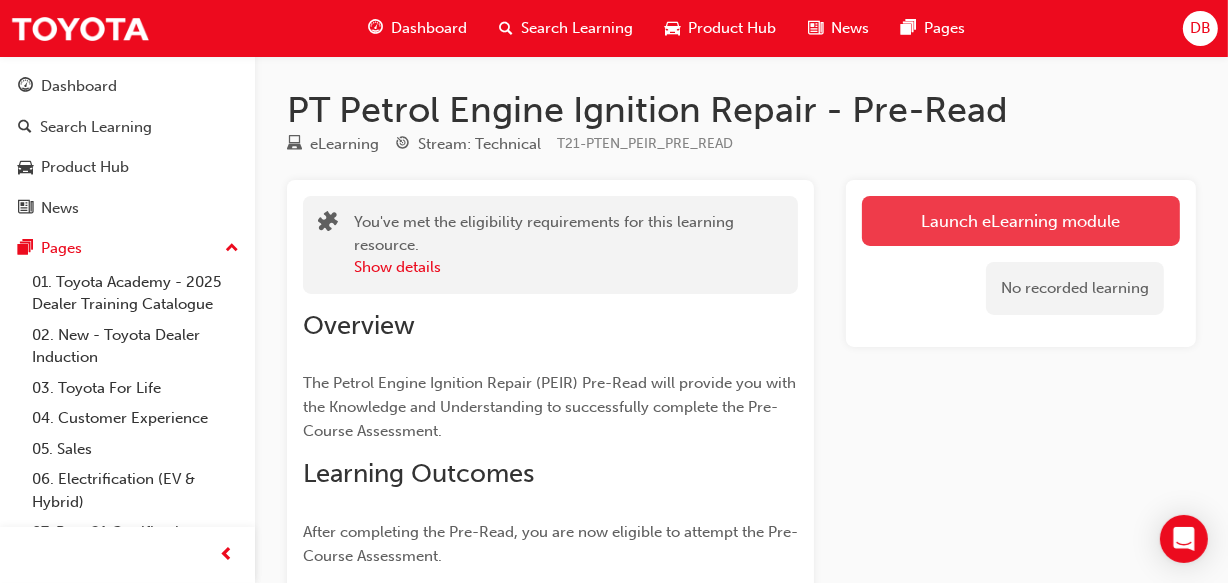click on "Launch eLearning module" at bounding box center [1021, 221] 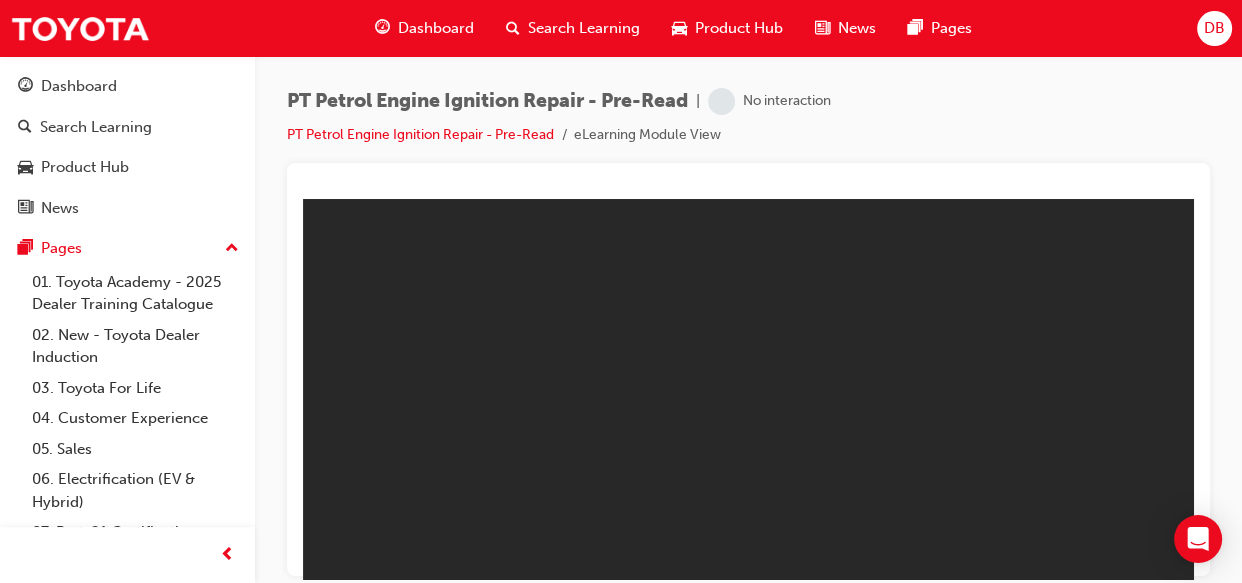 scroll, scrollTop: 0, scrollLeft: 0, axis: both 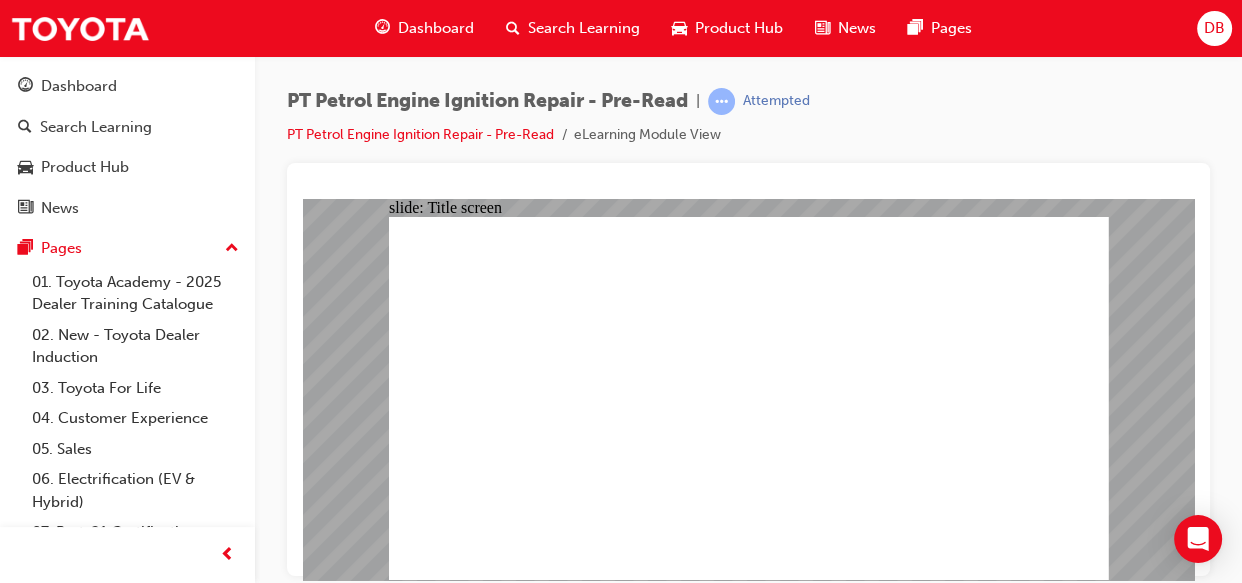 click 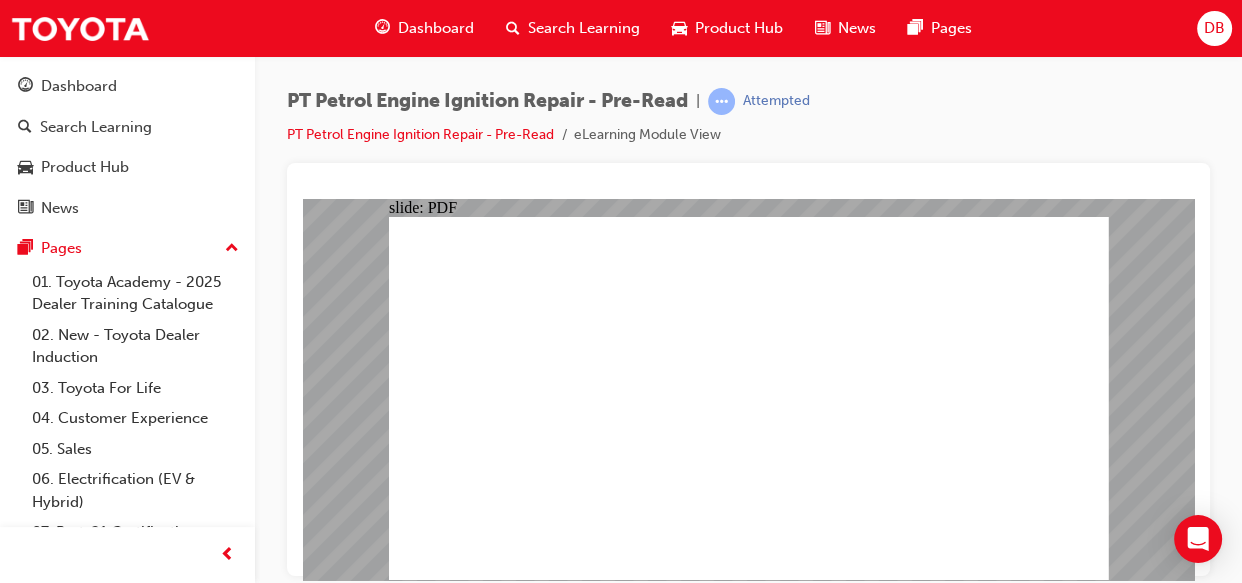 scroll, scrollTop: 0, scrollLeft: 0, axis: both 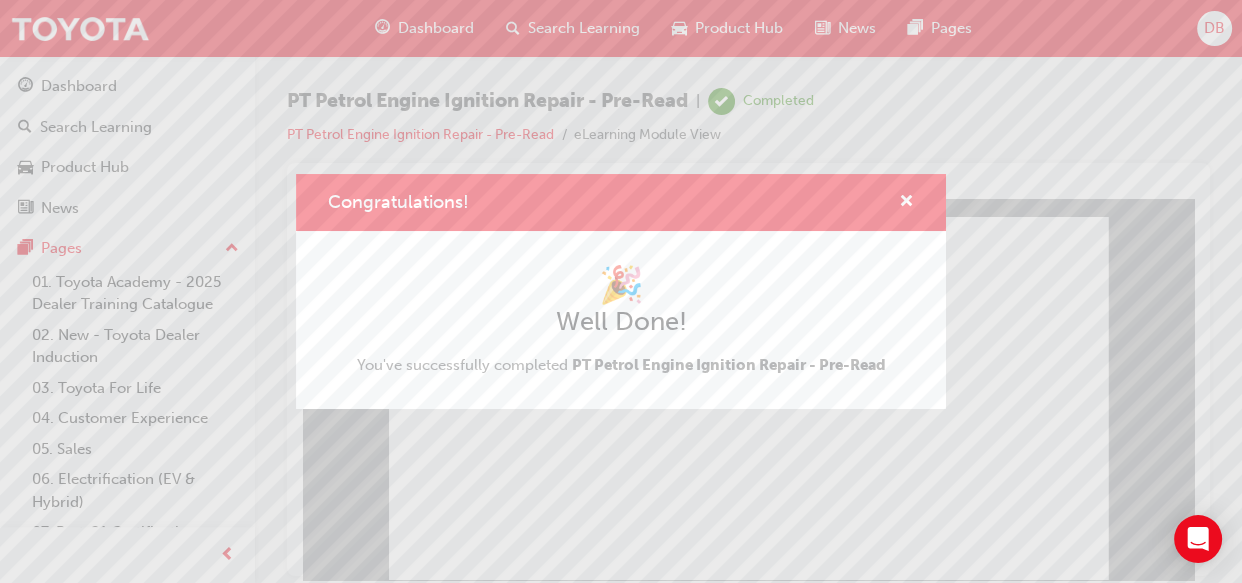 click on "Congratulations! 🎉 Well Done! You've successfully completed   PT Petrol Engine Ignition Repair - Pre-Read" at bounding box center (621, 291) 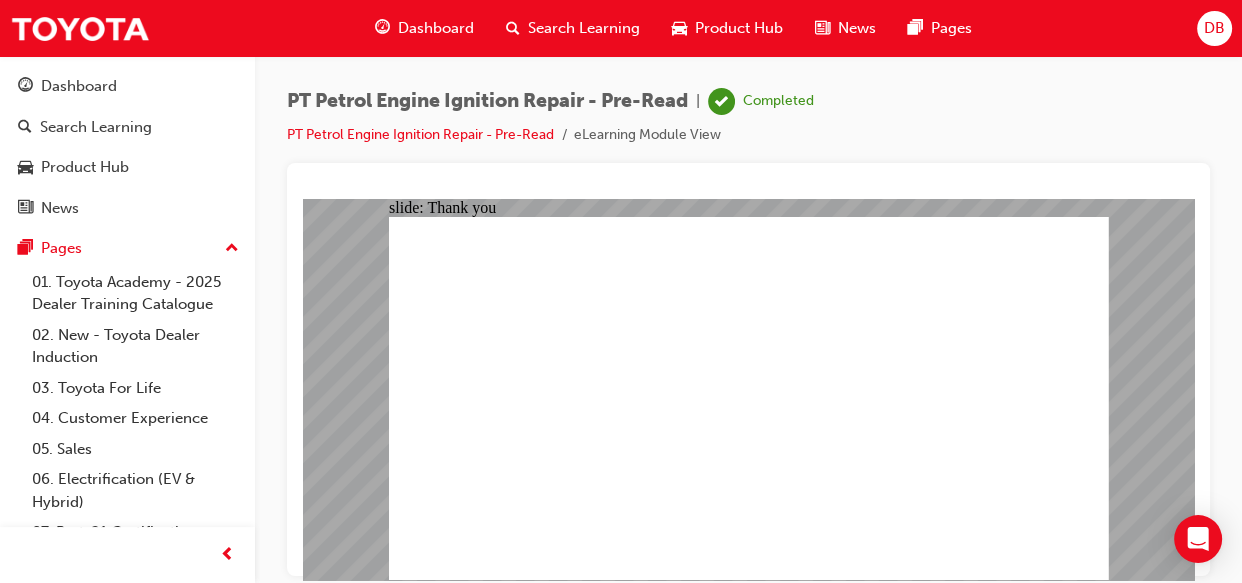 click 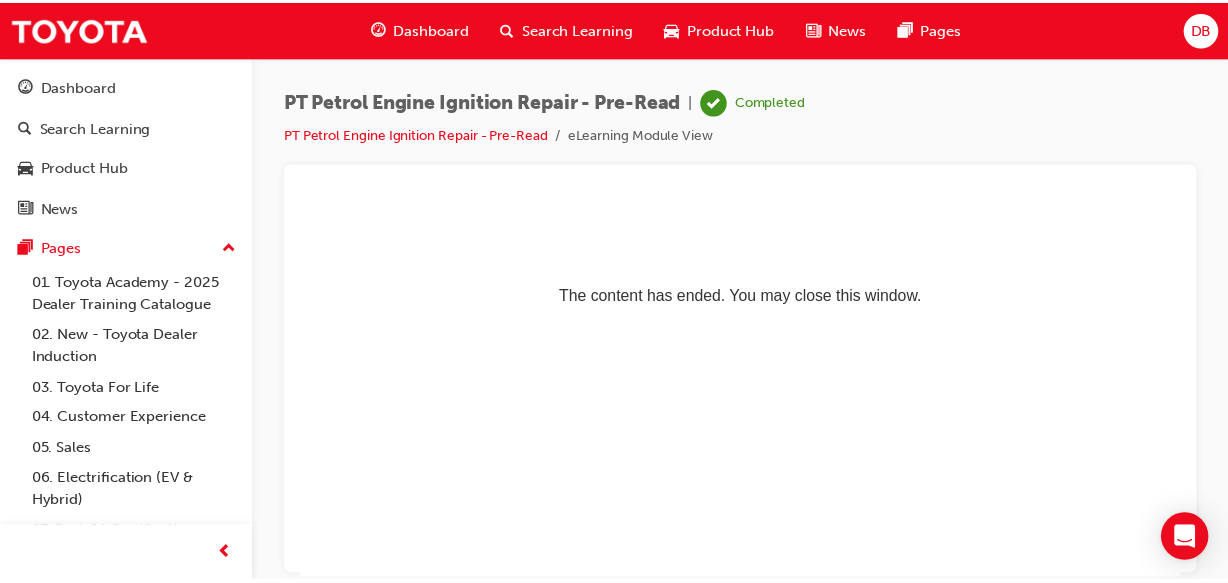 scroll, scrollTop: 0, scrollLeft: 0, axis: both 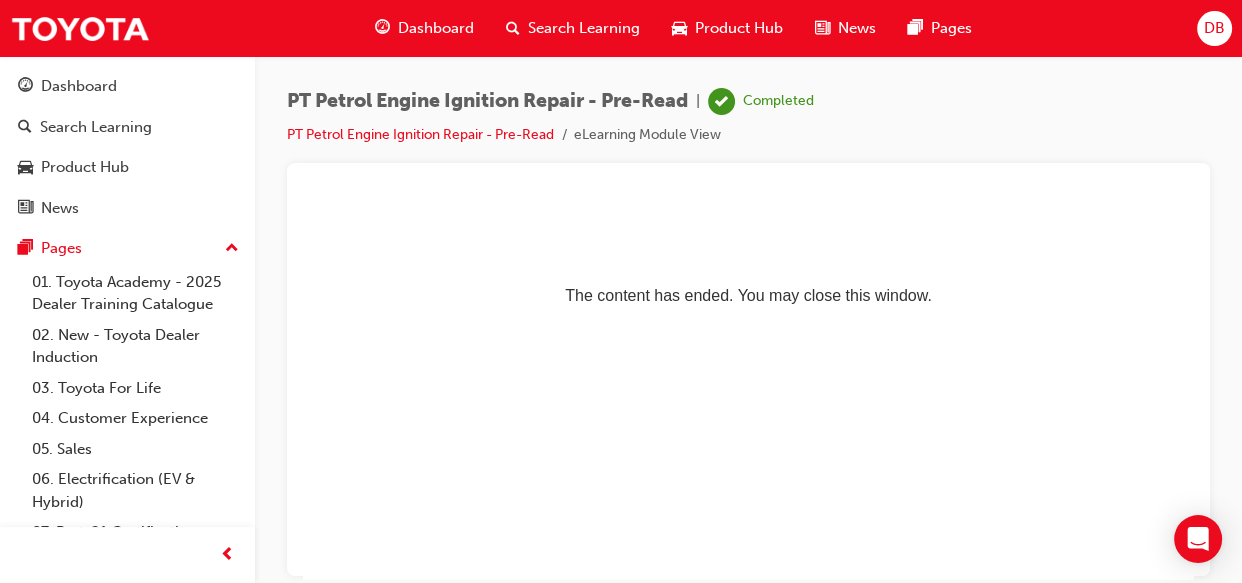 click on "Dashboard" at bounding box center (436, 28) 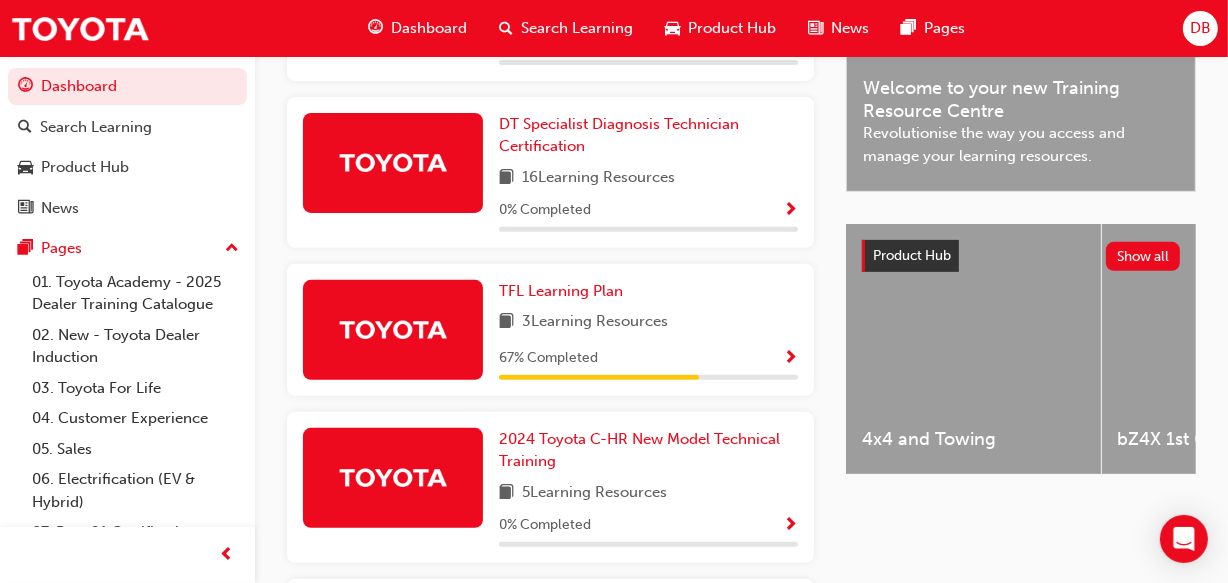 scroll, scrollTop: 631, scrollLeft: 0, axis: vertical 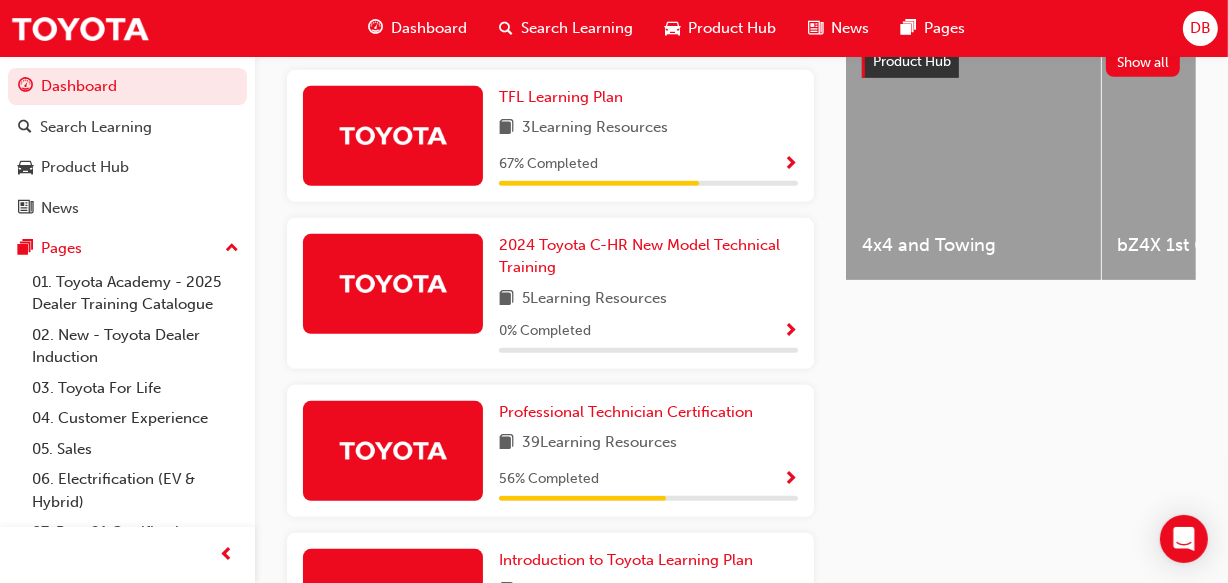 click at bounding box center (790, 480) 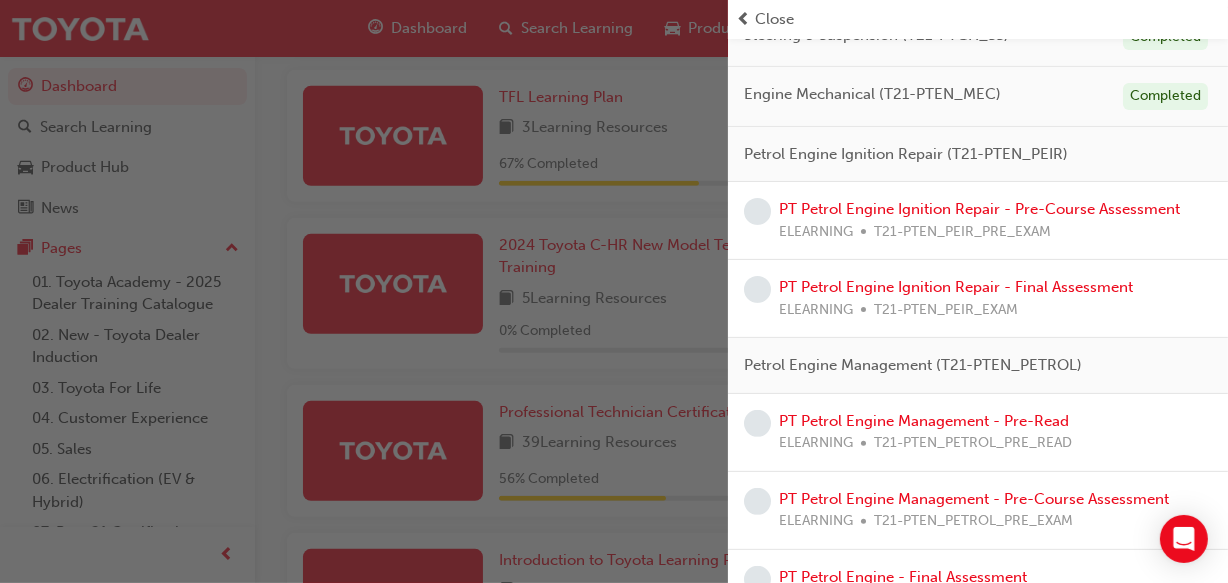 scroll, scrollTop: 495, scrollLeft: 0, axis: vertical 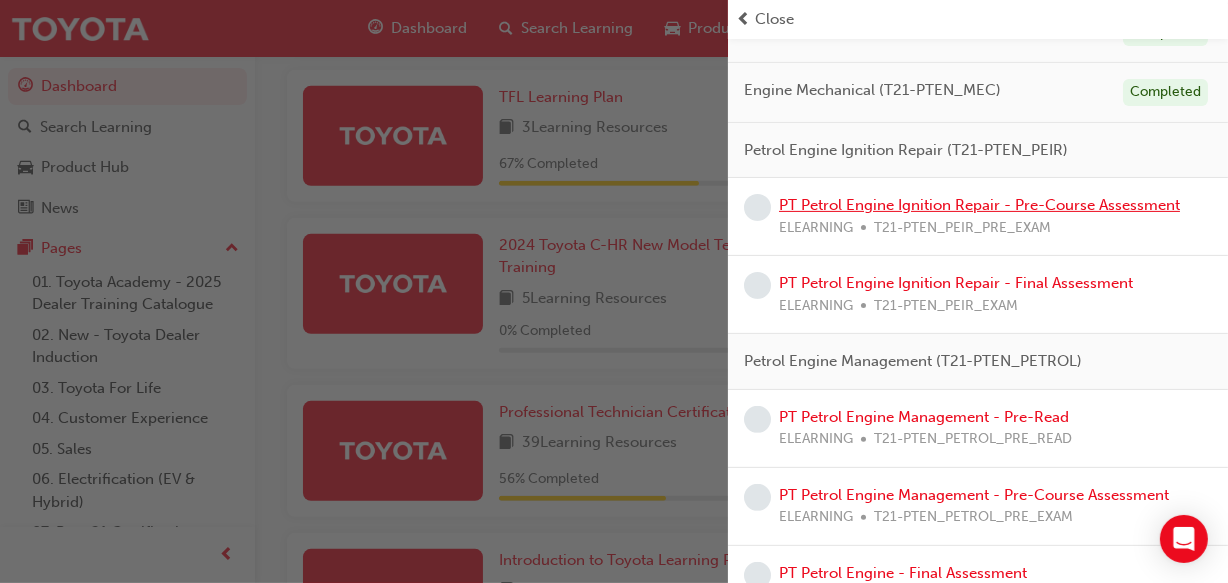 click on "PT Petrol Engine Ignition Repair - Pre-Course Assessment" at bounding box center [979, 205] 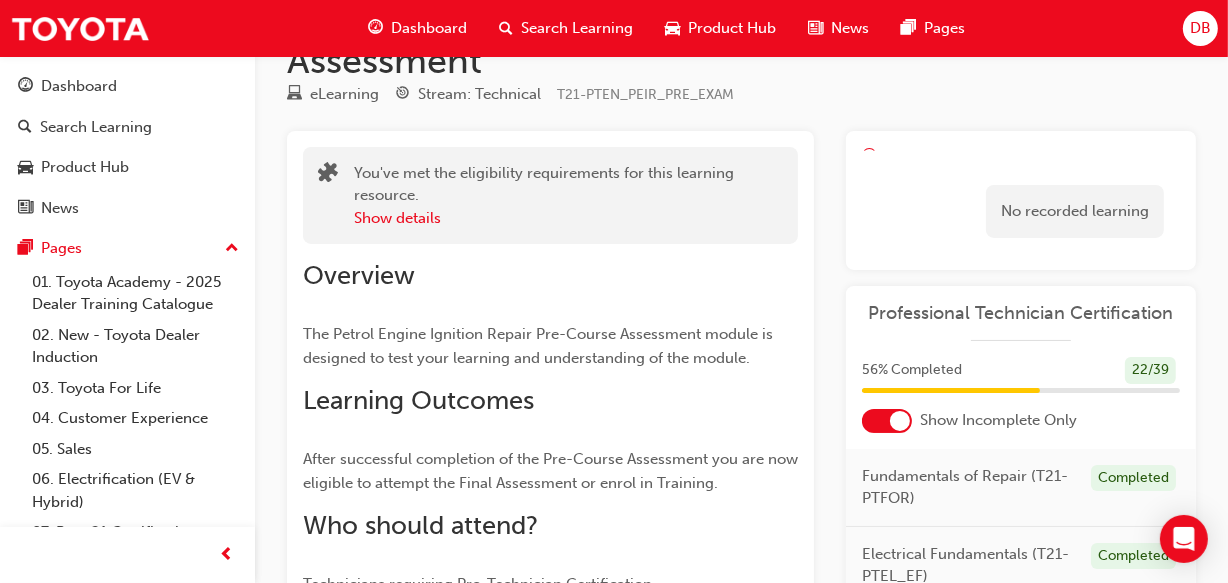 scroll, scrollTop: 47, scrollLeft: 0, axis: vertical 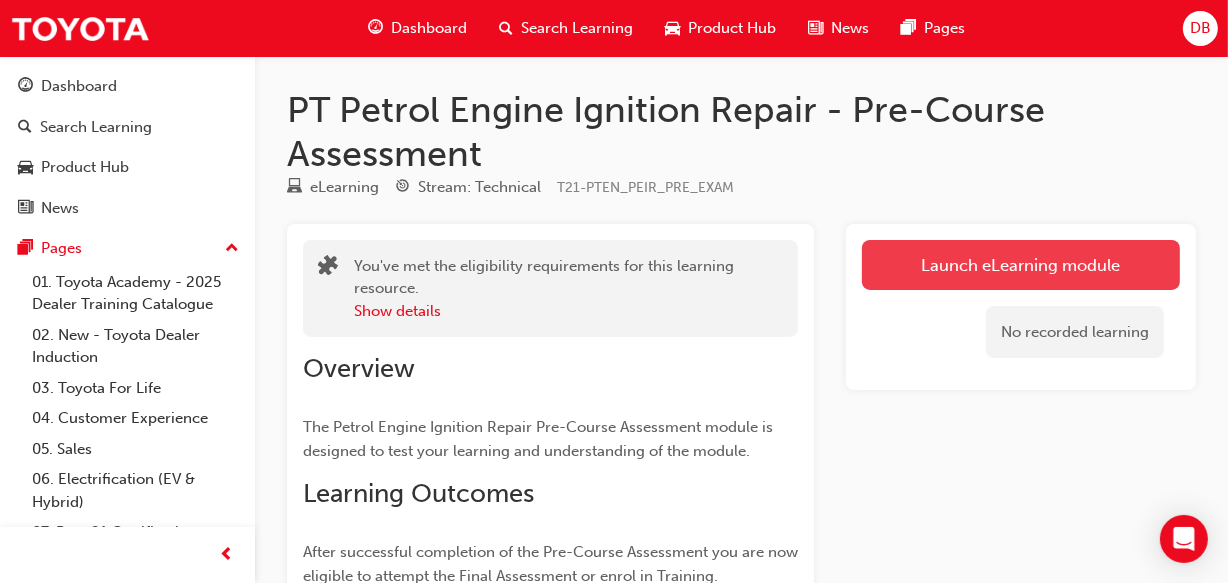 click on "Launch eLearning module" at bounding box center (1021, 265) 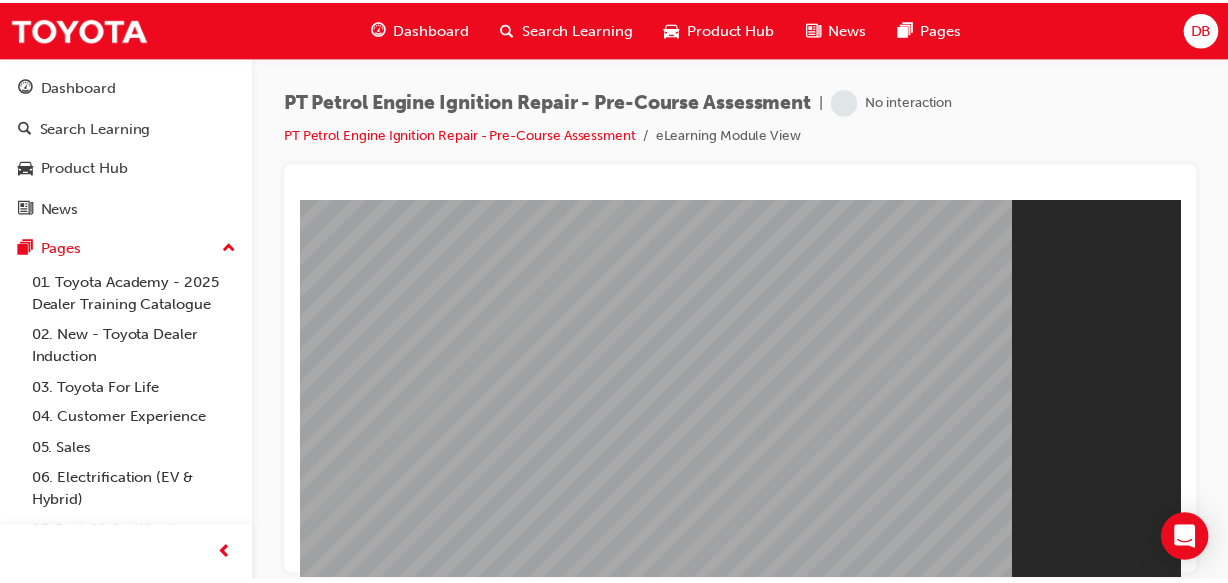 scroll, scrollTop: 0, scrollLeft: 0, axis: both 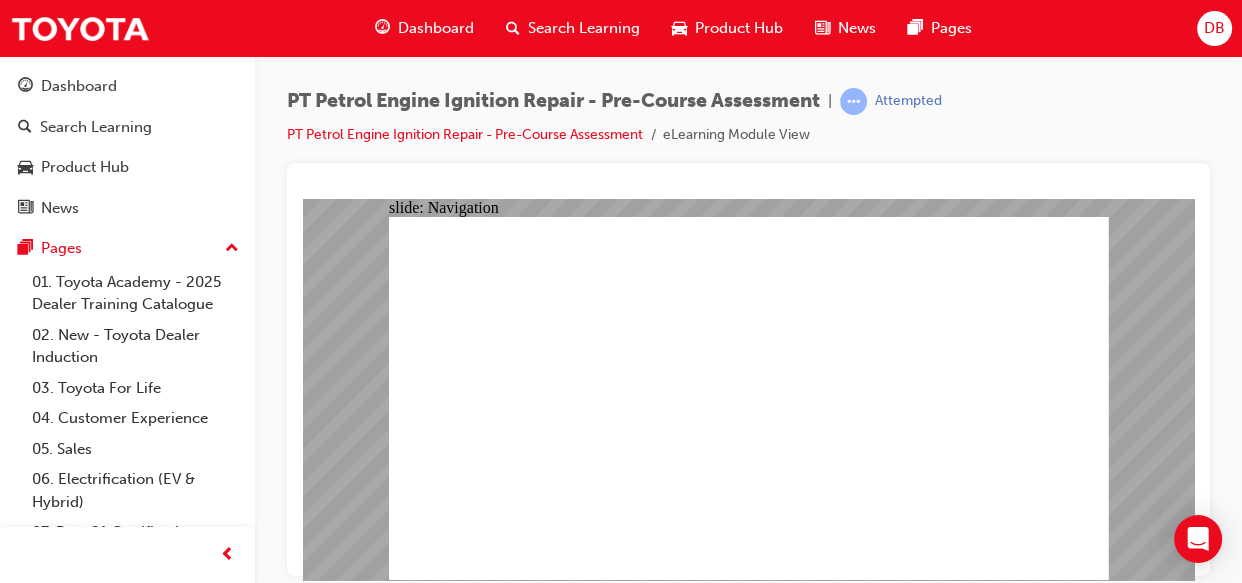 click on "Good luck. correctly 8 to score a PASS.   There are 10 questions in total, you must answer  The purpose o this quiz is to test your knowledge on the content  o PT Petrol Engine Ignition Repair.  Pre-Course Assessment START" at bounding box center [749, 1527] 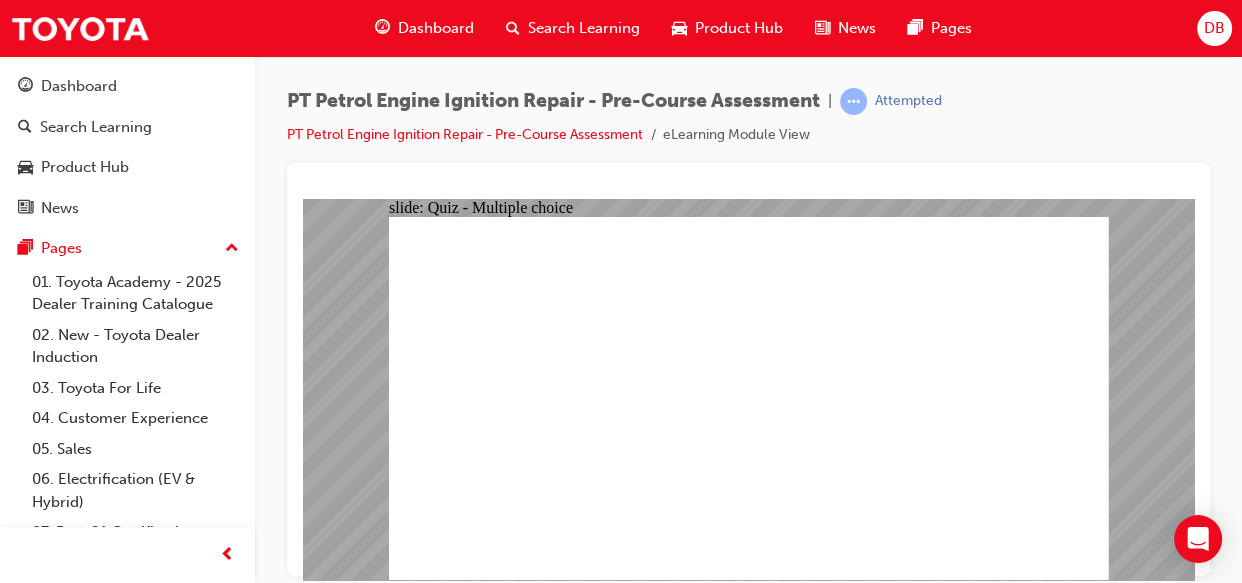 drag, startPoint x: 546, startPoint y: 273, endPoint x: 562, endPoint y: 292, distance: 24.839485 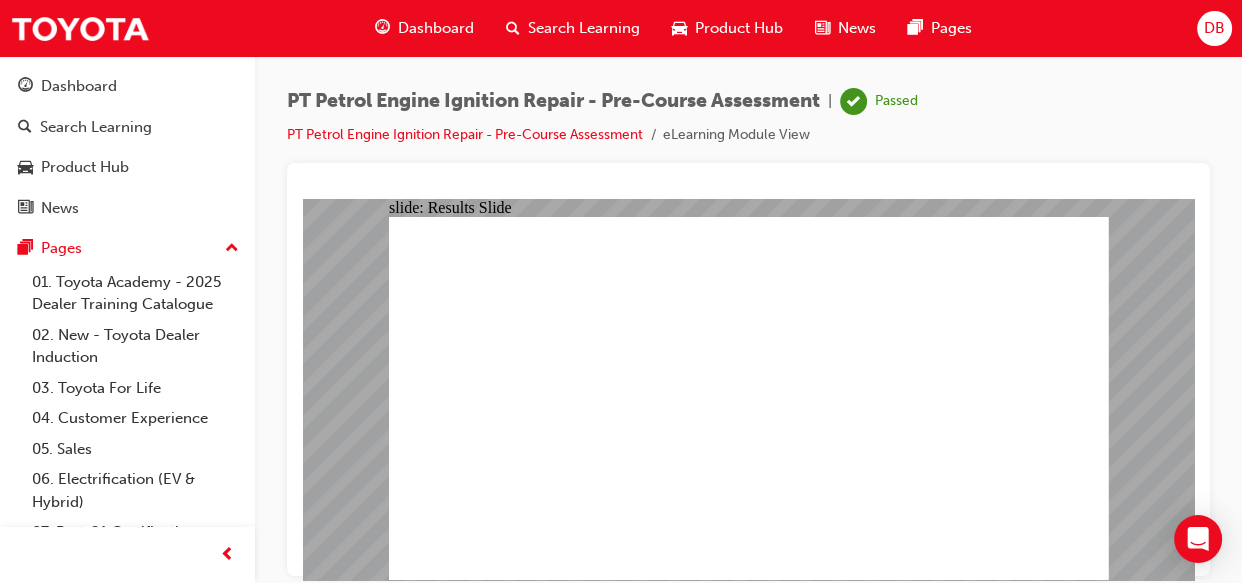 click 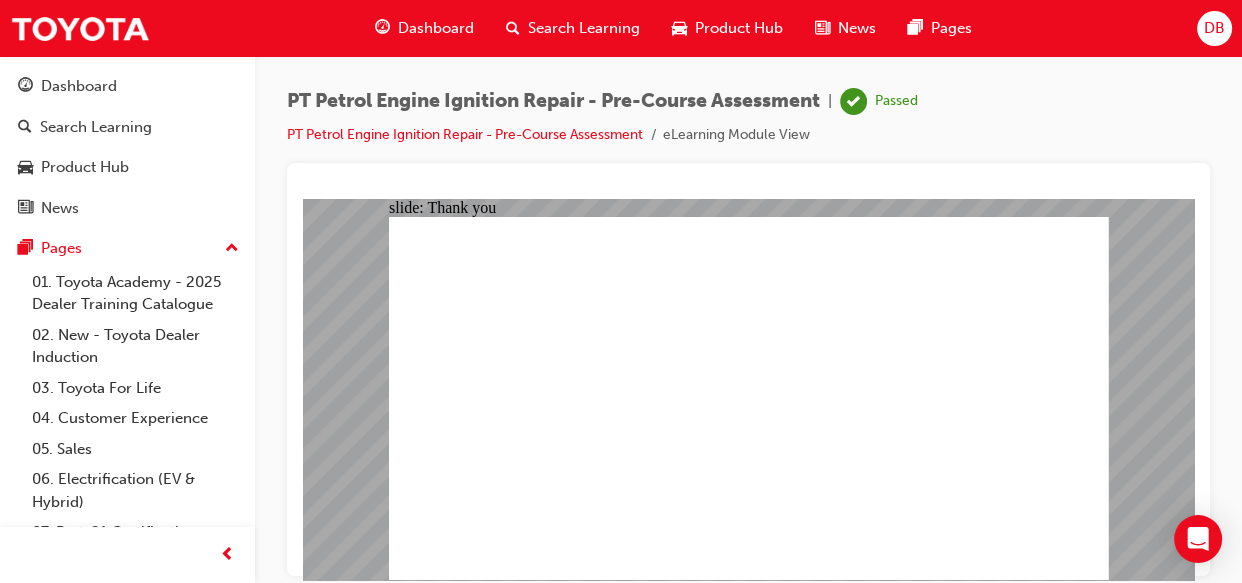 click at bounding box center [748, 189] 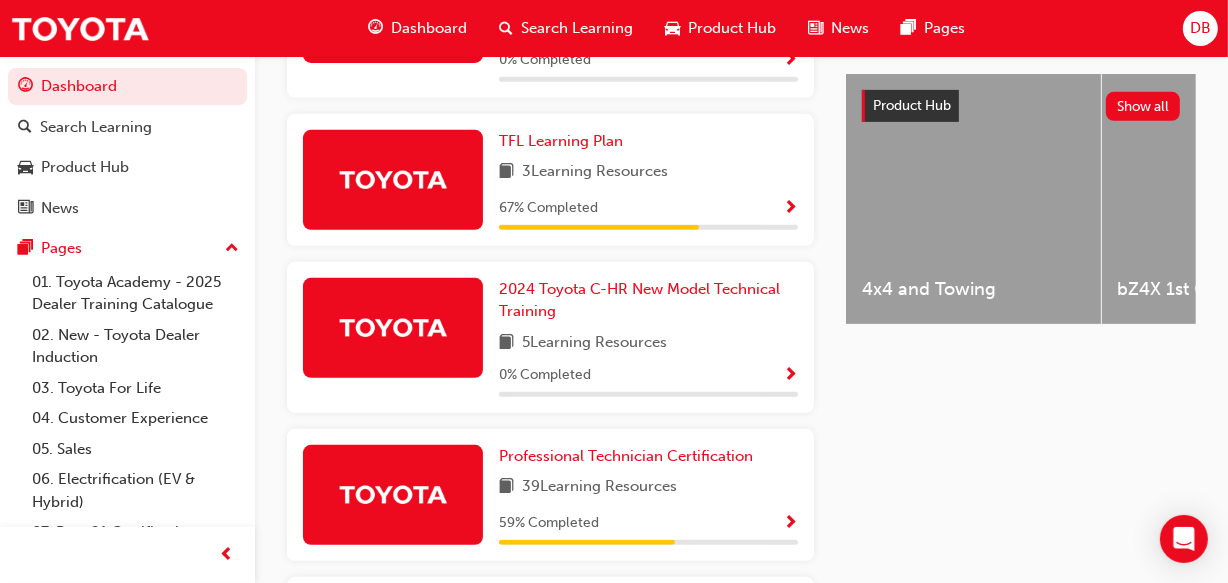 scroll, scrollTop: 771, scrollLeft: 0, axis: vertical 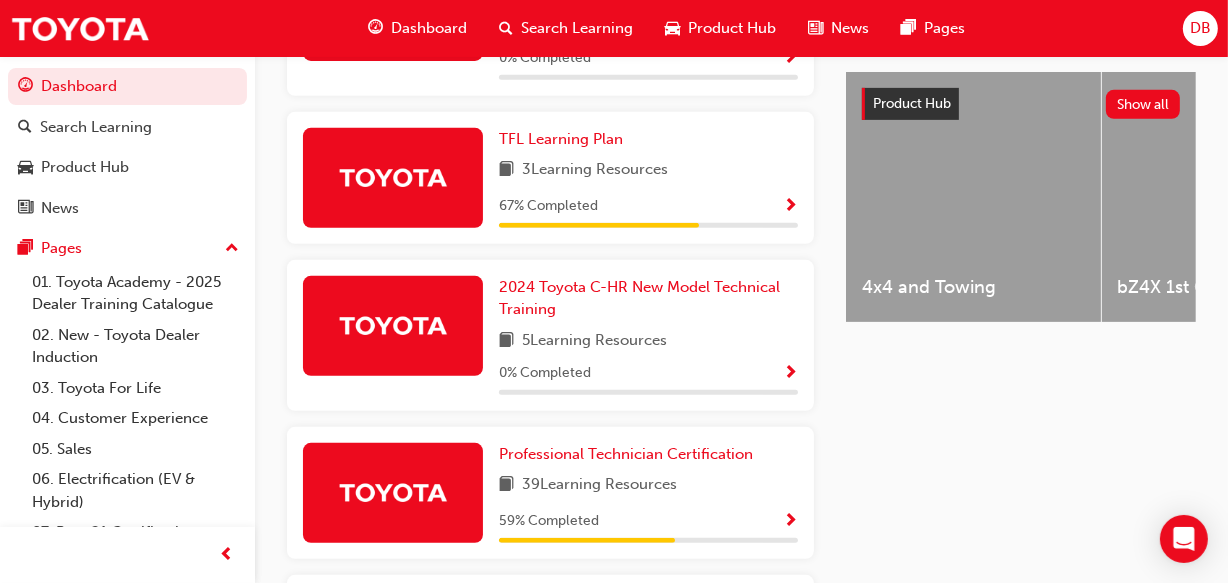 click at bounding box center [790, 522] 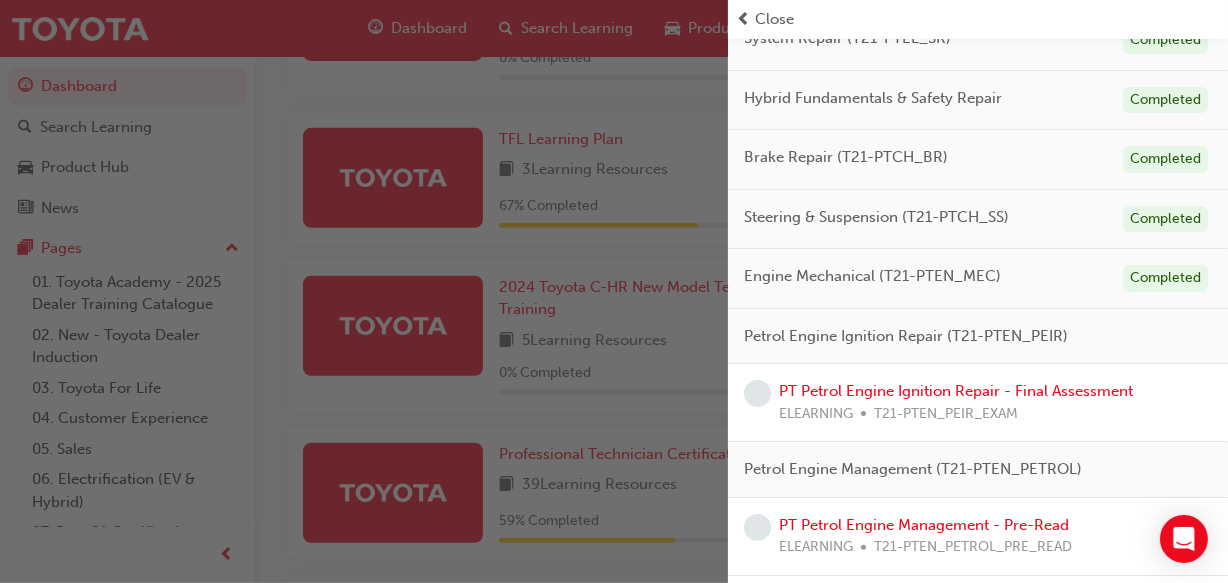 scroll, scrollTop: 316, scrollLeft: 0, axis: vertical 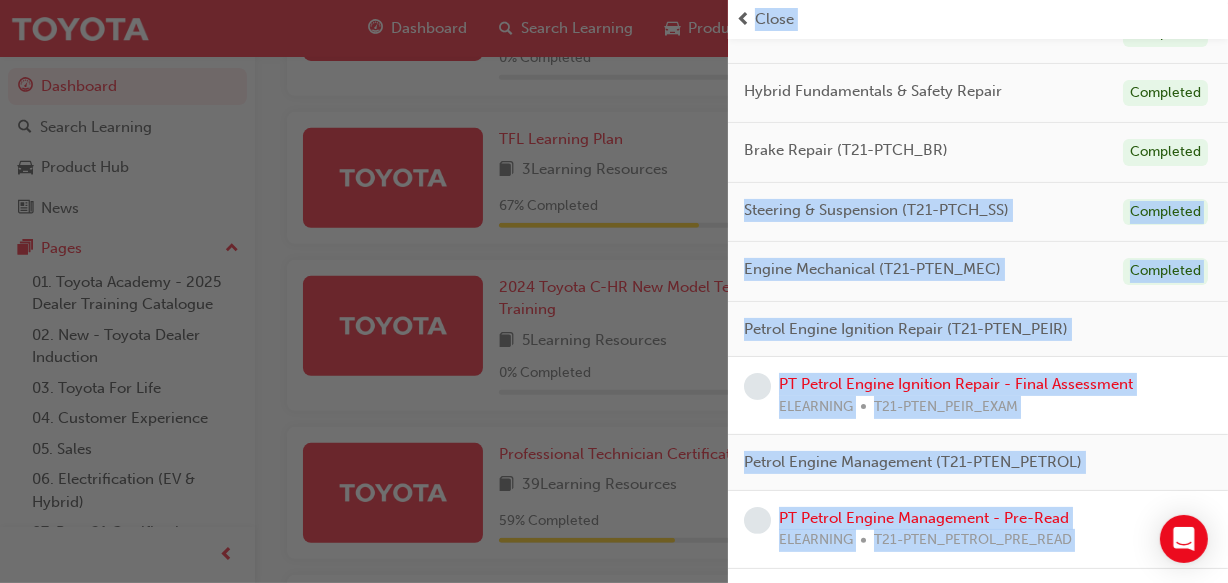 drag, startPoint x: 1210, startPoint y: 176, endPoint x: 1239, endPoint y: 176, distance: 29 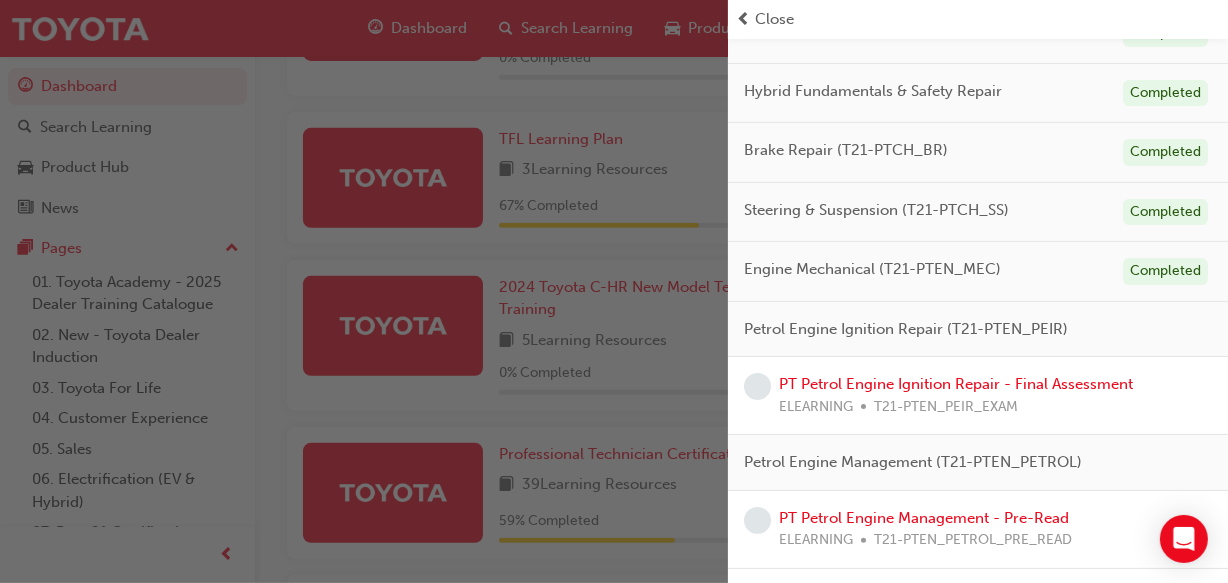 click on "Completed" at bounding box center [1165, 152] 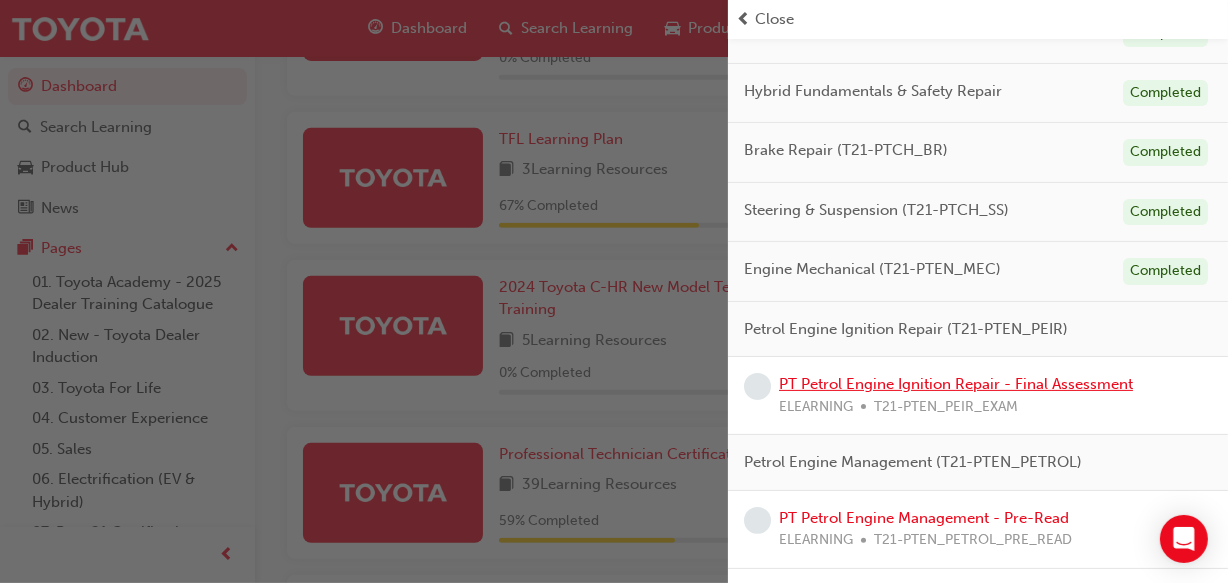click on "PT Petrol Engine Ignition Repair - Final Assessment" at bounding box center [956, 384] 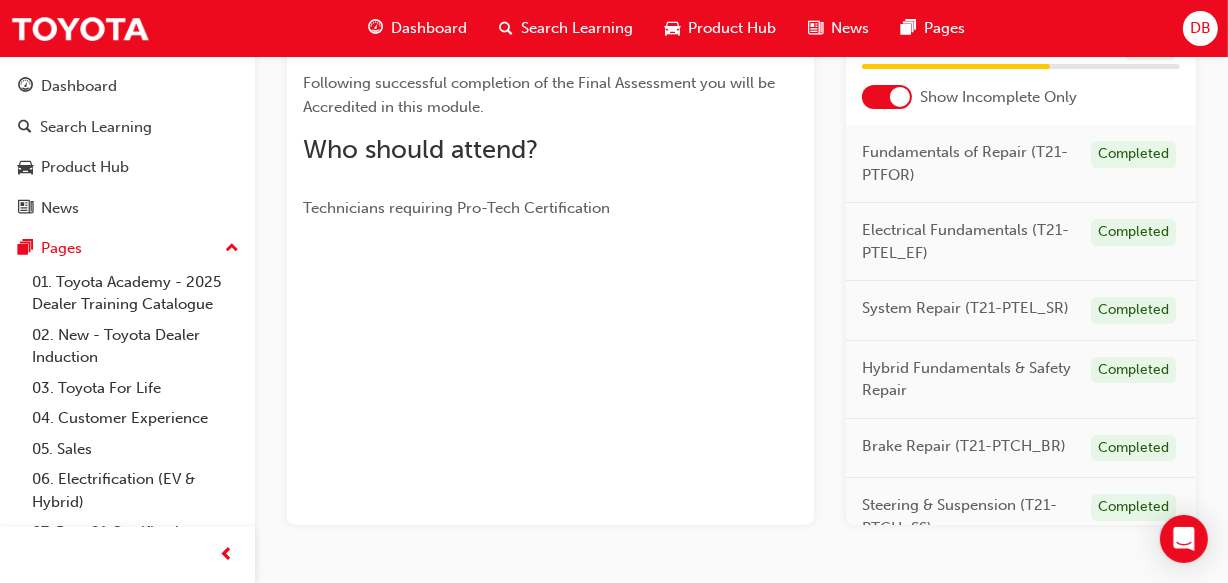 scroll, scrollTop: 429, scrollLeft: 0, axis: vertical 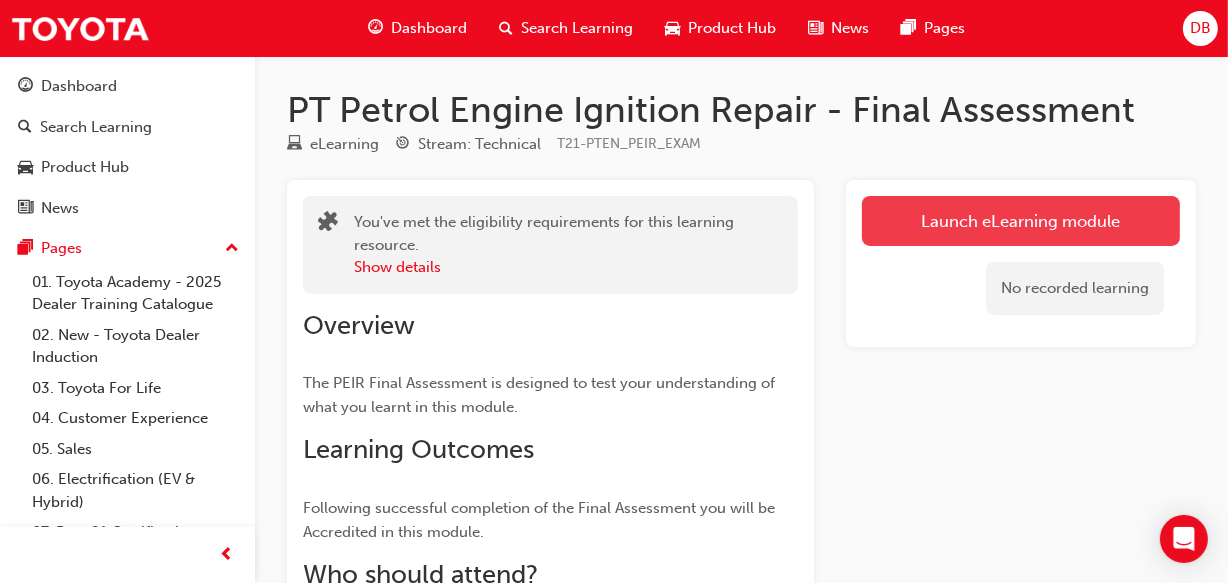 click on "Launch eLearning module" at bounding box center [1021, 221] 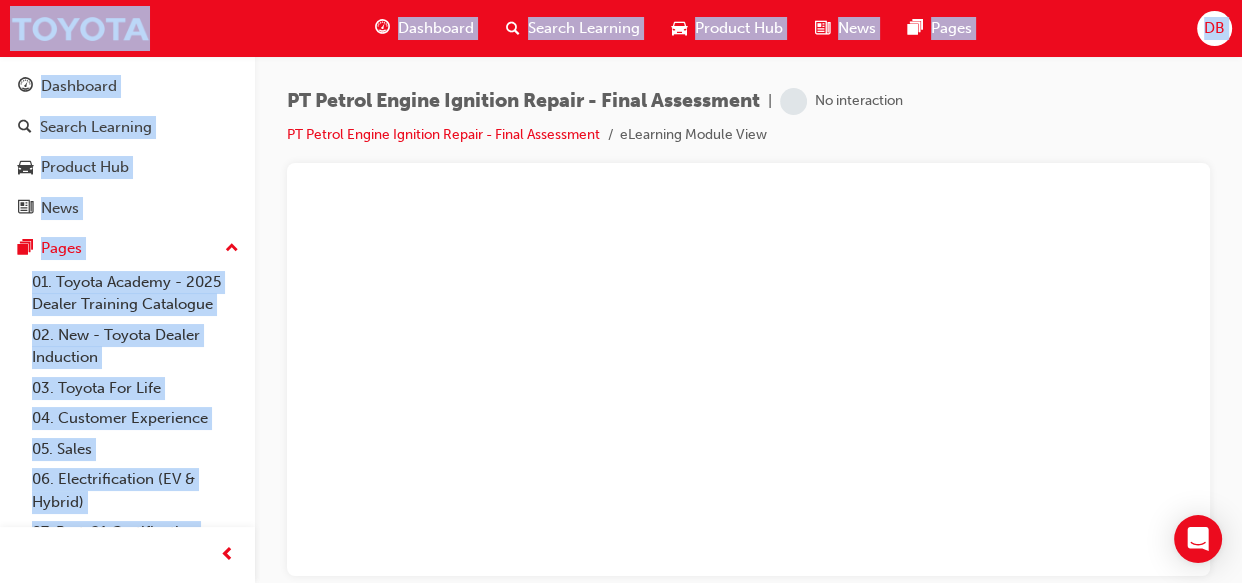 click on "PT Petrol Engine Ignition Repair - Final Assessment | No interaction PT Petrol Engine Ignition Repair - Final Assessment eLearning Module View" at bounding box center (748, 294) 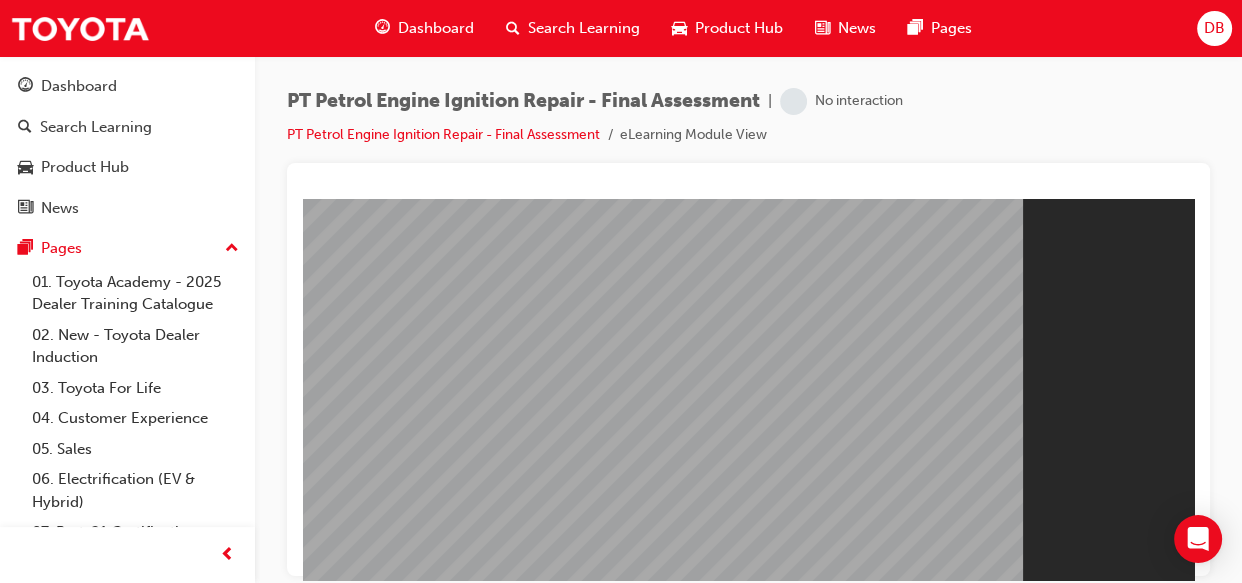 scroll, scrollTop: 0, scrollLeft: 0, axis: both 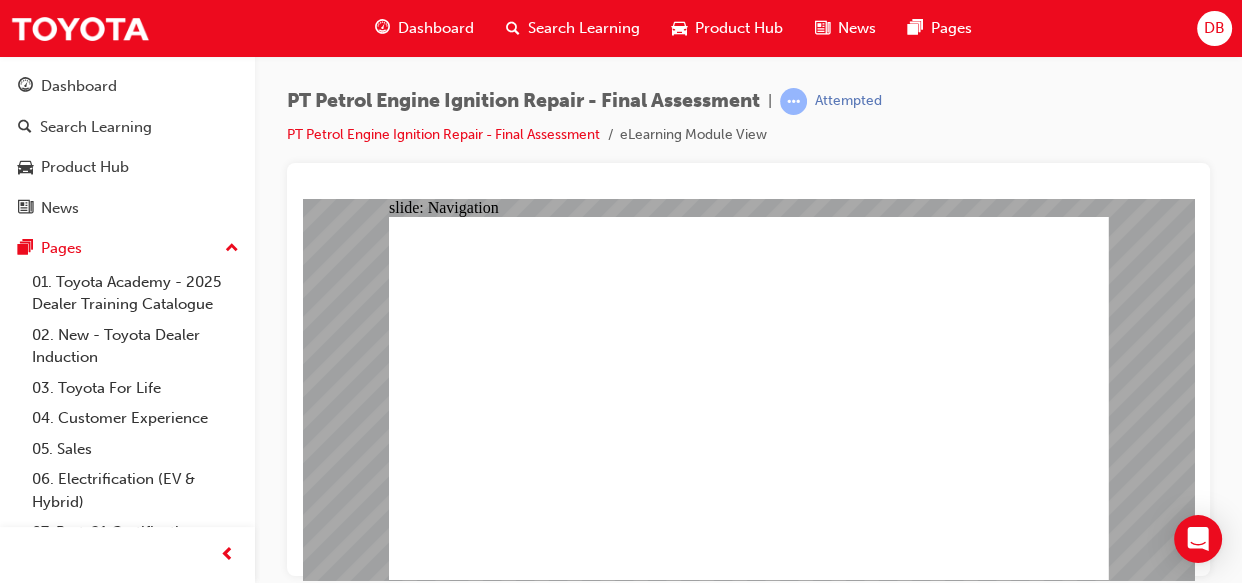 click 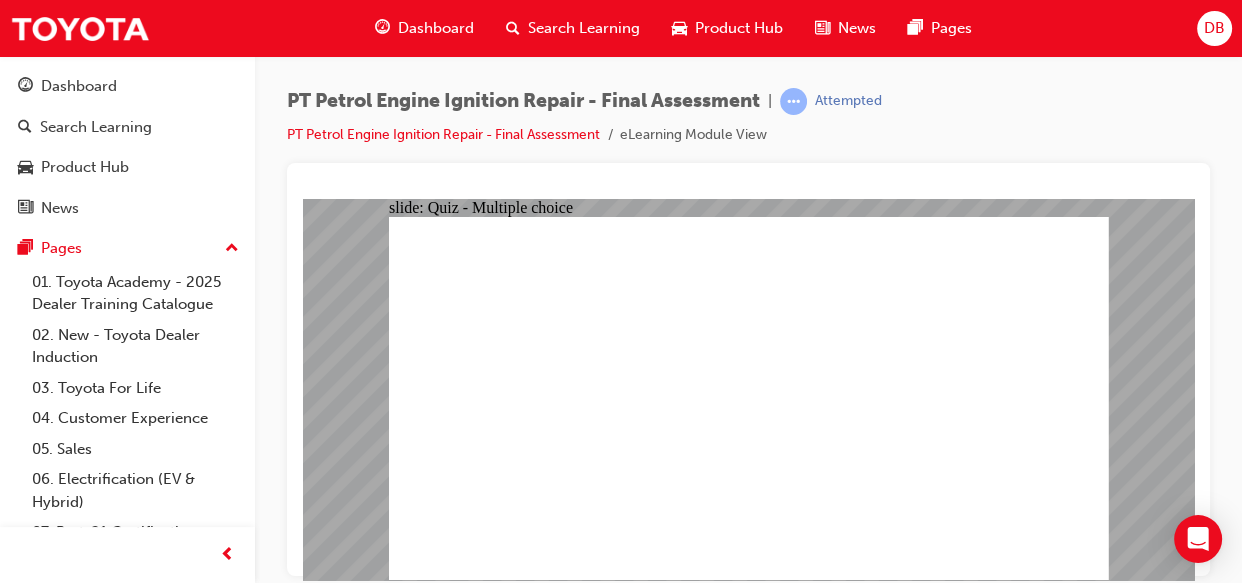 click 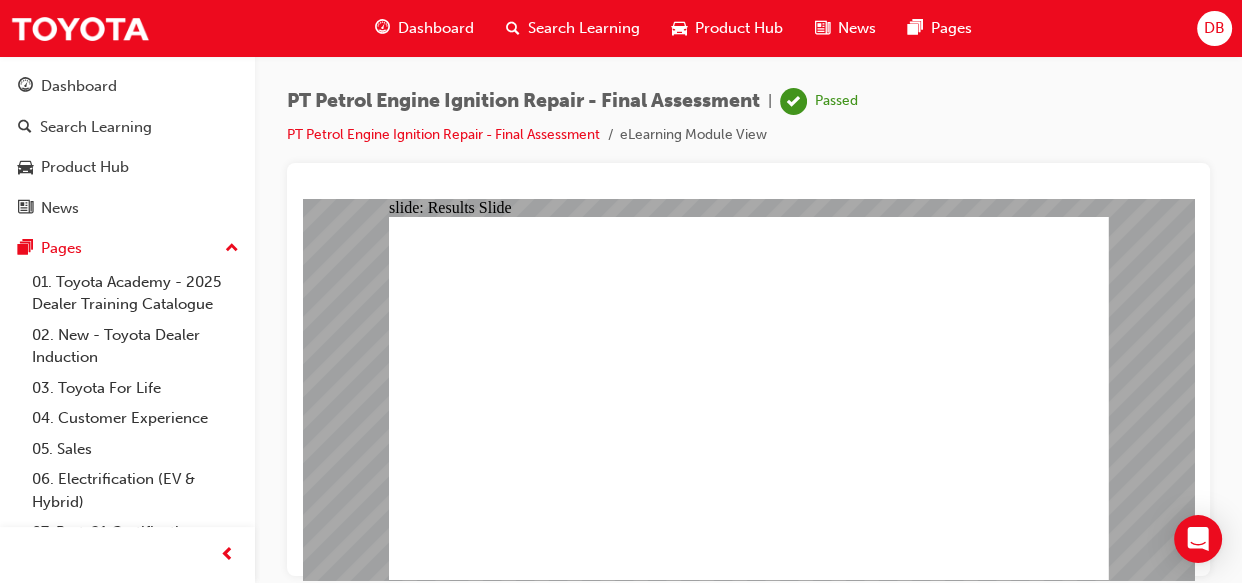 click 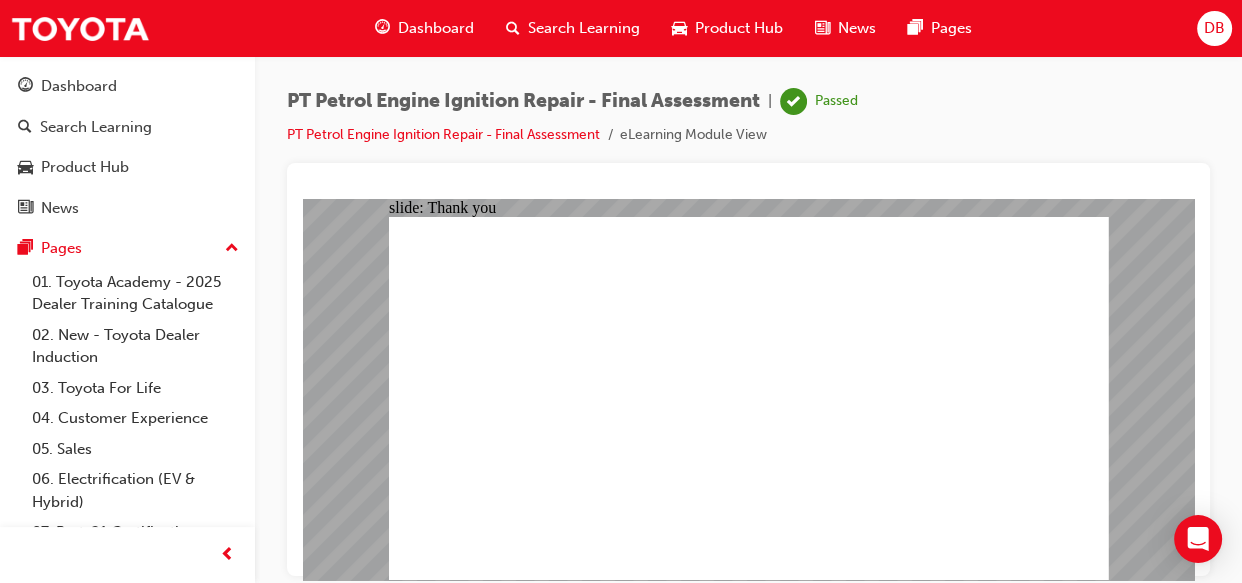 click 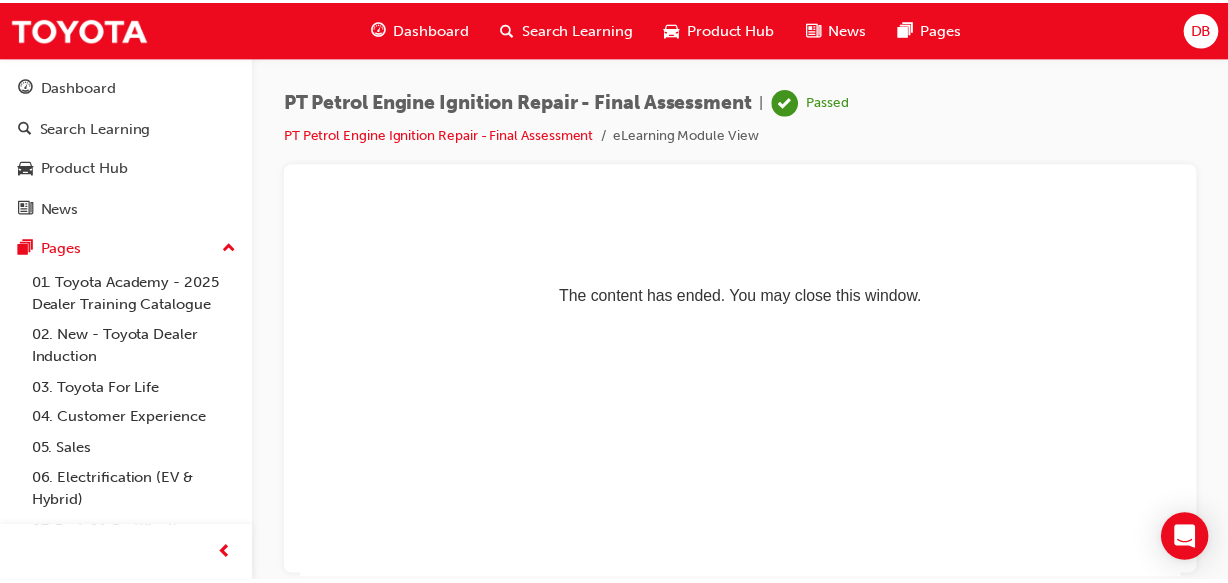 scroll, scrollTop: 0, scrollLeft: 0, axis: both 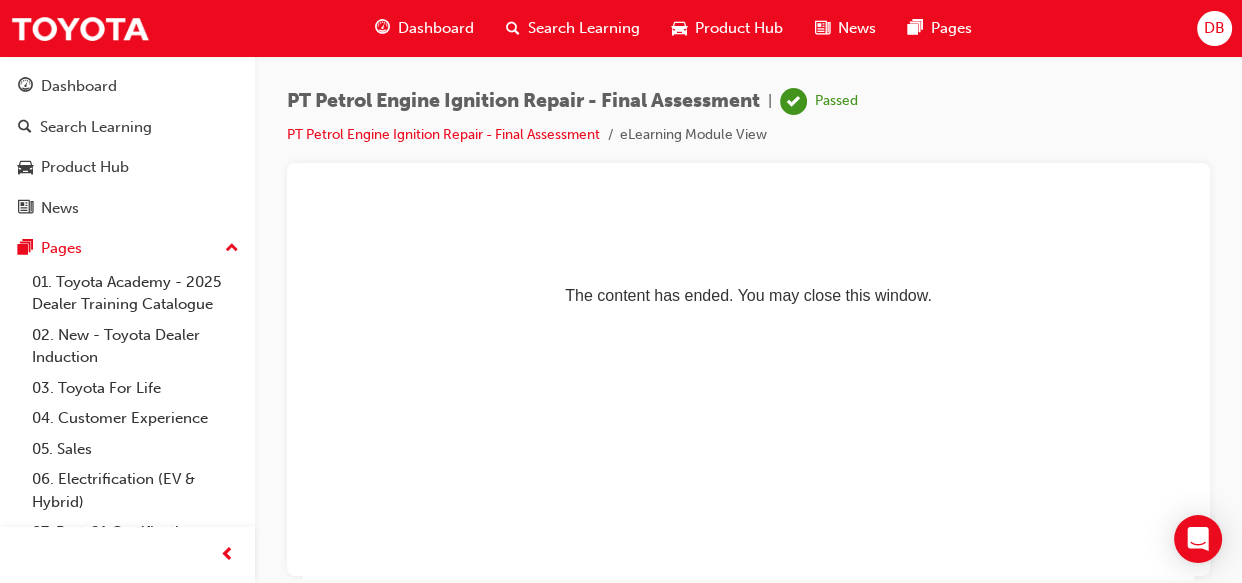 click on "Dashboard" at bounding box center (436, 28) 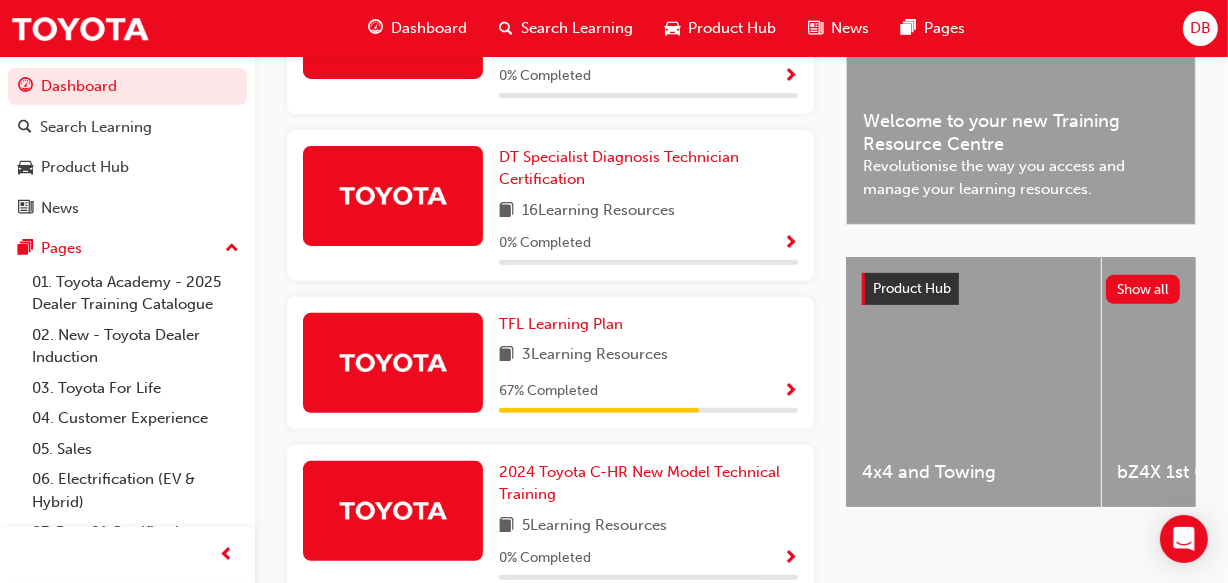 scroll, scrollTop: 663, scrollLeft: 0, axis: vertical 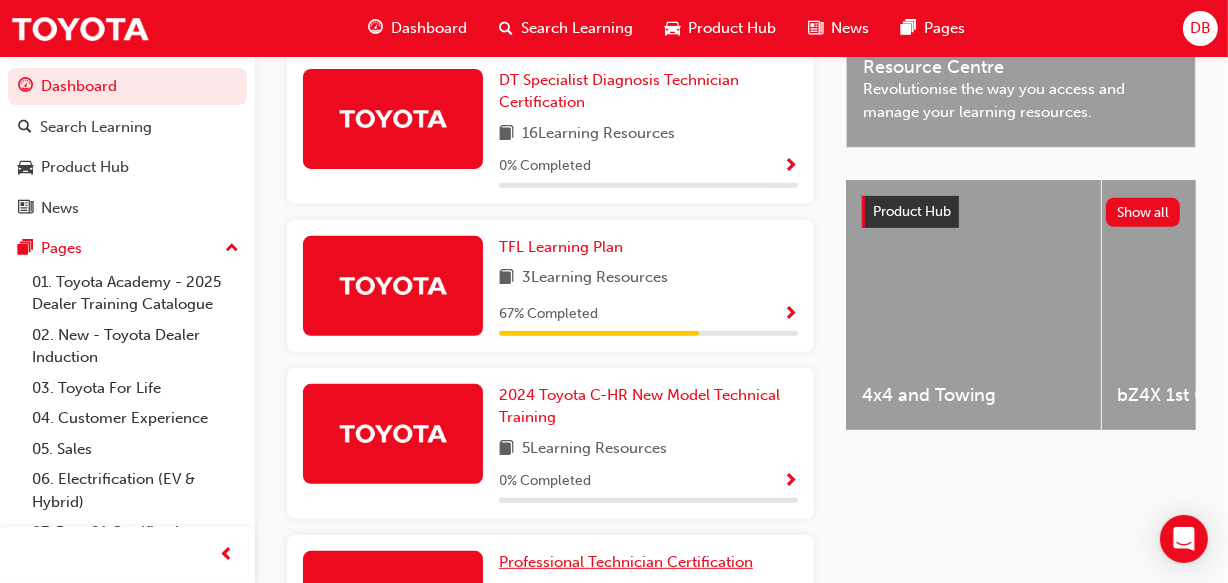 click on "Professional Technician Certification" at bounding box center [626, 562] 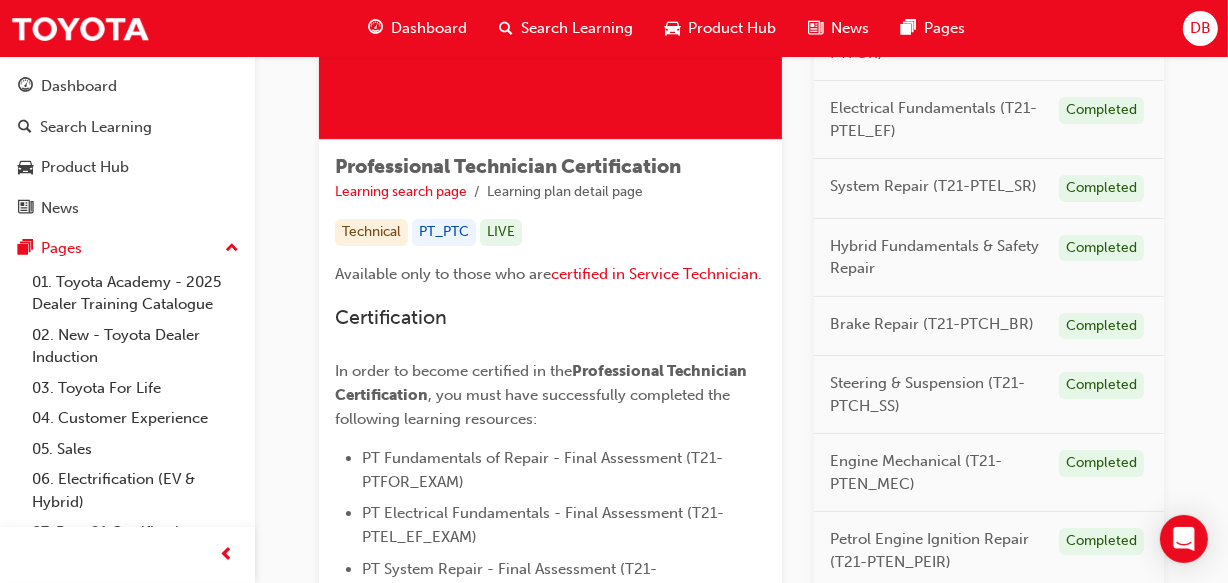 scroll, scrollTop: 273, scrollLeft: 0, axis: vertical 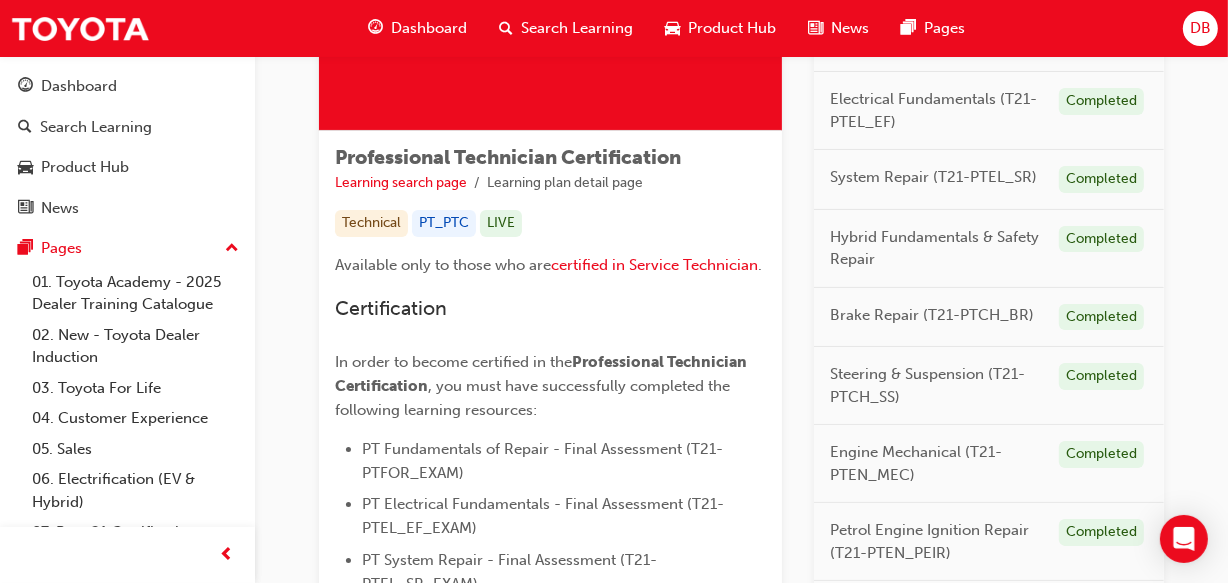 click on "LIVE" at bounding box center [501, 223] 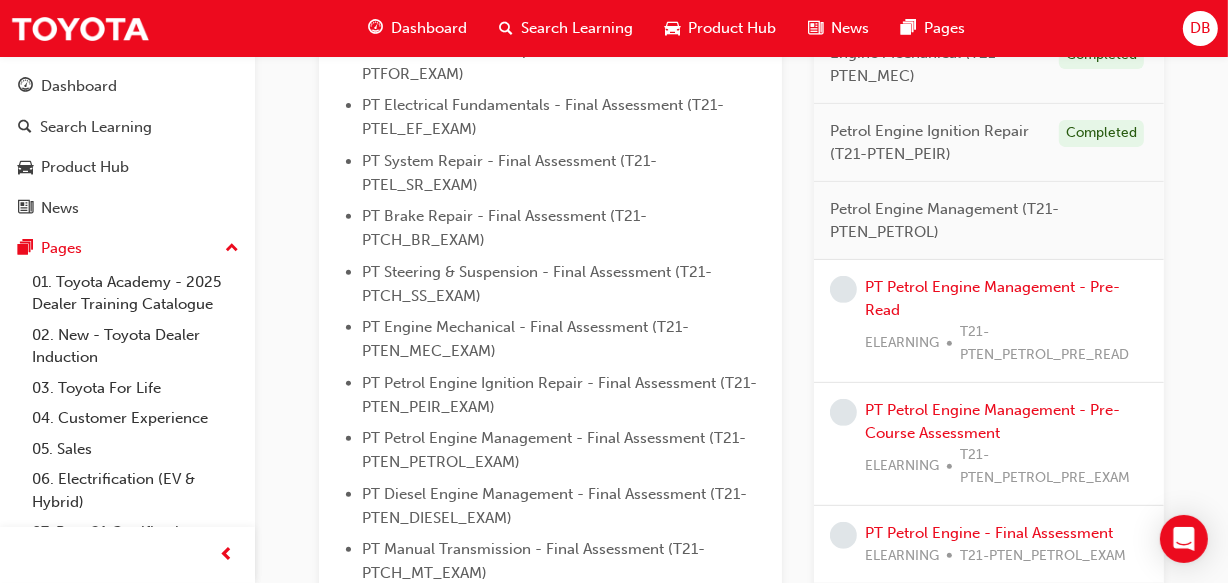scroll, scrollTop: 677, scrollLeft: 0, axis: vertical 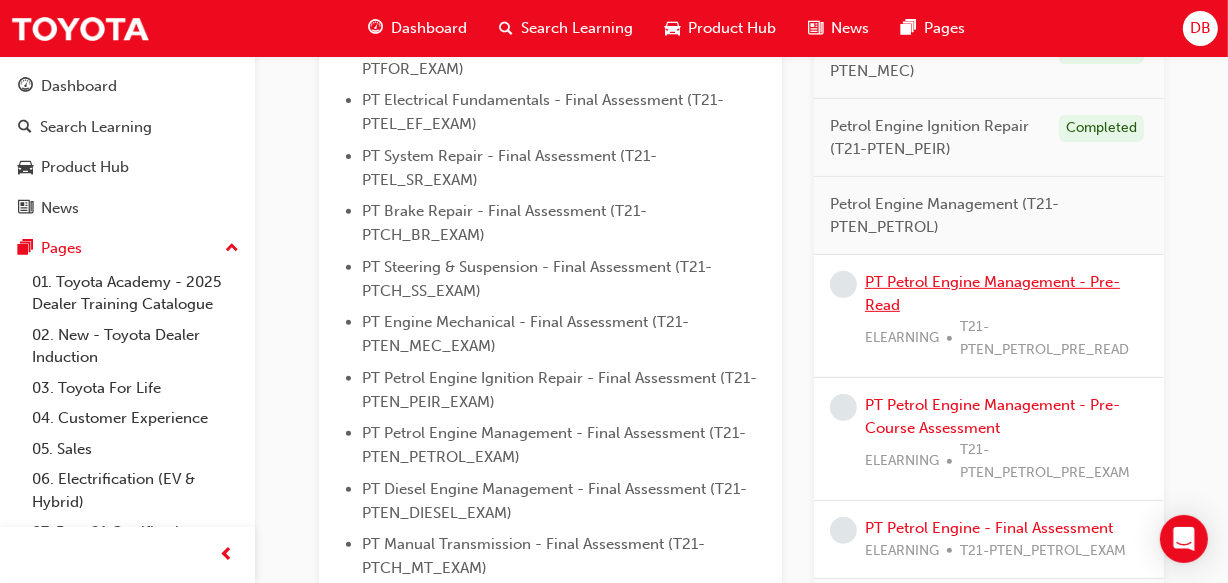 click on "PT Petrol Engine Management - Pre-Read" at bounding box center [992, 293] 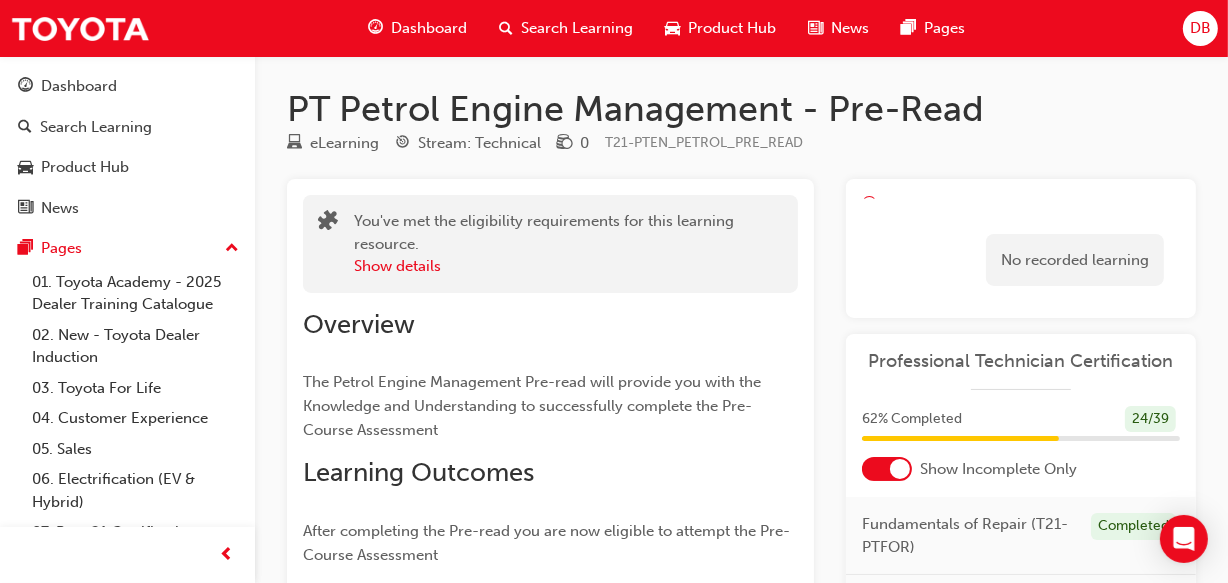 scroll, scrollTop: 0, scrollLeft: 0, axis: both 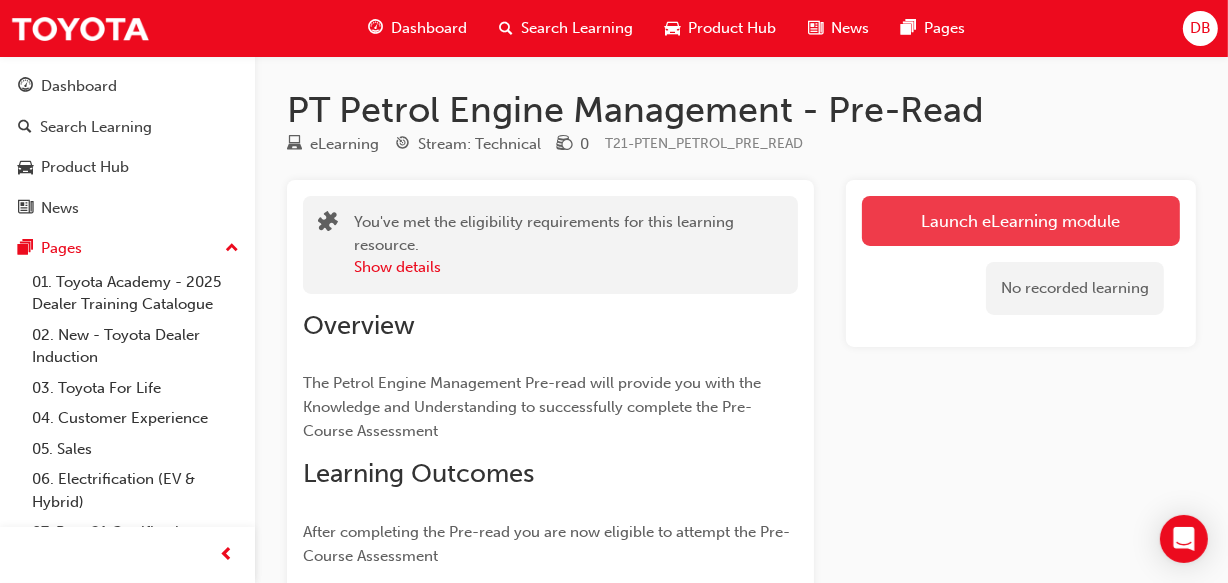 click on "Launch eLearning module" at bounding box center (1021, 221) 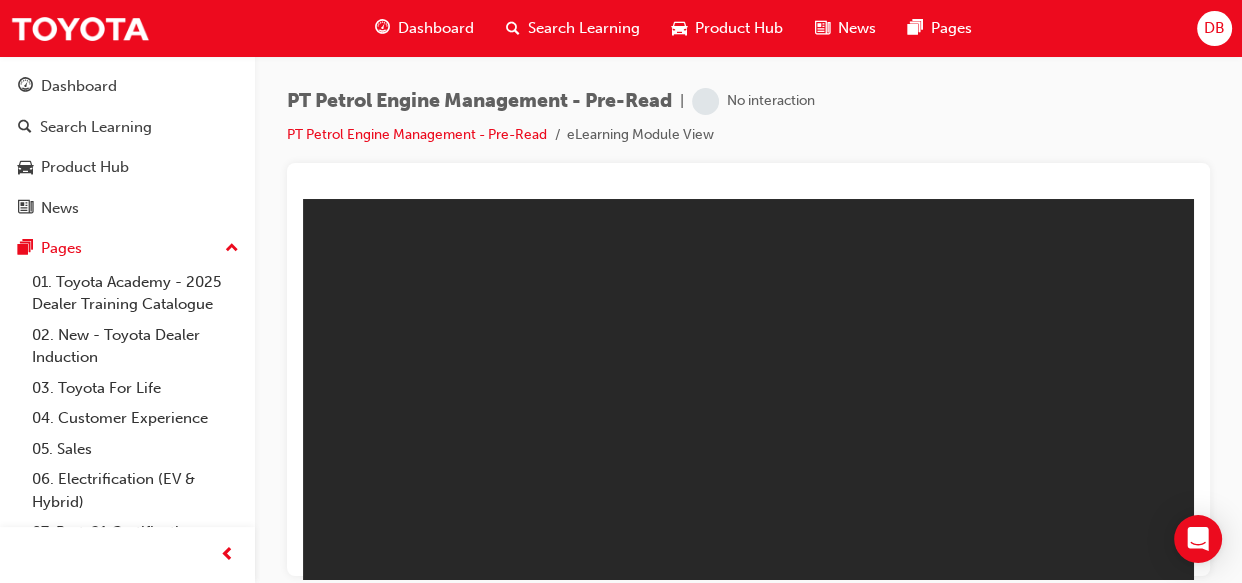 scroll, scrollTop: 0, scrollLeft: 0, axis: both 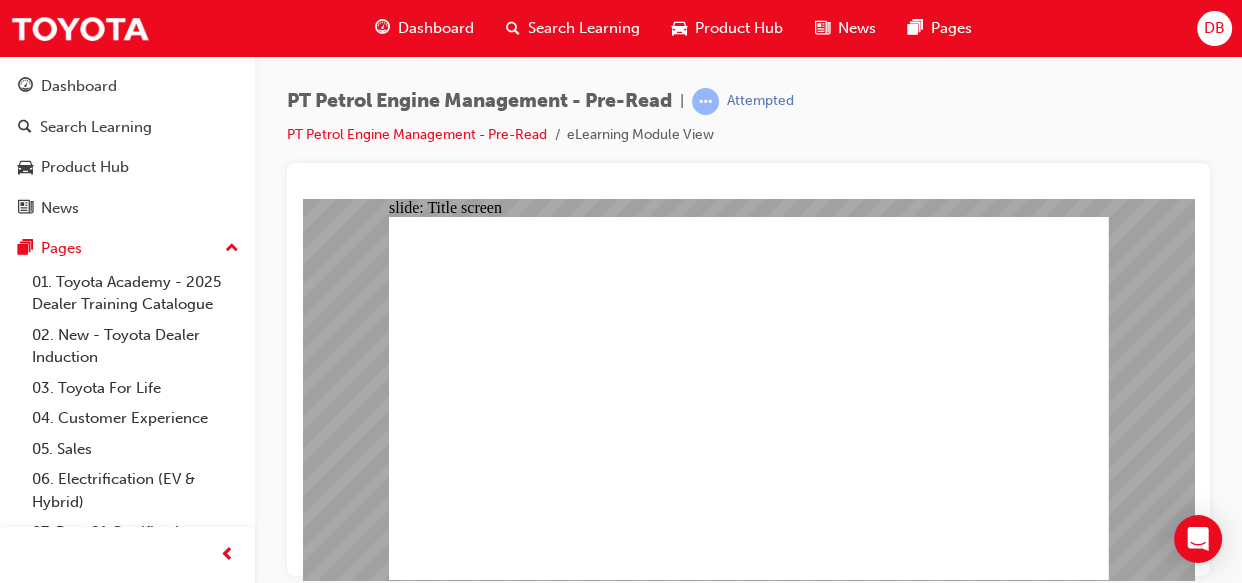 click 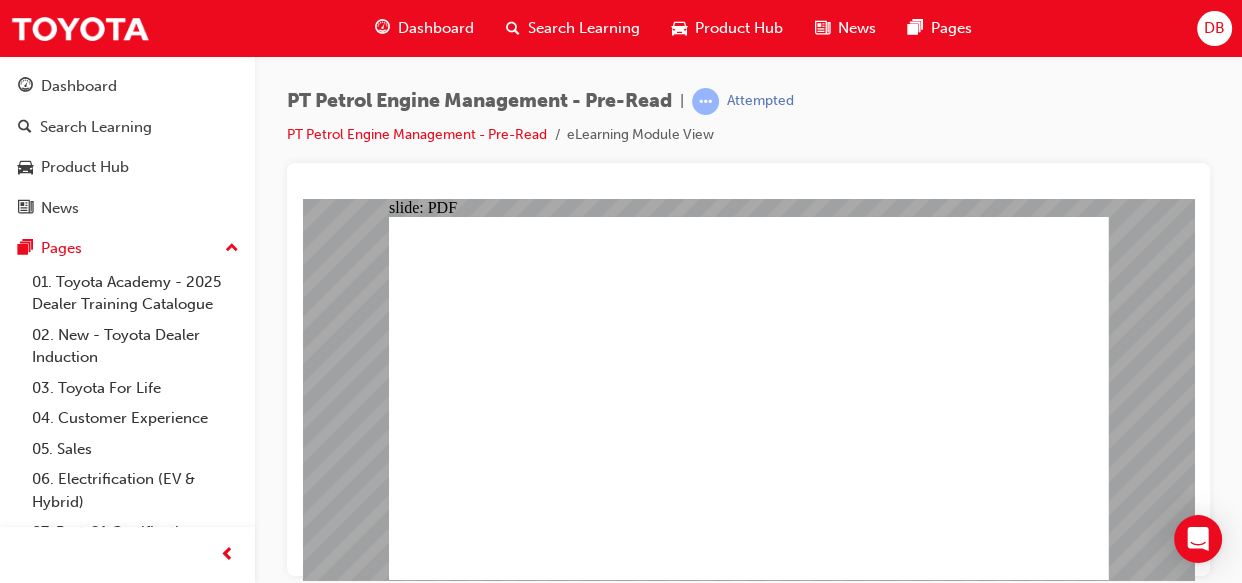 click on "PT Petrol Engine Management - Pre-Read | Attempted PT Petrol Engine Management - Pre-Read eLearning Module View" at bounding box center [748, 294] 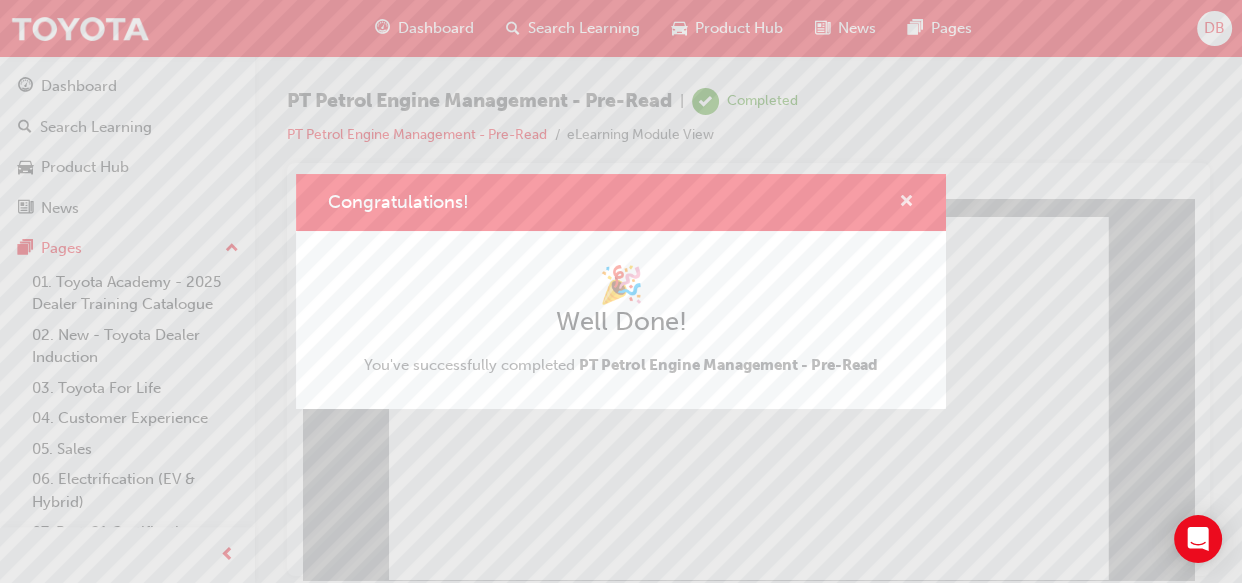 click at bounding box center (906, 203) 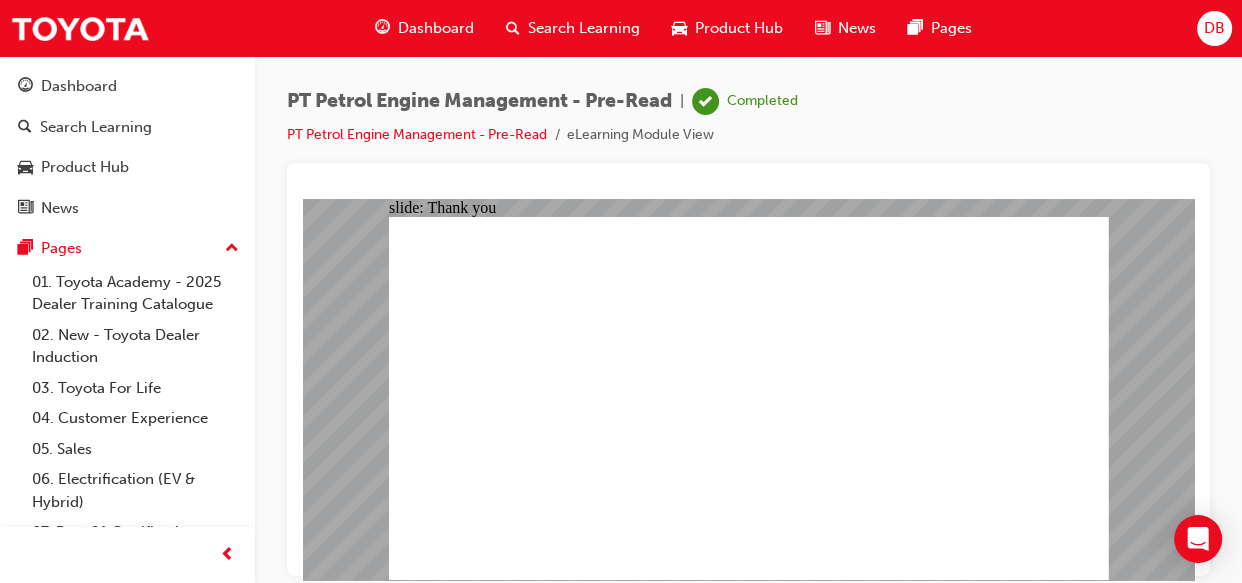 click 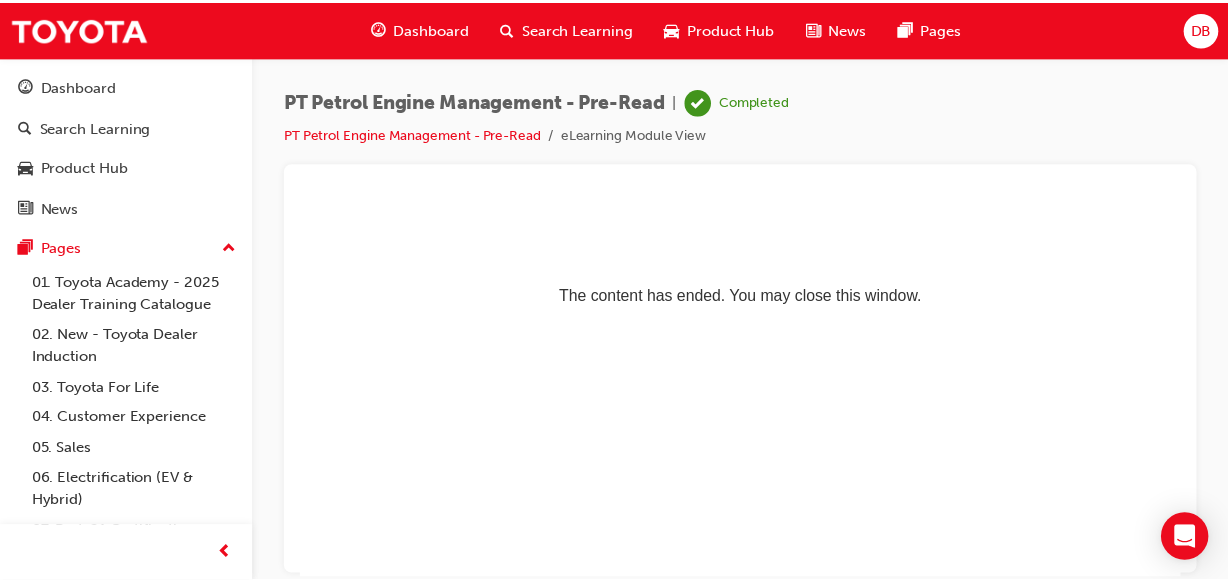 scroll, scrollTop: 0, scrollLeft: 0, axis: both 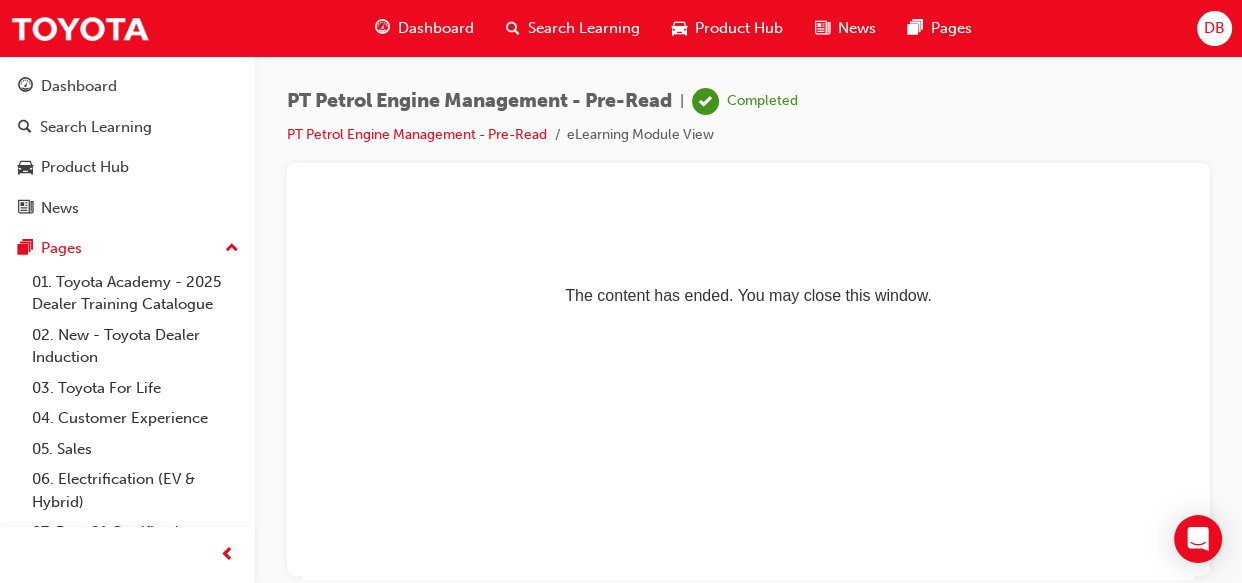 click on "Dashboard" at bounding box center (424, 28) 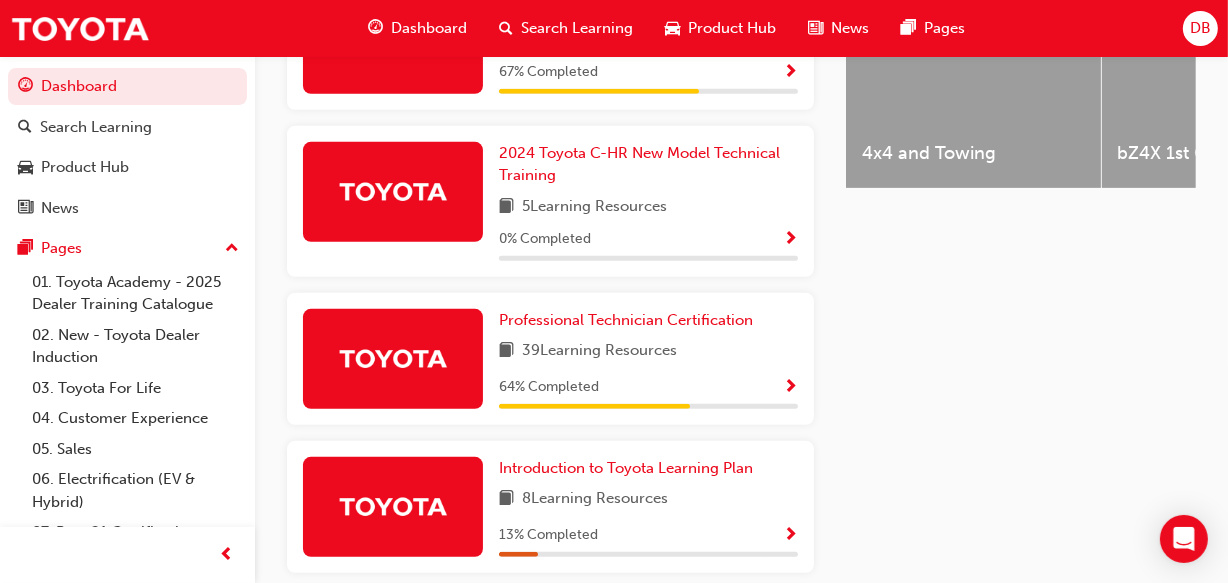 scroll, scrollTop: 900, scrollLeft: 0, axis: vertical 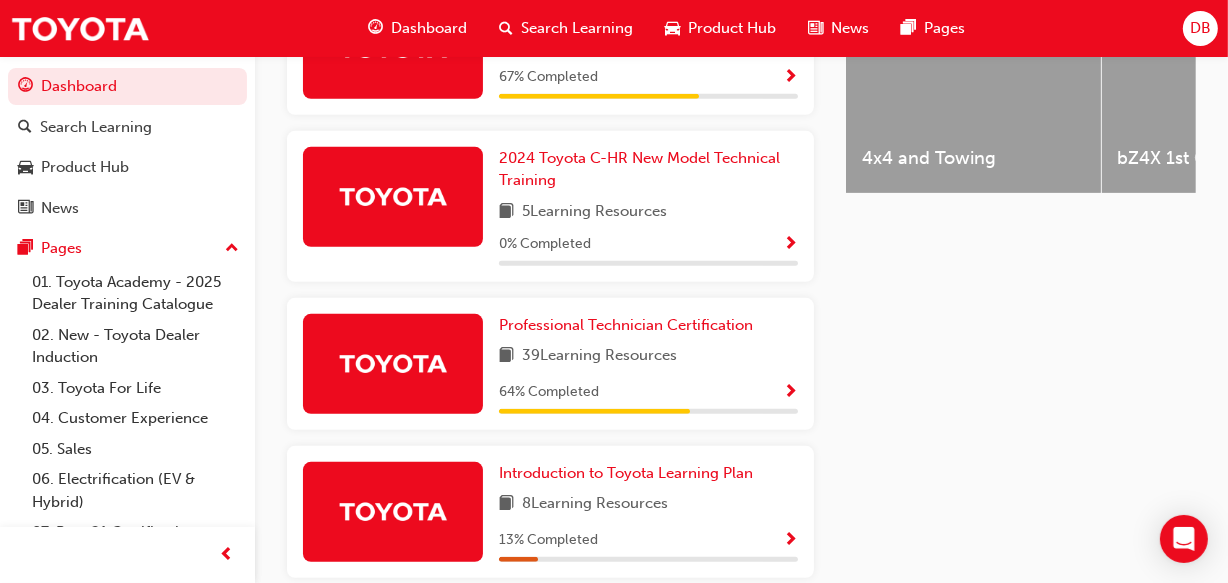 click at bounding box center (790, 393) 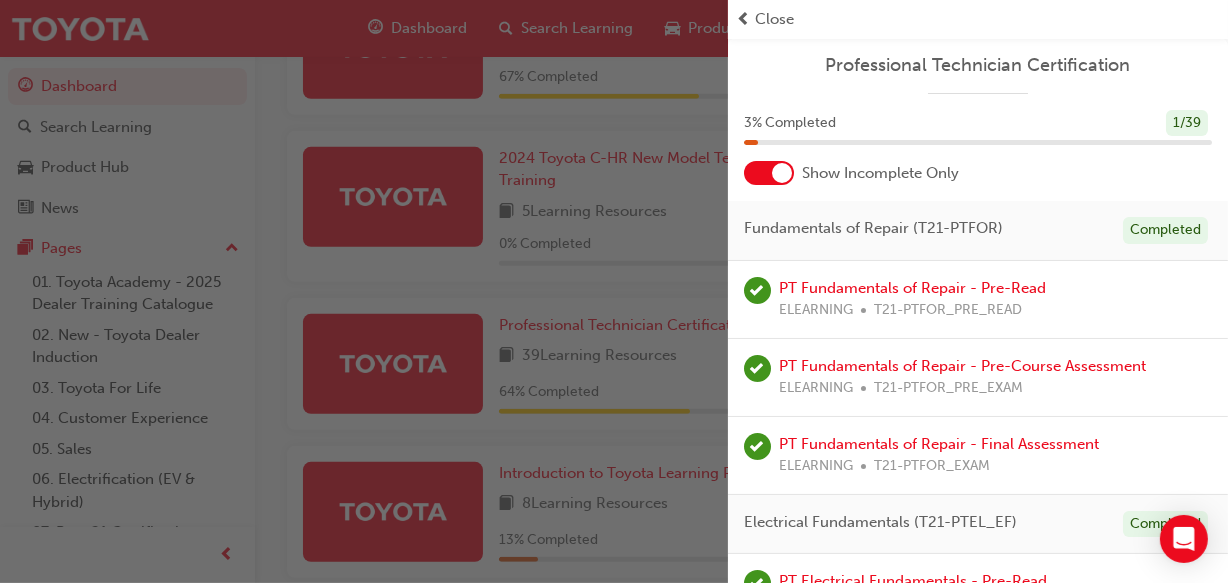 scroll, scrollTop: 390, scrollLeft: 0, axis: vertical 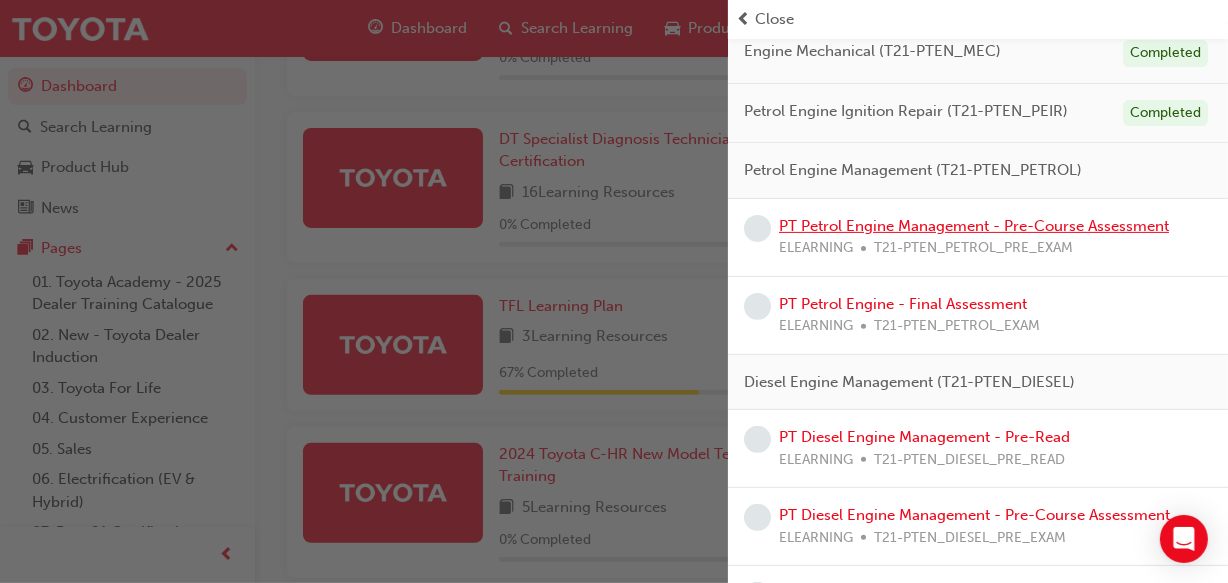 click on "PT Petrol Engine Management - Pre-Course Assessment" at bounding box center [974, 226] 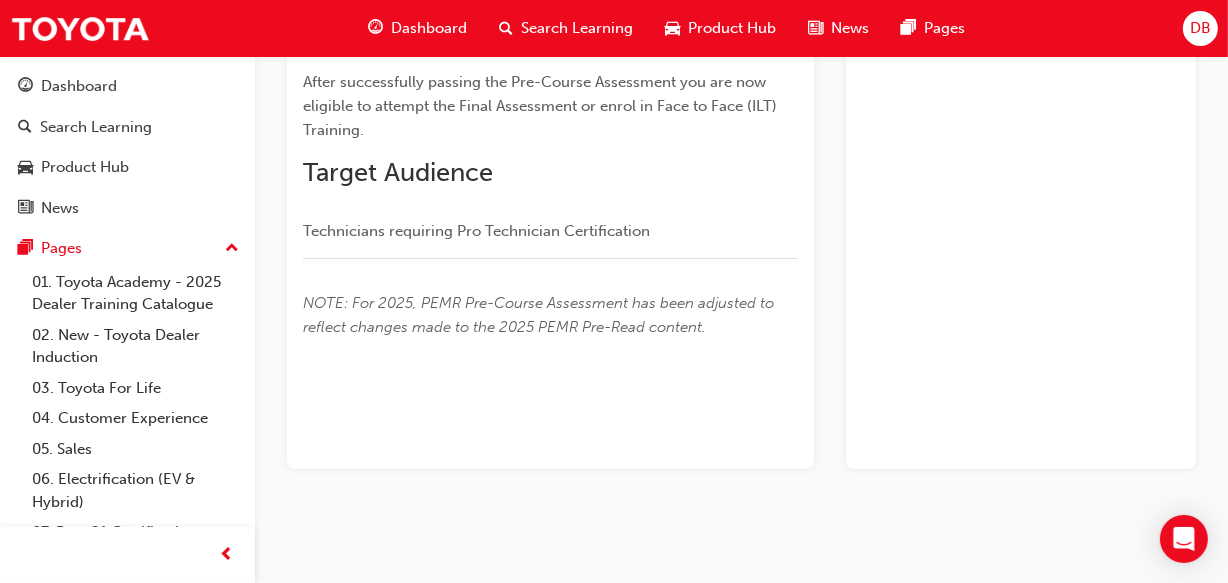 scroll, scrollTop: 472, scrollLeft: 0, axis: vertical 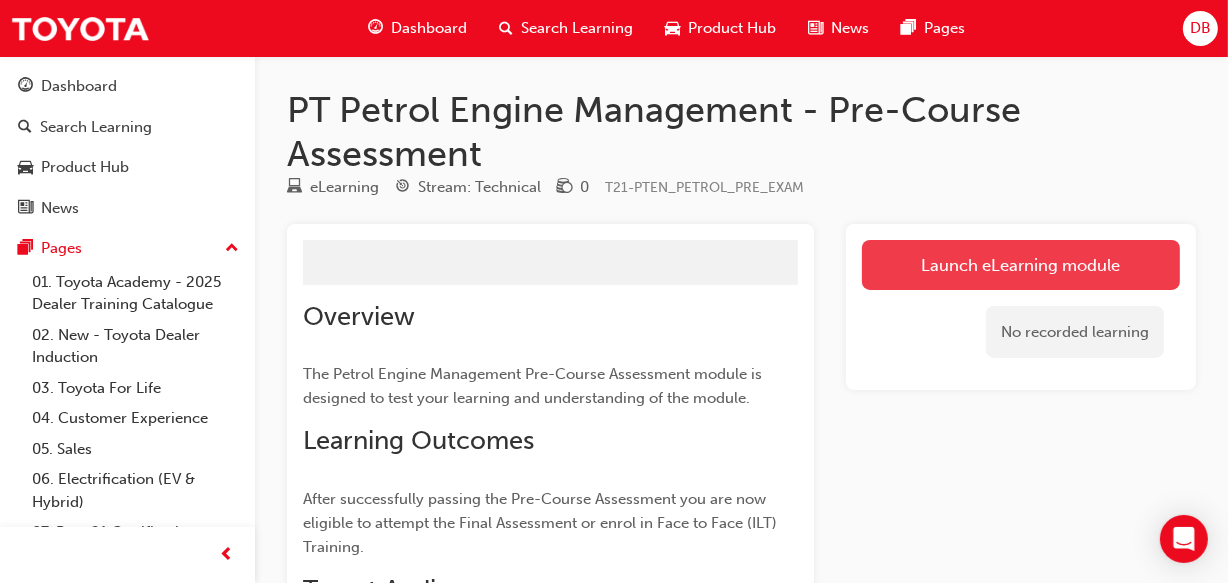 click on "Launch eLearning module" at bounding box center [1021, 265] 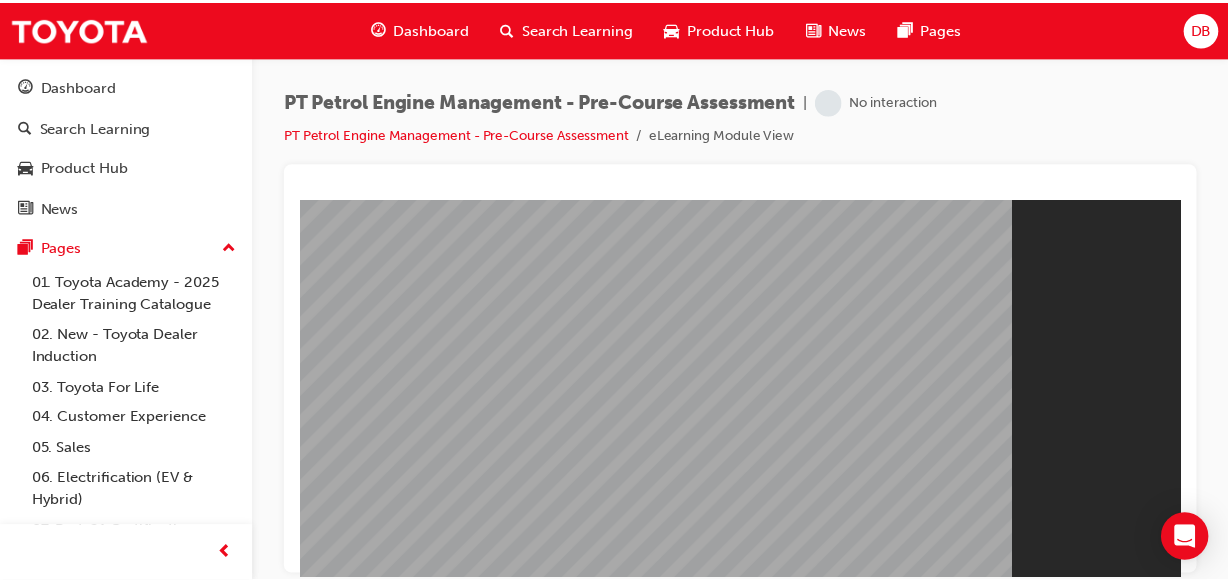 scroll, scrollTop: 0, scrollLeft: 0, axis: both 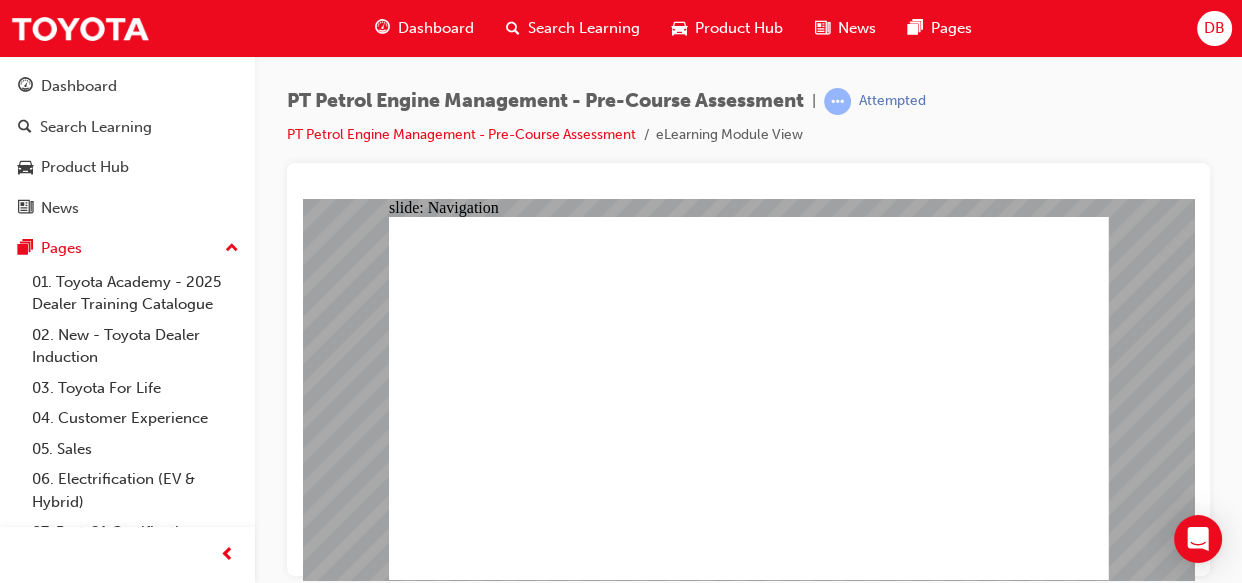 click 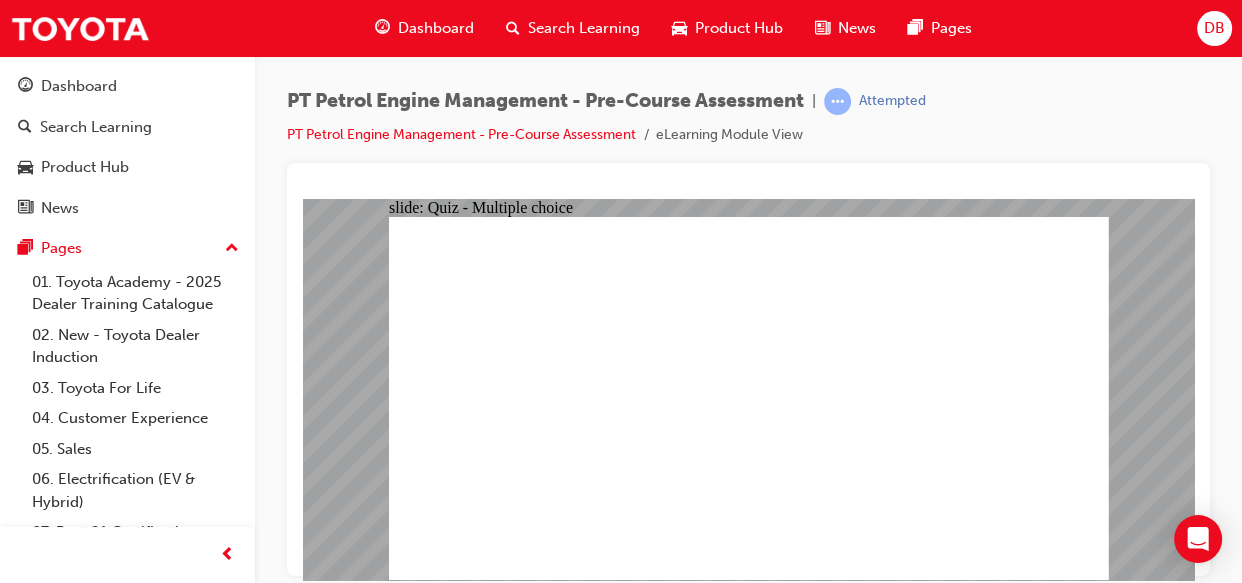 click 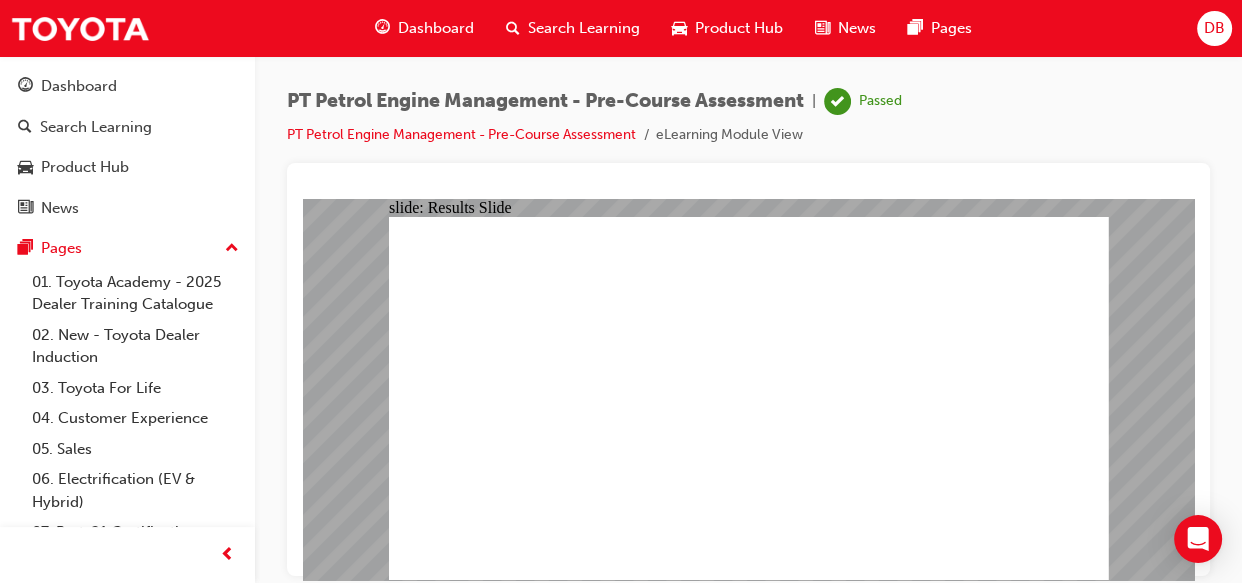 click 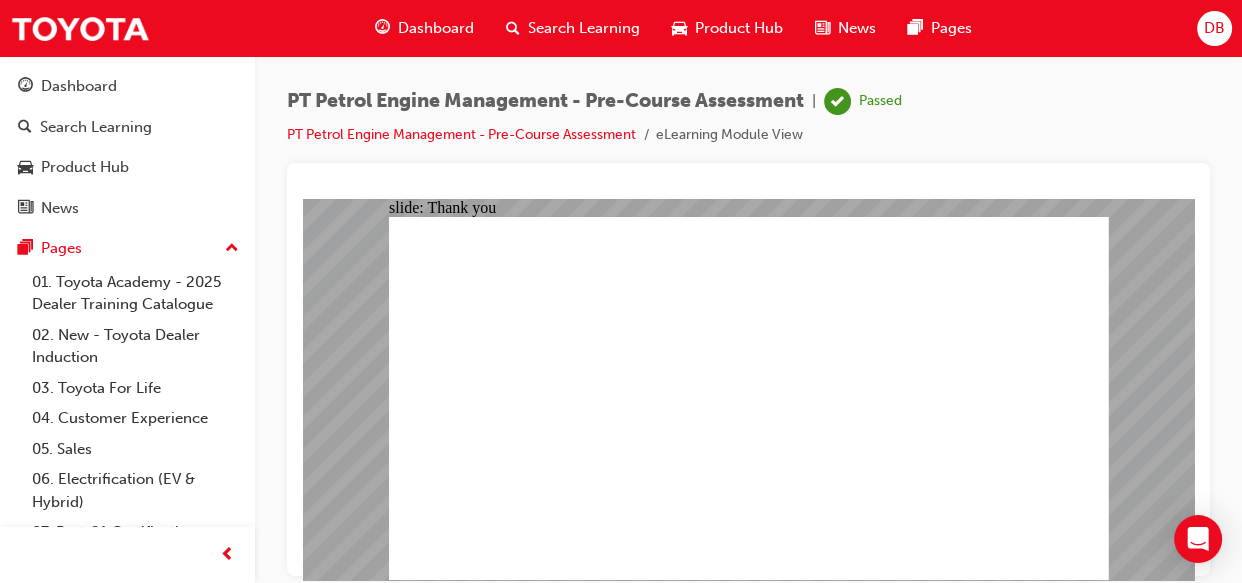 click on "Dashboard" at bounding box center [436, 28] 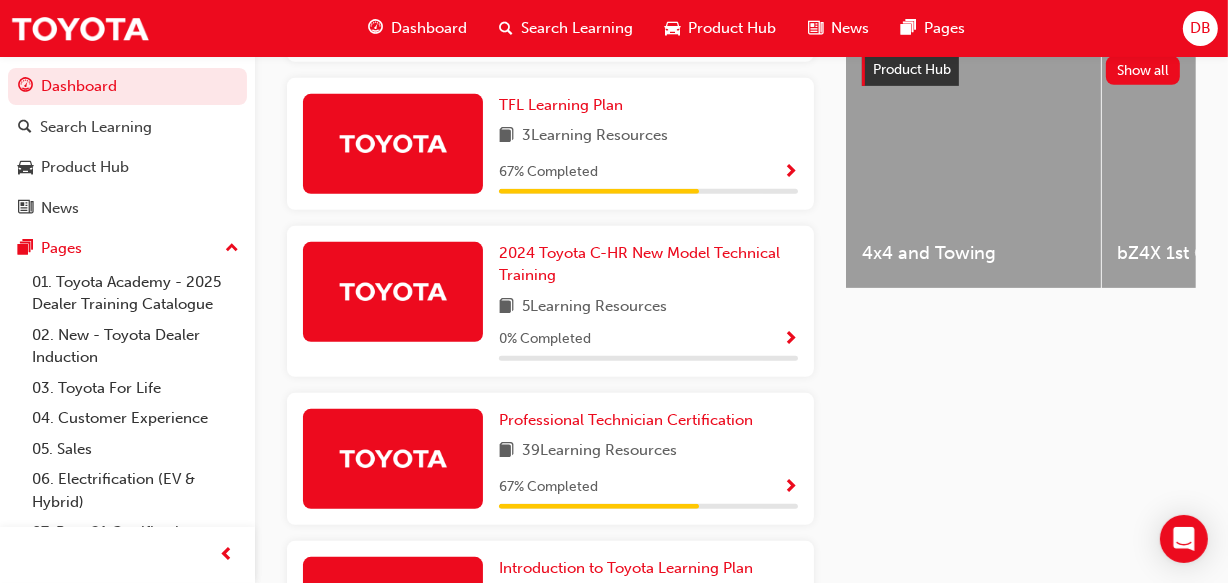 scroll, scrollTop: 813, scrollLeft: 0, axis: vertical 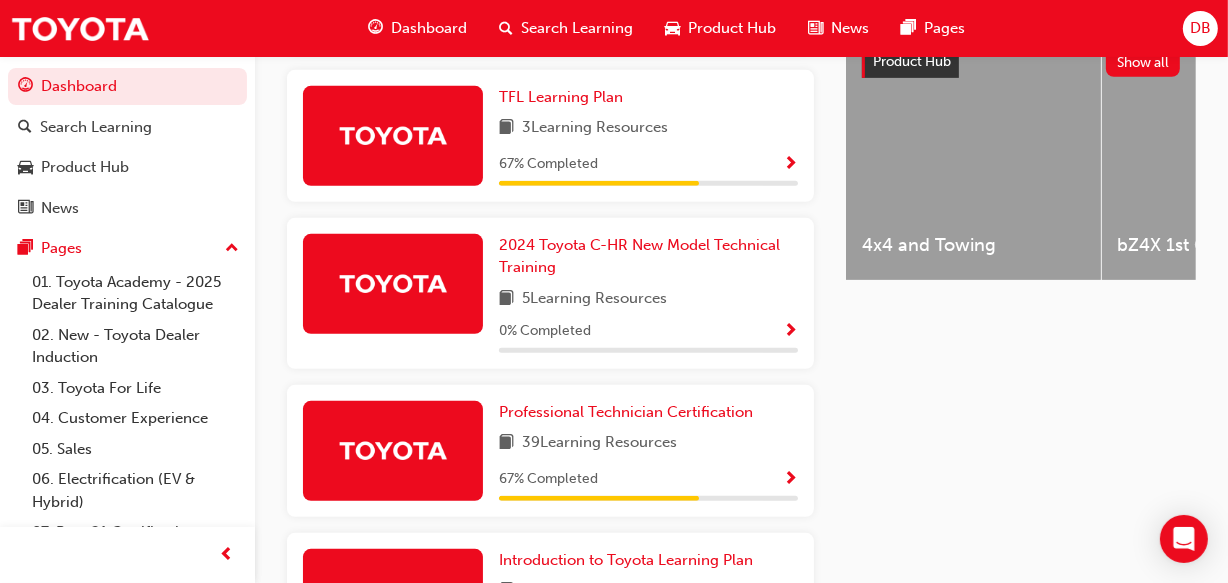 click at bounding box center (790, 480) 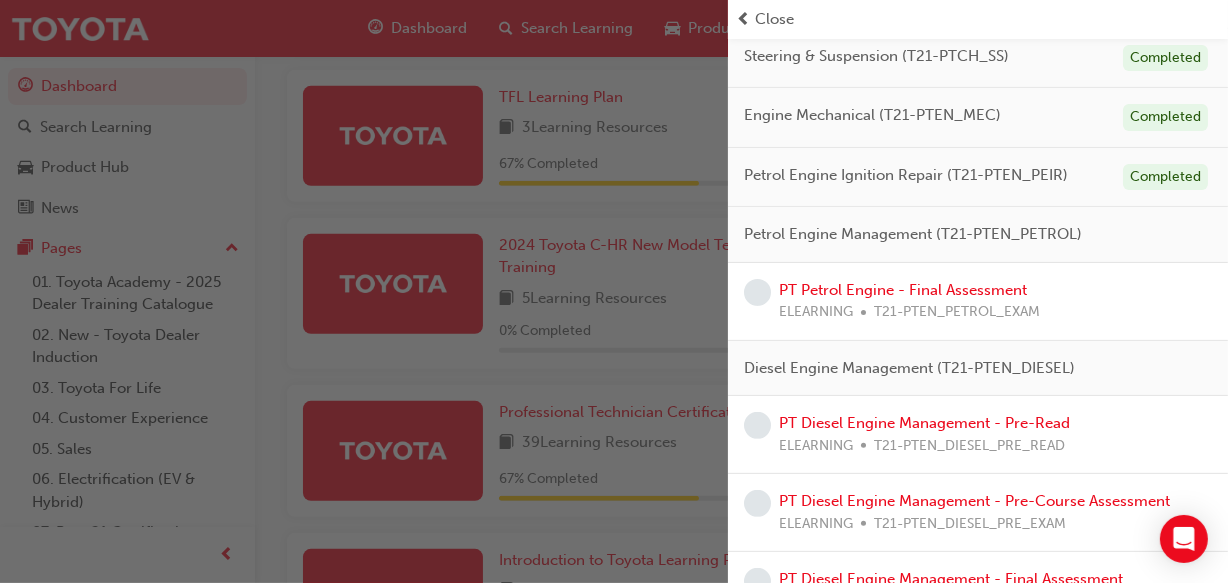 scroll, scrollTop: 472, scrollLeft: 0, axis: vertical 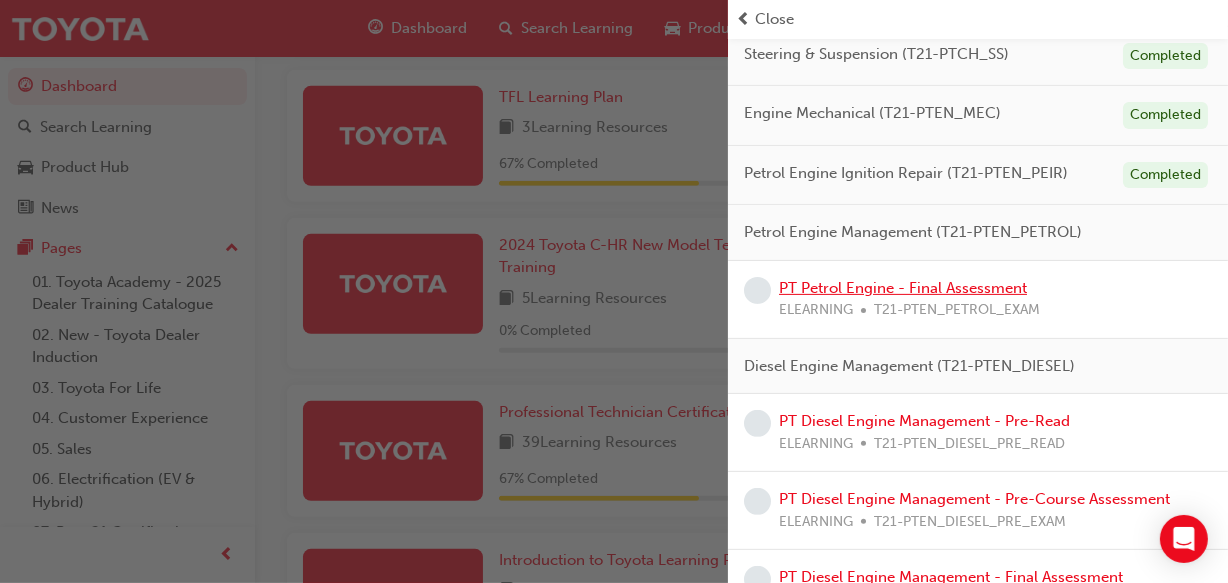 click on "PT Petrol Engine - Final Assessment" at bounding box center [903, 288] 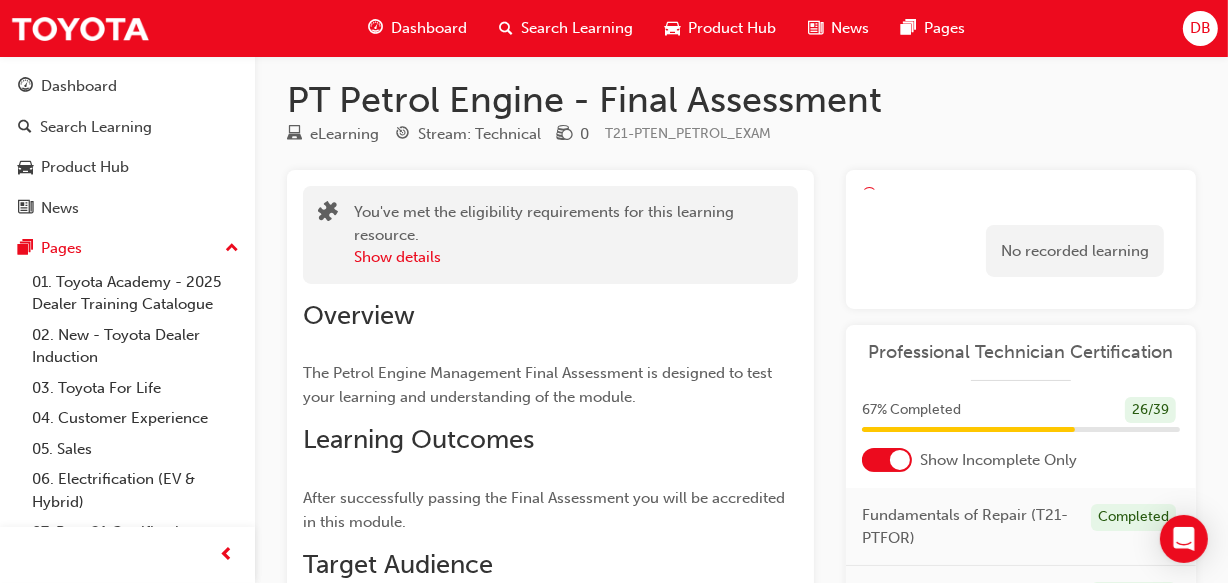 scroll, scrollTop: 0, scrollLeft: 0, axis: both 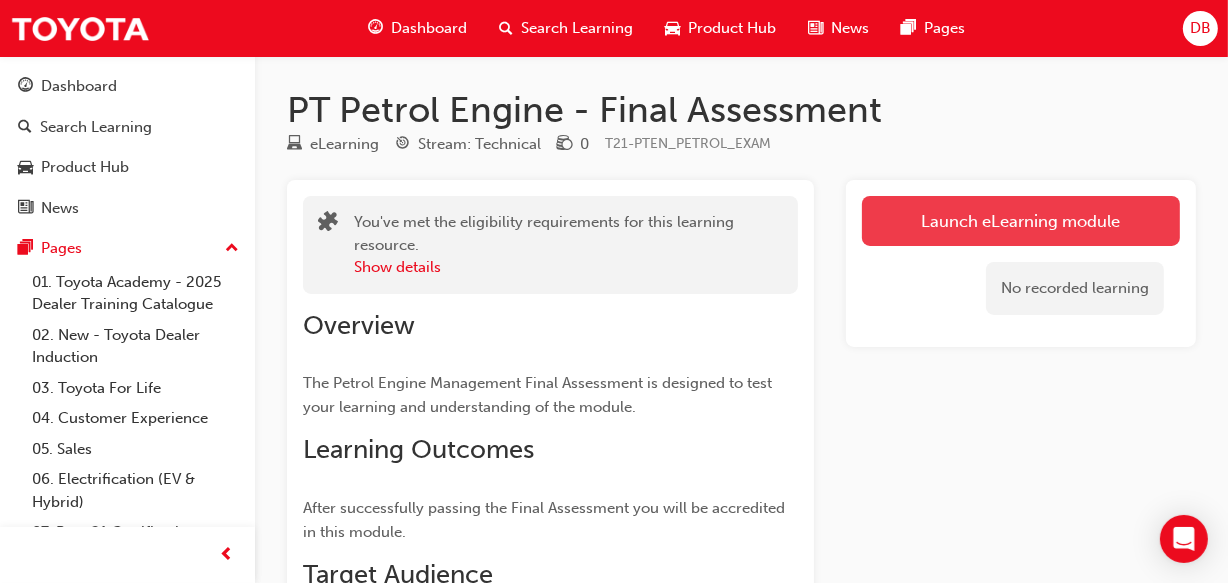 click on "Launch eLearning module" at bounding box center [1021, 221] 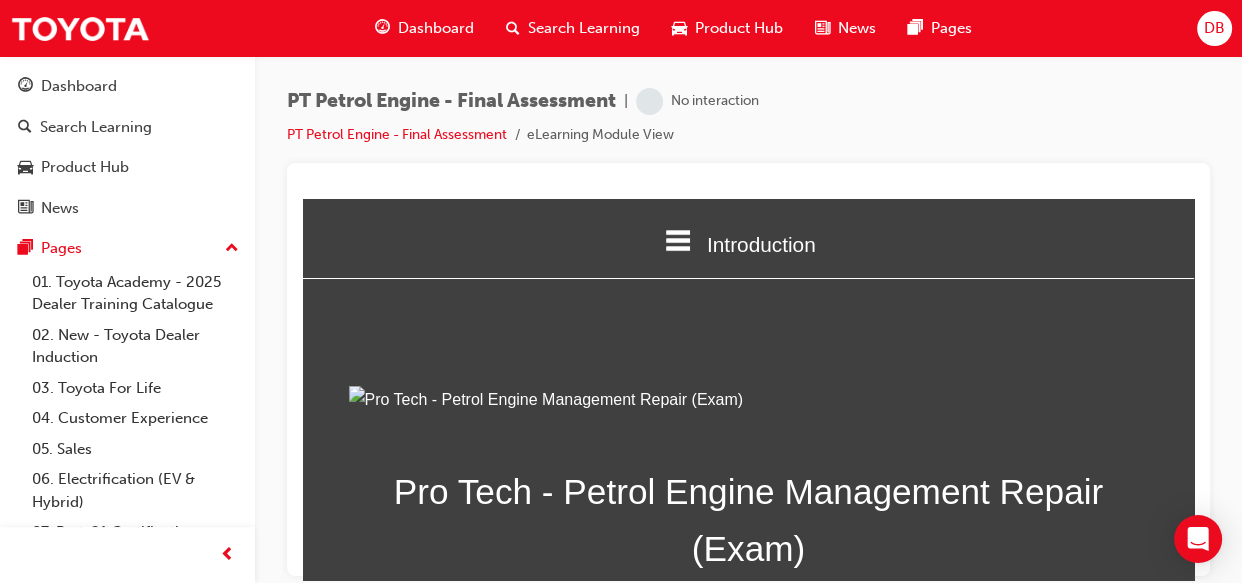 scroll, scrollTop: 0, scrollLeft: 0, axis: both 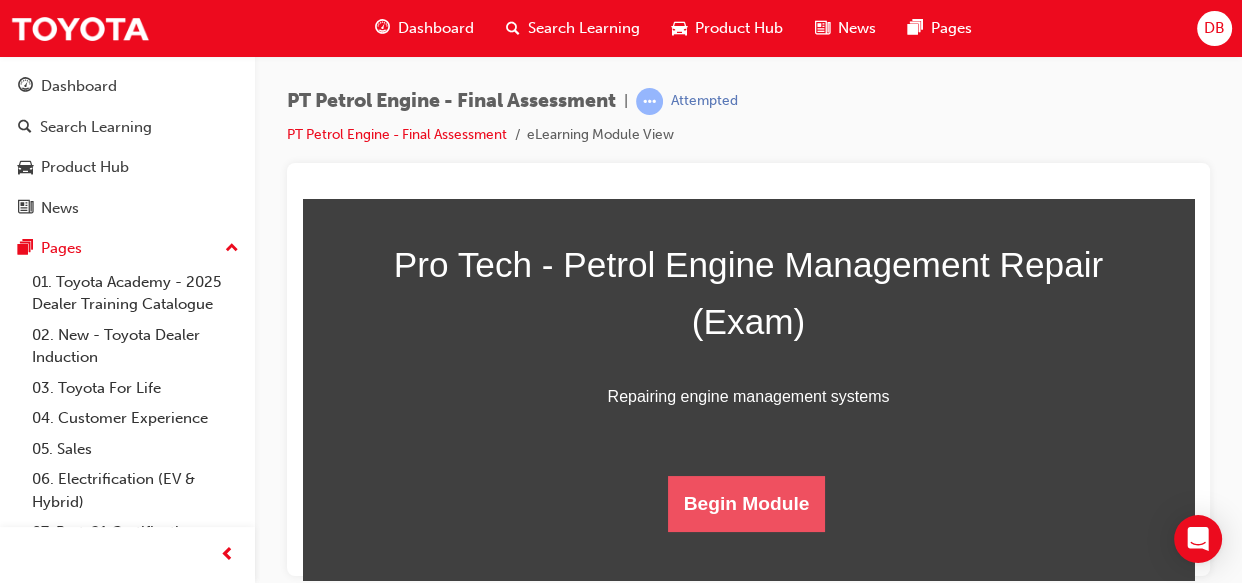 click on "Begin Module" at bounding box center [747, 503] 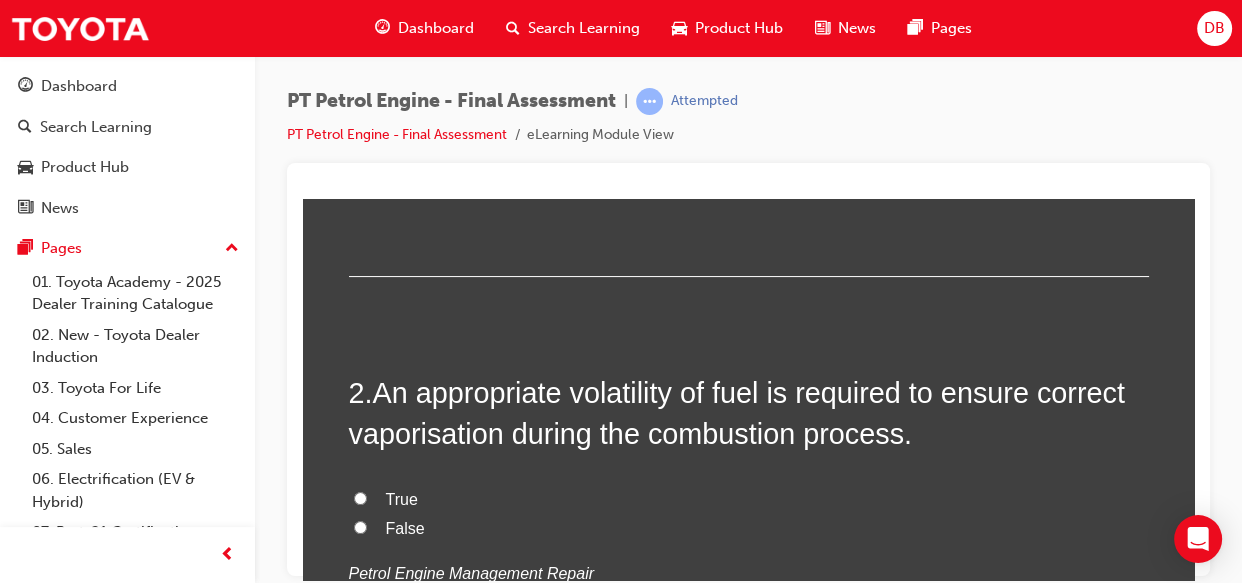 scroll, scrollTop: 0, scrollLeft: 0, axis: both 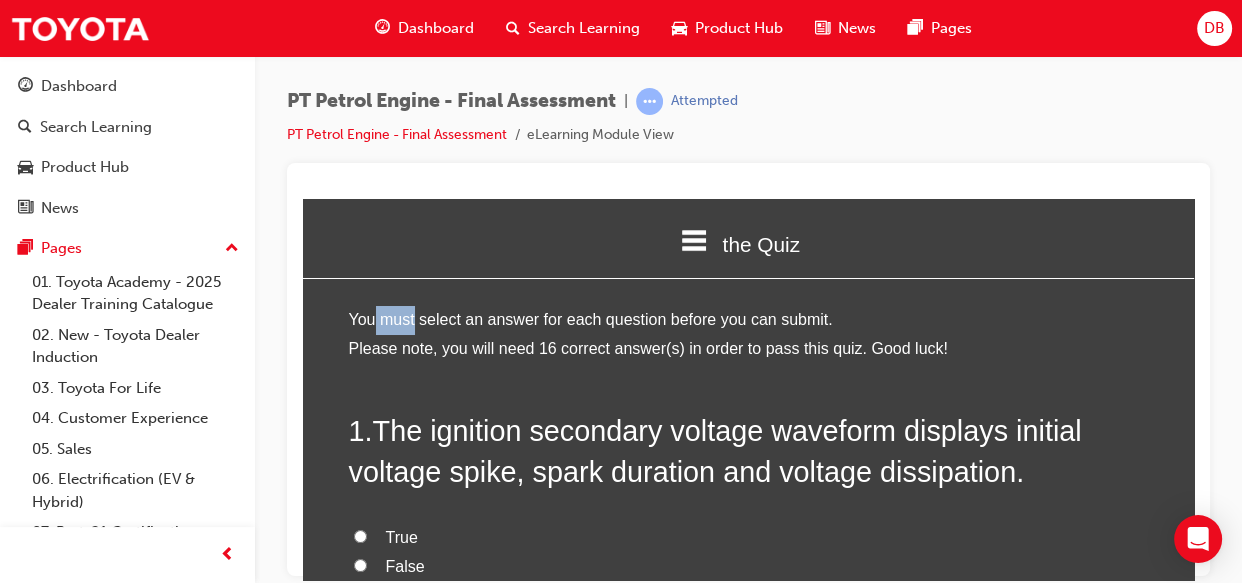 drag, startPoint x: 368, startPoint y: 318, endPoint x: 408, endPoint y: 318, distance: 40 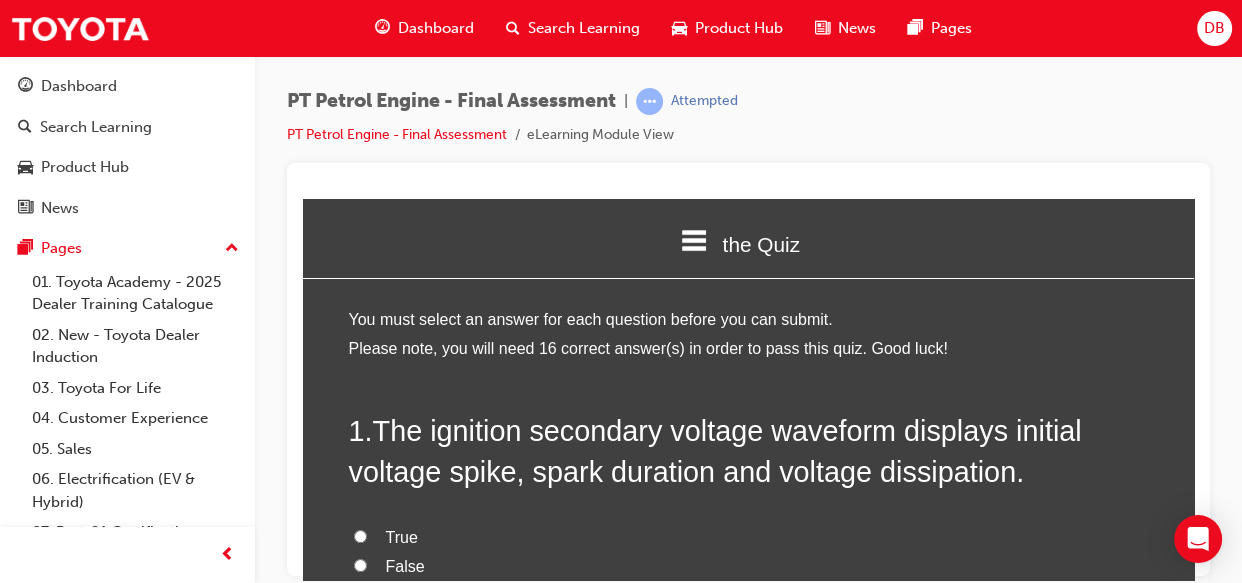 click on "You must select an answer for each question before you can submit. Please note, you will need 16 correct answer(s) in order to pass this quiz. Good luck! 1 .  The ignition secondary voltage waveform displays initial voltage spike, spark duration and voltage dissipation. True False
Petrol Engine Management Repair 2 .  An appropriate volatility of fuel is required to ensure correct vaporisation during the combustion process. True False
Petrol Engine Management Repair 3 .  Current passing through a conductor creates a magnetic field and a magnetic field passing through a conductor creates a current flow. False True
Petrol Engine Management Repair 4 .  What are the three primary components of a current Toyota ignition system? Ignition distributor, Ignition contact points, Ignition coil Ignition distributor, Ignition coil, Spark Plug Igniter, Ignition coil, Spark Plug Ignition coil, Ignition coil lead, Spark Plug
Petrol Engine Management Repair 5 .  True False
Petrol Engine Management Repair 6 ." at bounding box center [749, 4662] 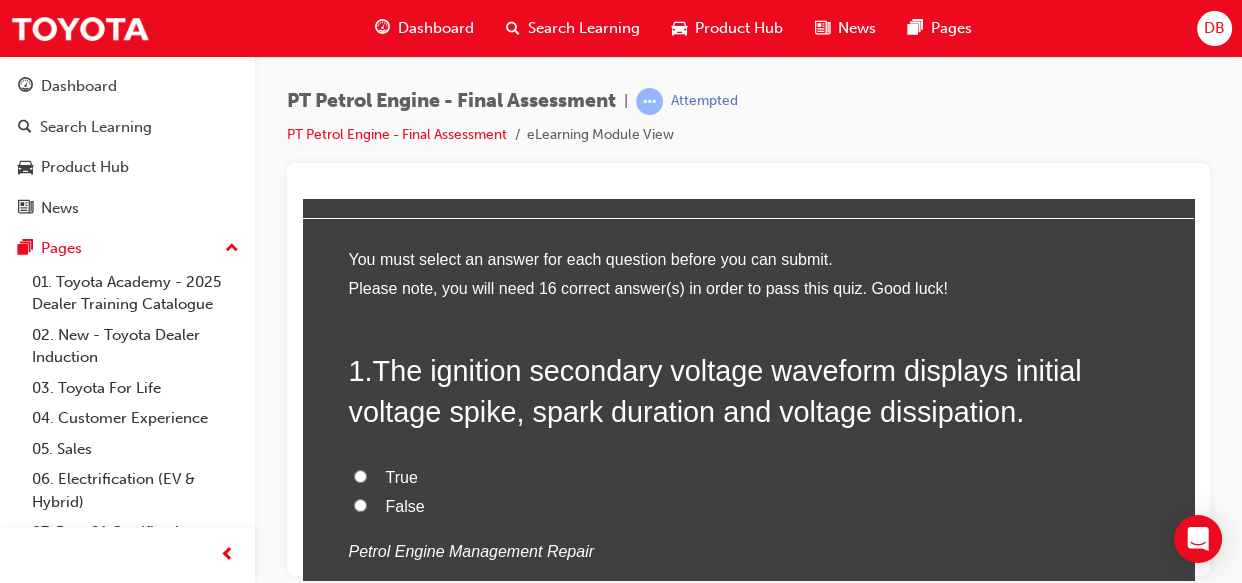 scroll, scrollTop: 72, scrollLeft: 0, axis: vertical 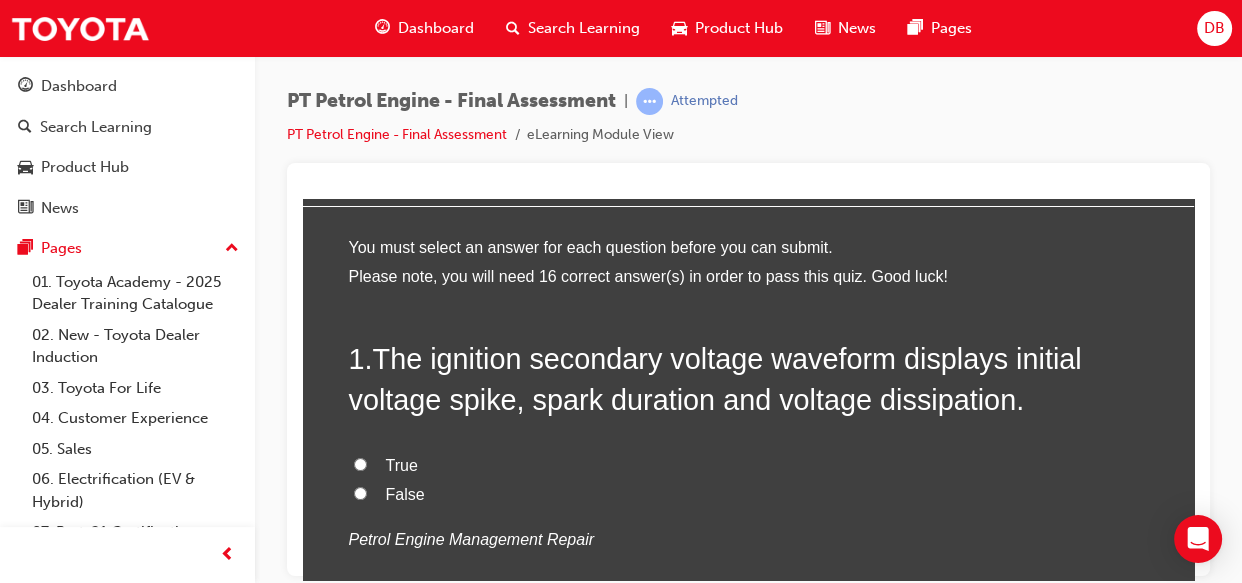 click on "True" at bounding box center [402, 464] 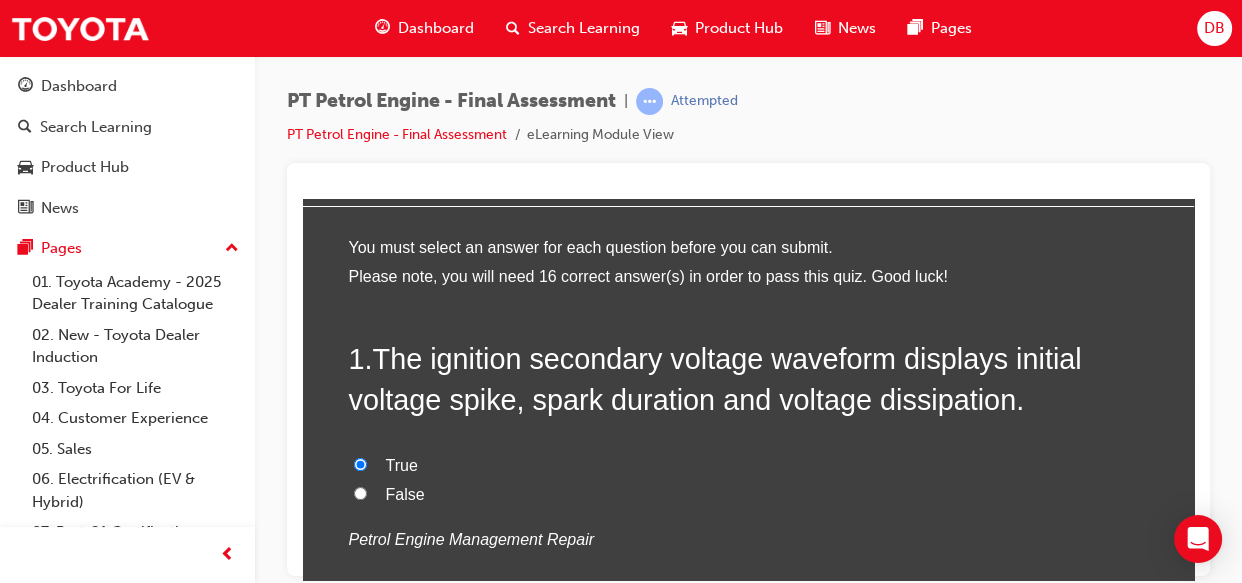 radio on "true" 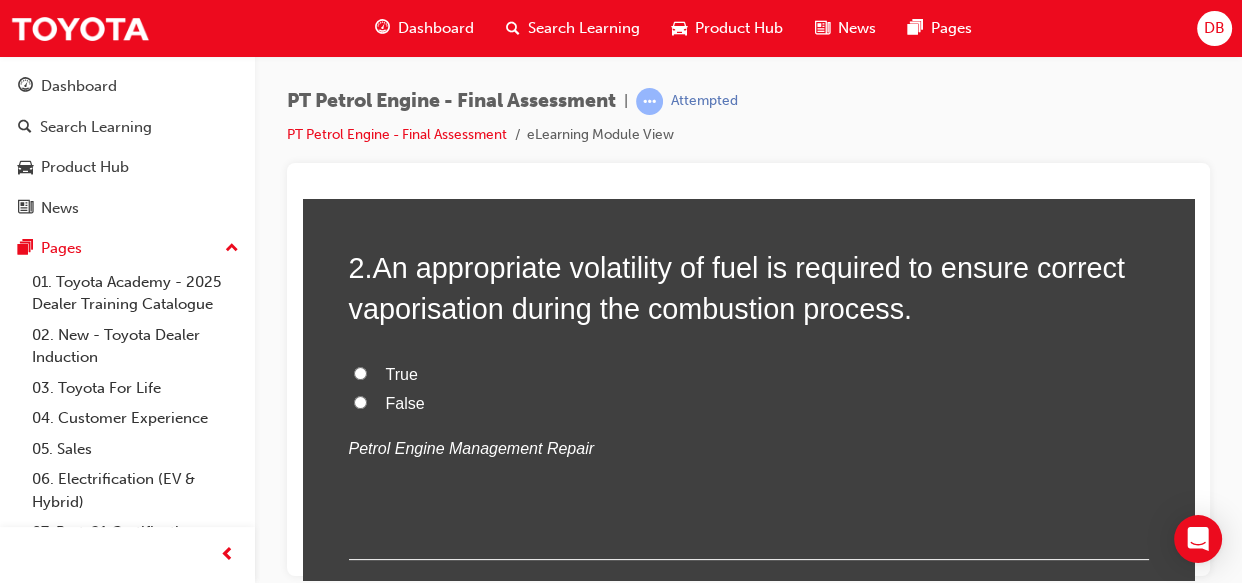 scroll, scrollTop: 581, scrollLeft: 0, axis: vertical 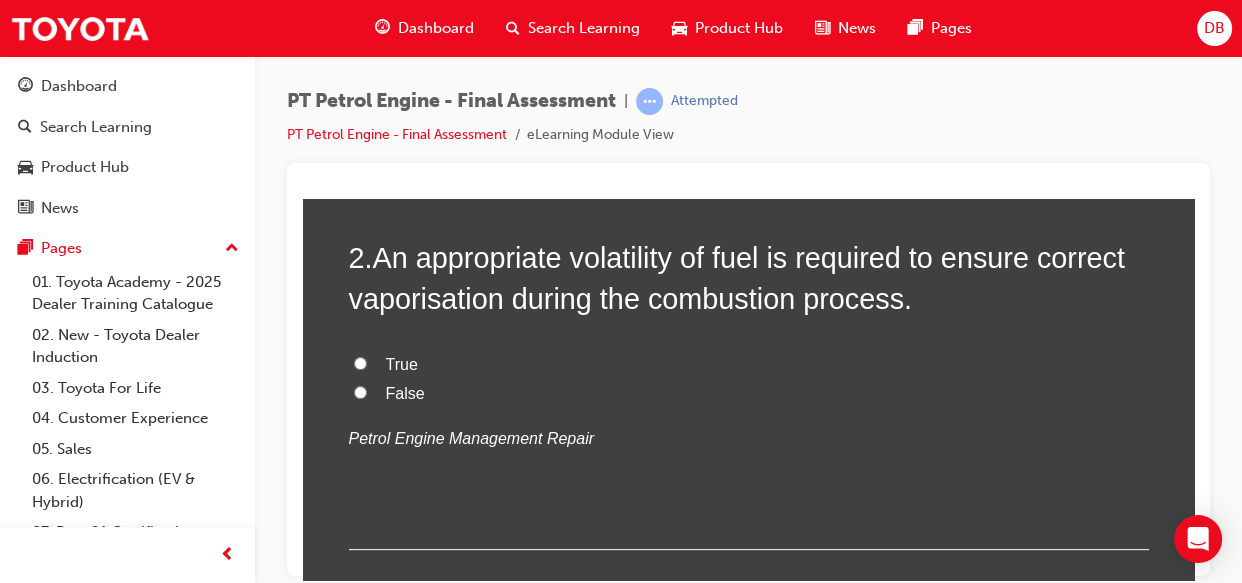 click on "True" at bounding box center (360, 362) 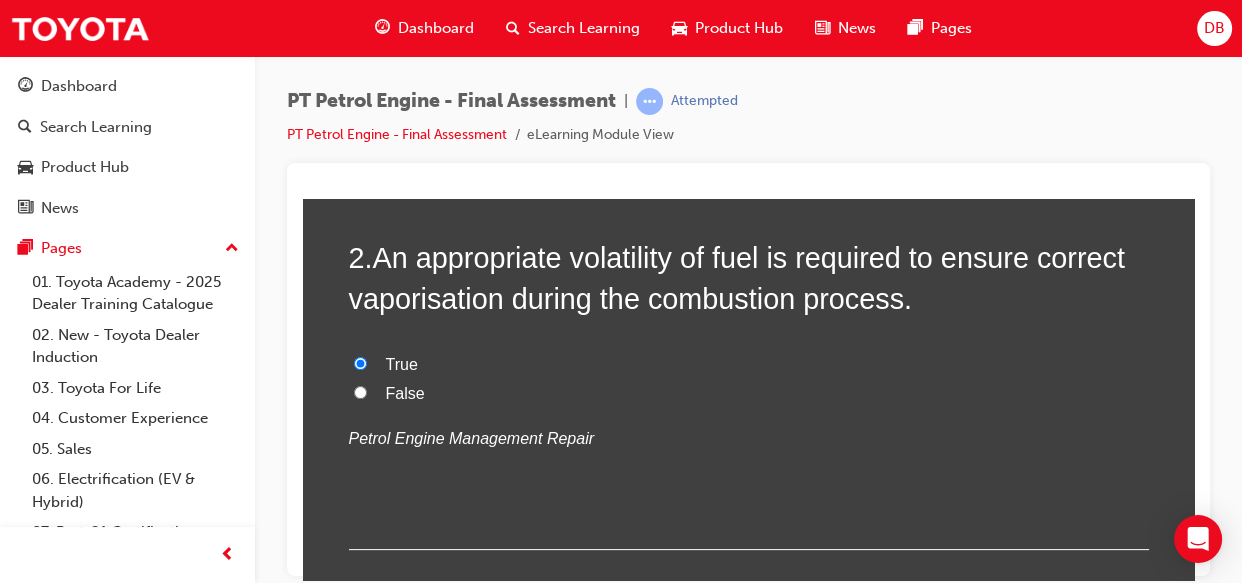 radio on "true" 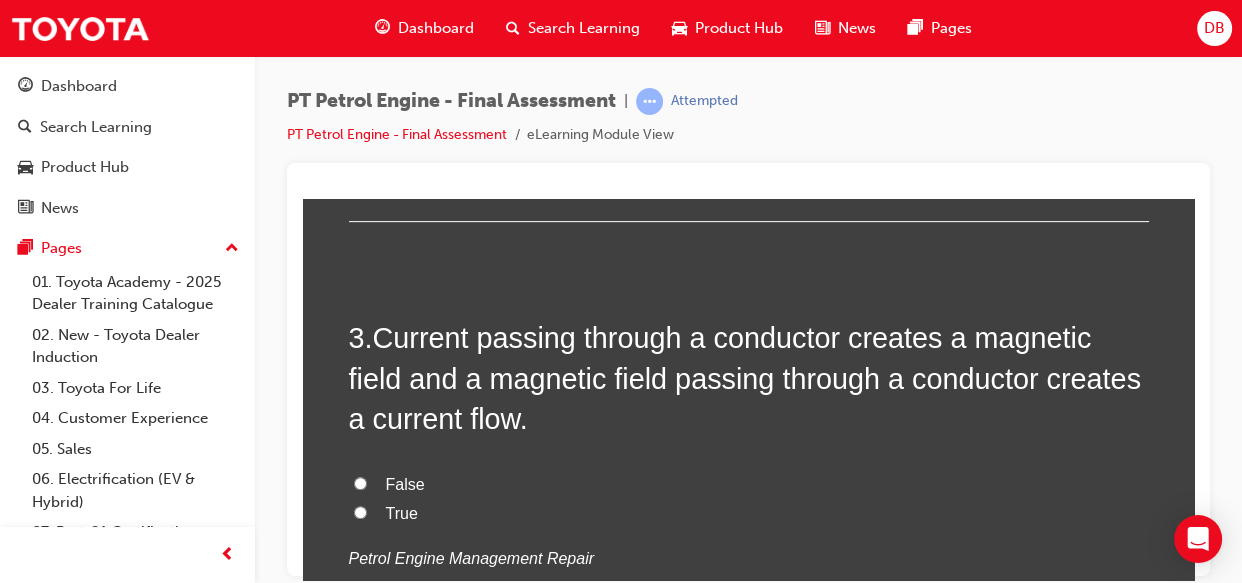 scroll, scrollTop: 945, scrollLeft: 0, axis: vertical 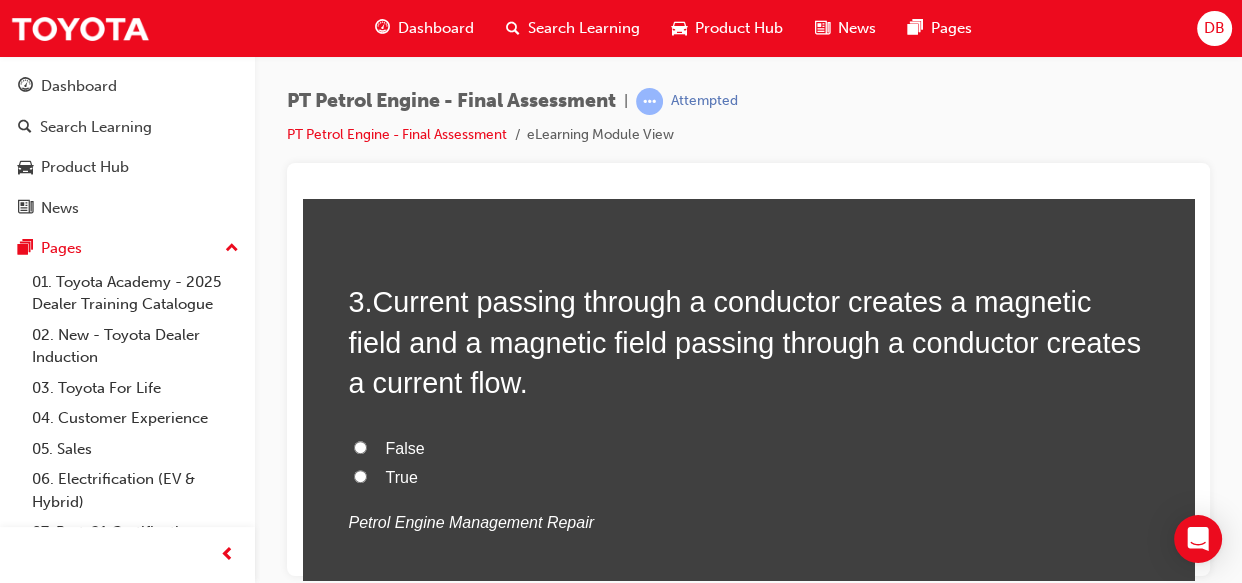 click on "True" at bounding box center (360, 475) 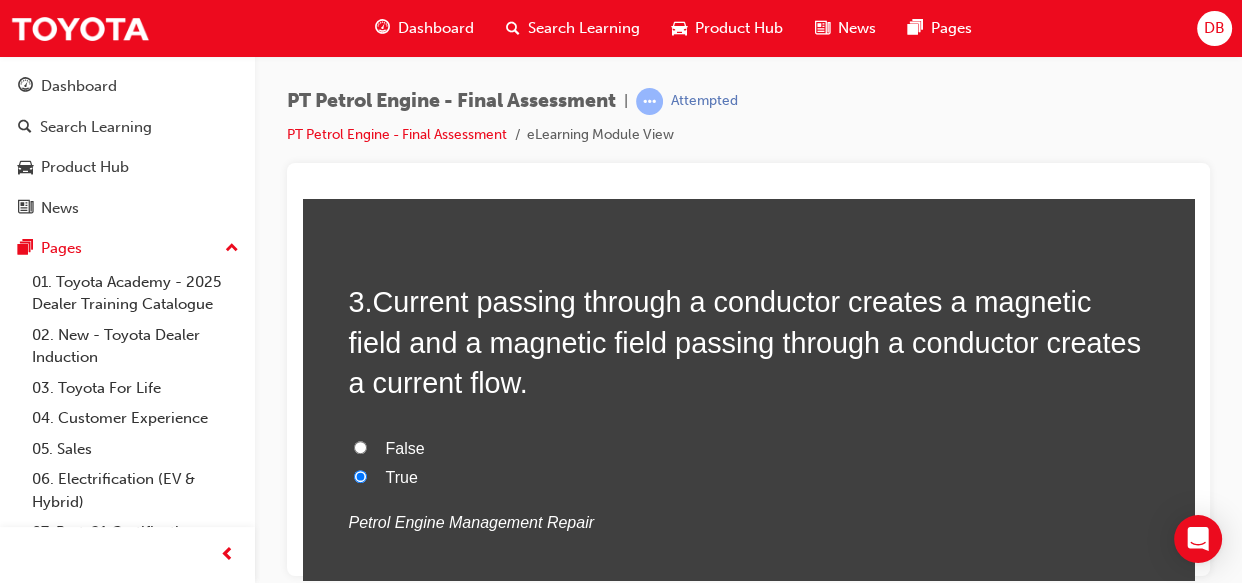 radio on "true" 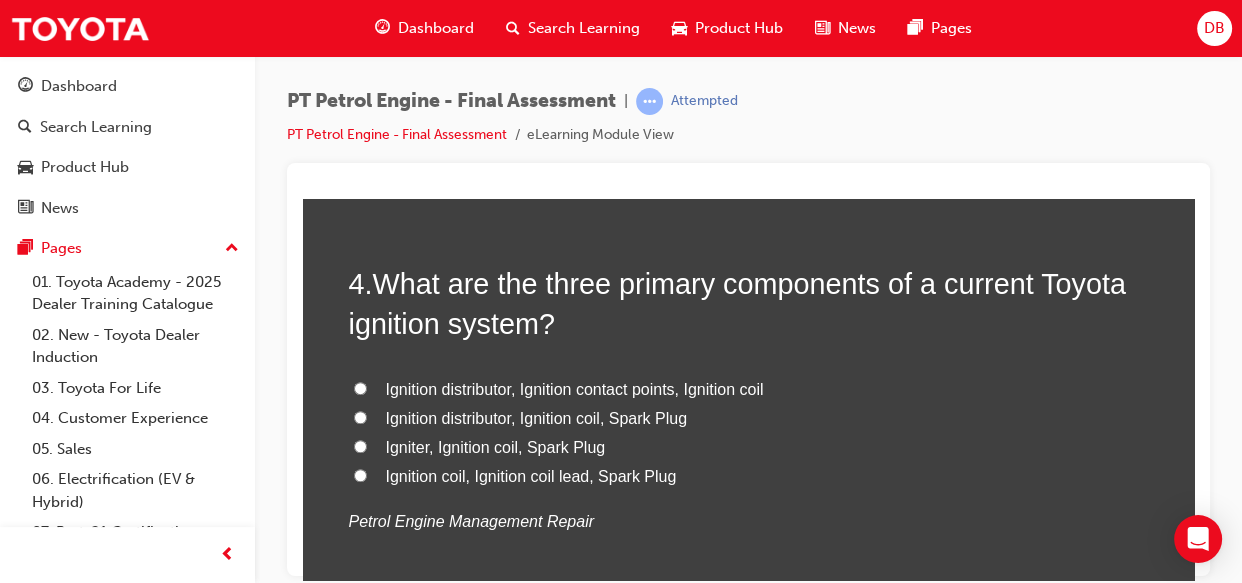 scroll, scrollTop: 1418, scrollLeft: 0, axis: vertical 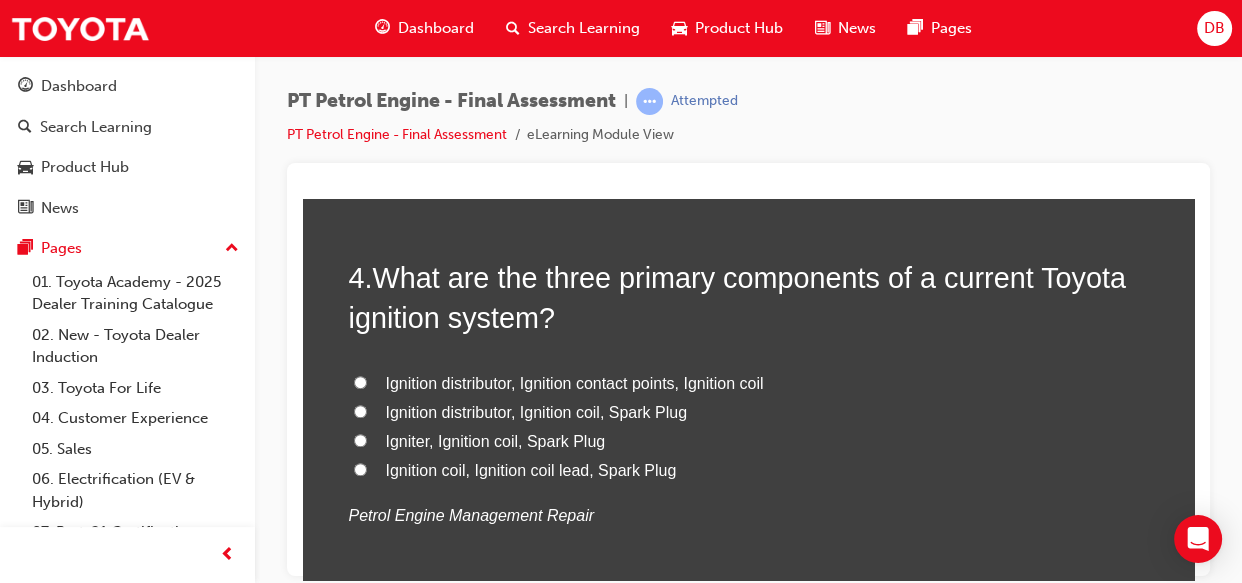 click on "Igniter, Ignition coil, Spark Plug" at bounding box center (749, 441) 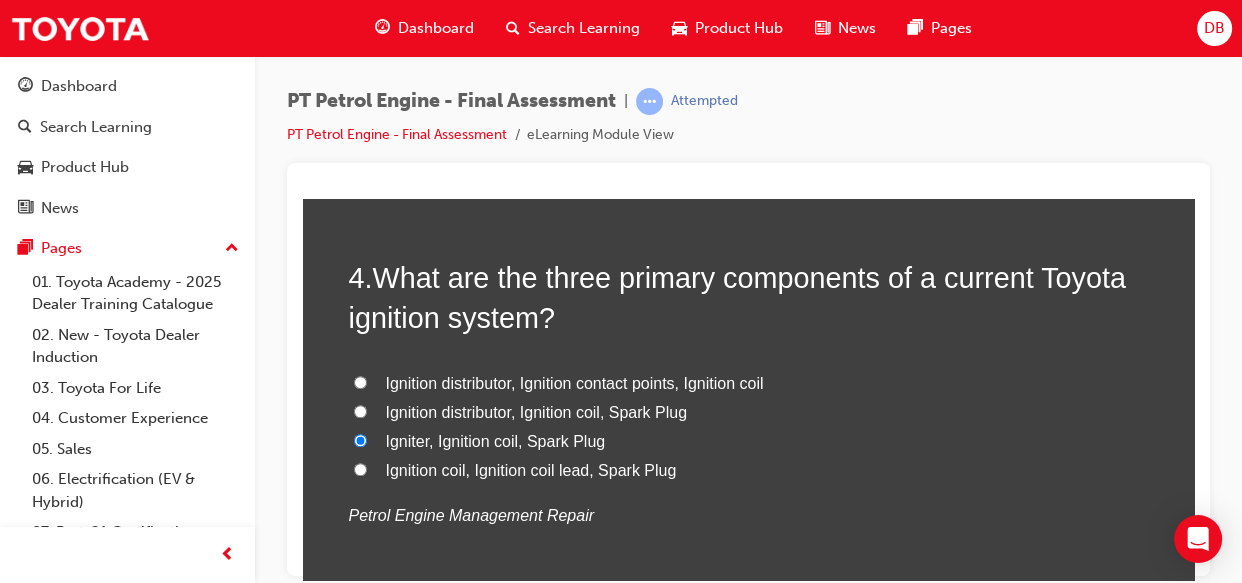 radio on "true" 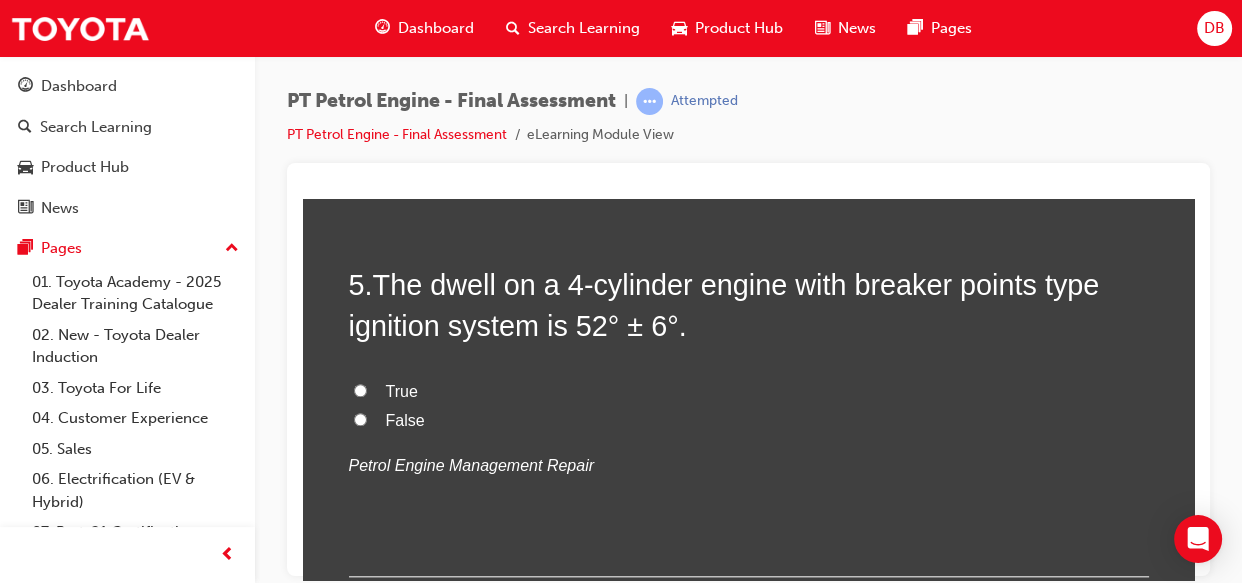 scroll, scrollTop: 1890, scrollLeft: 0, axis: vertical 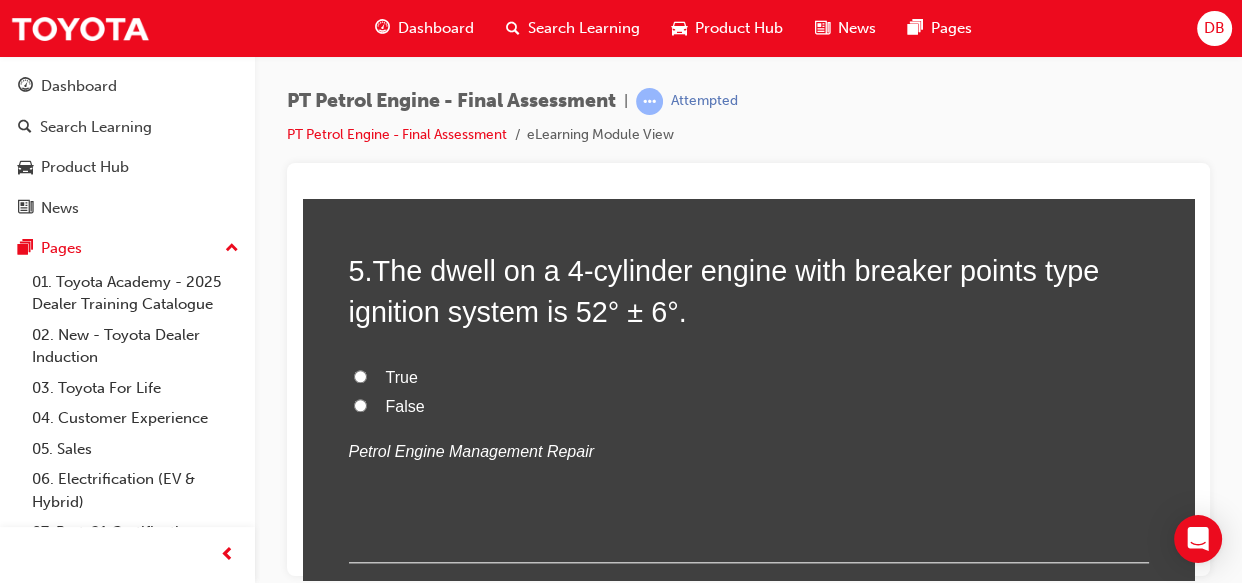 click on "True" at bounding box center (360, 375) 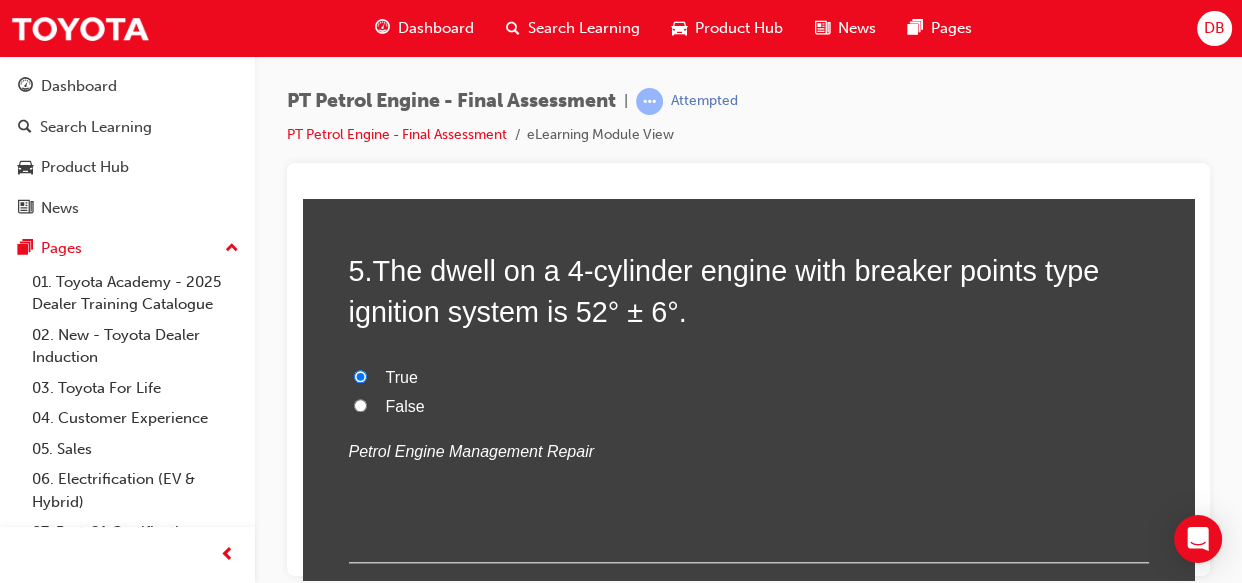 radio on "true" 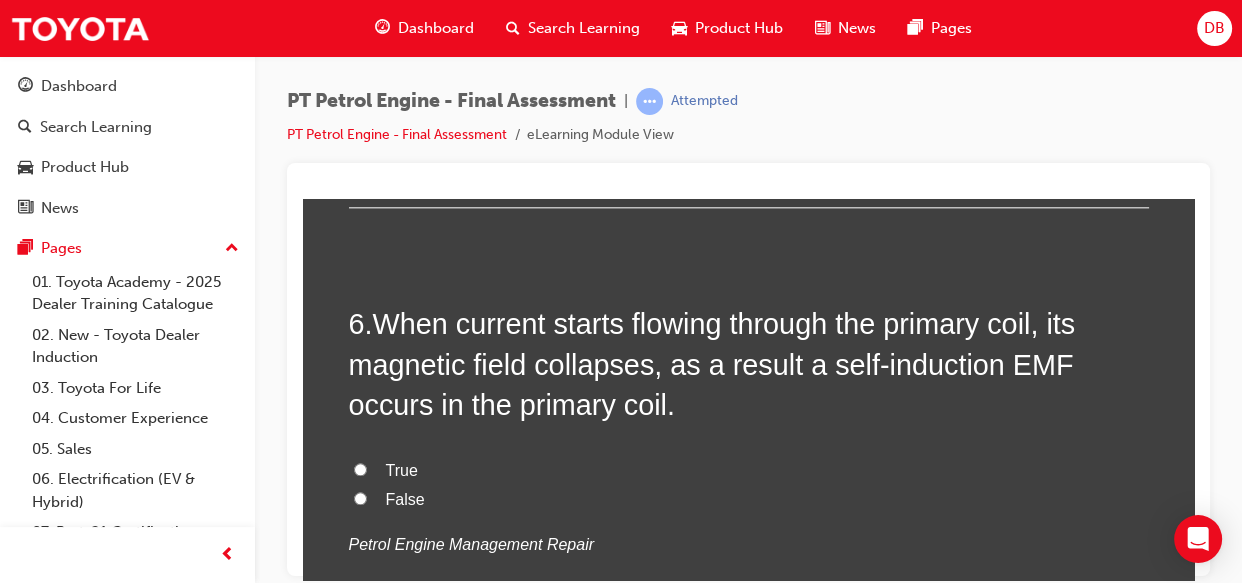 scroll, scrollTop: 2254, scrollLeft: 0, axis: vertical 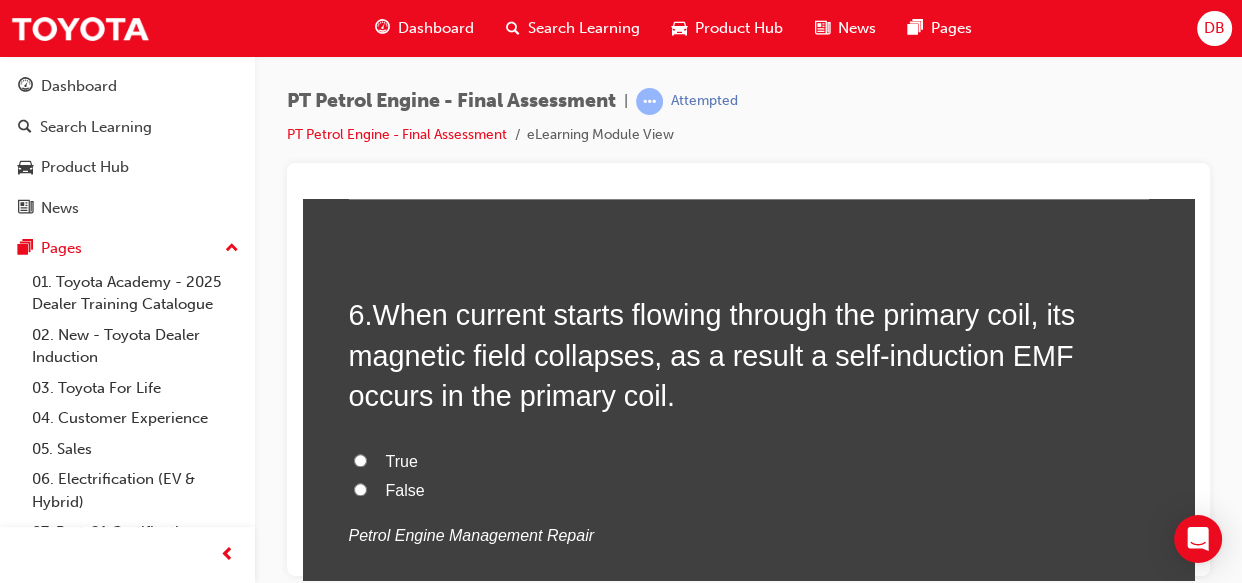click on "False" at bounding box center (749, 490) 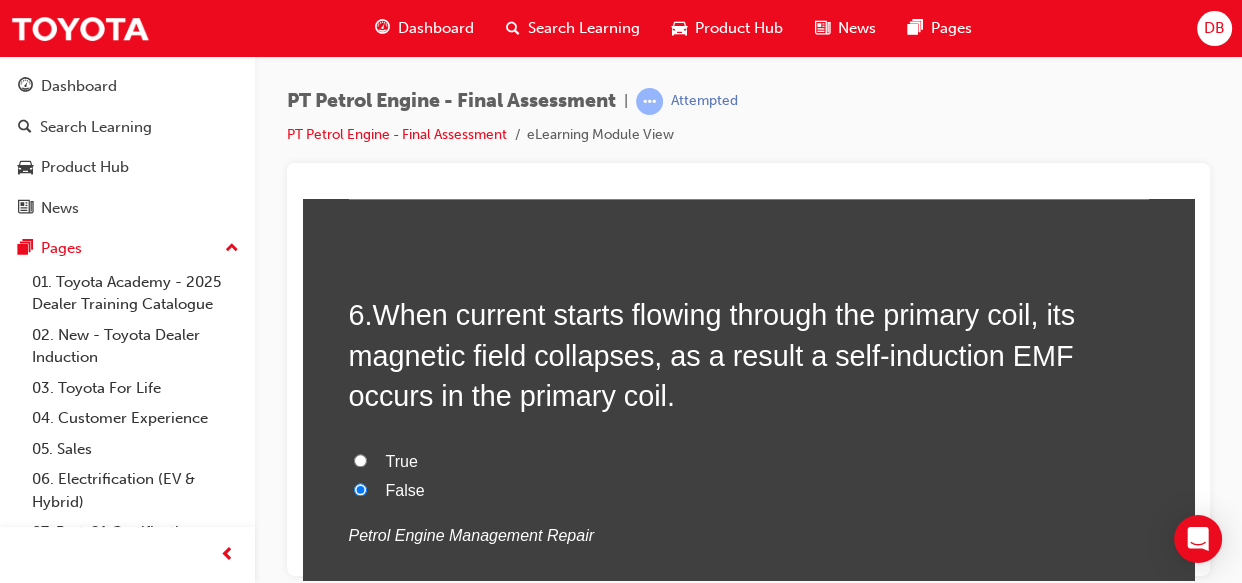 radio on "true" 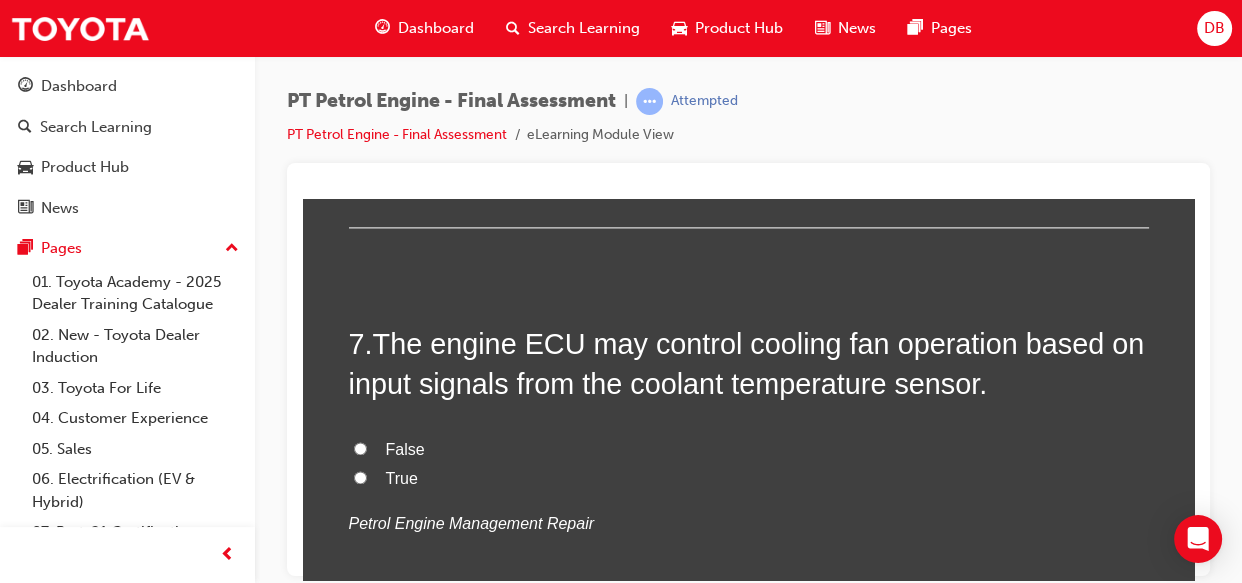 scroll, scrollTop: 2690, scrollLeft: 0, axis: vertical 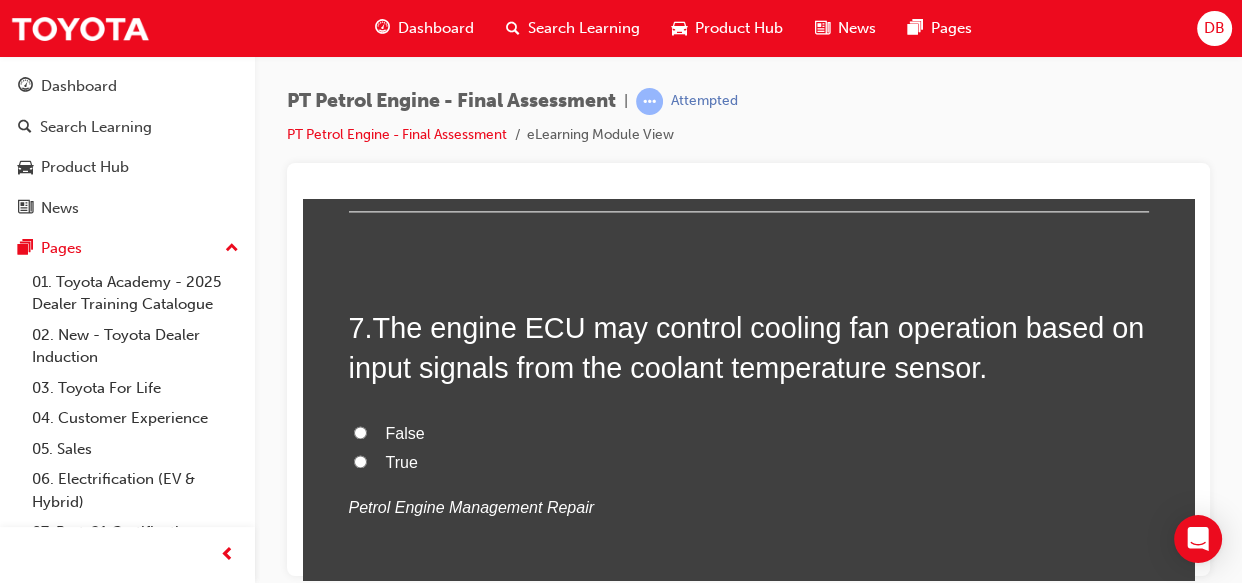 click on "True" at bounding box center (360, 460) 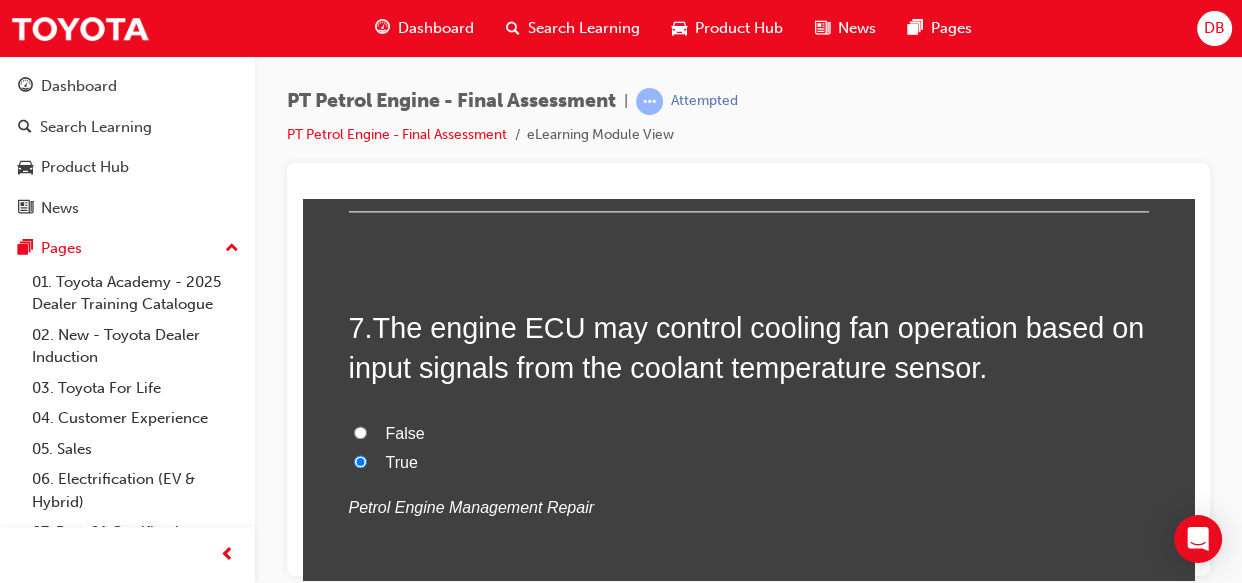 radio on "true" 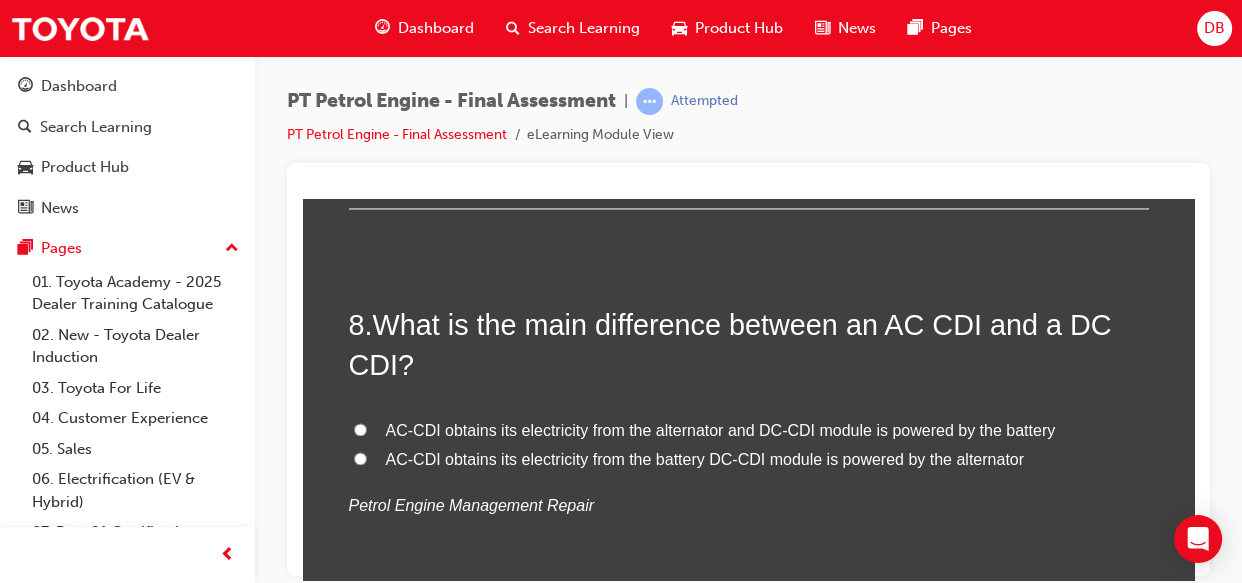 scroll, scrollTop: 3127, scrollLeft: 0, axis: vertical 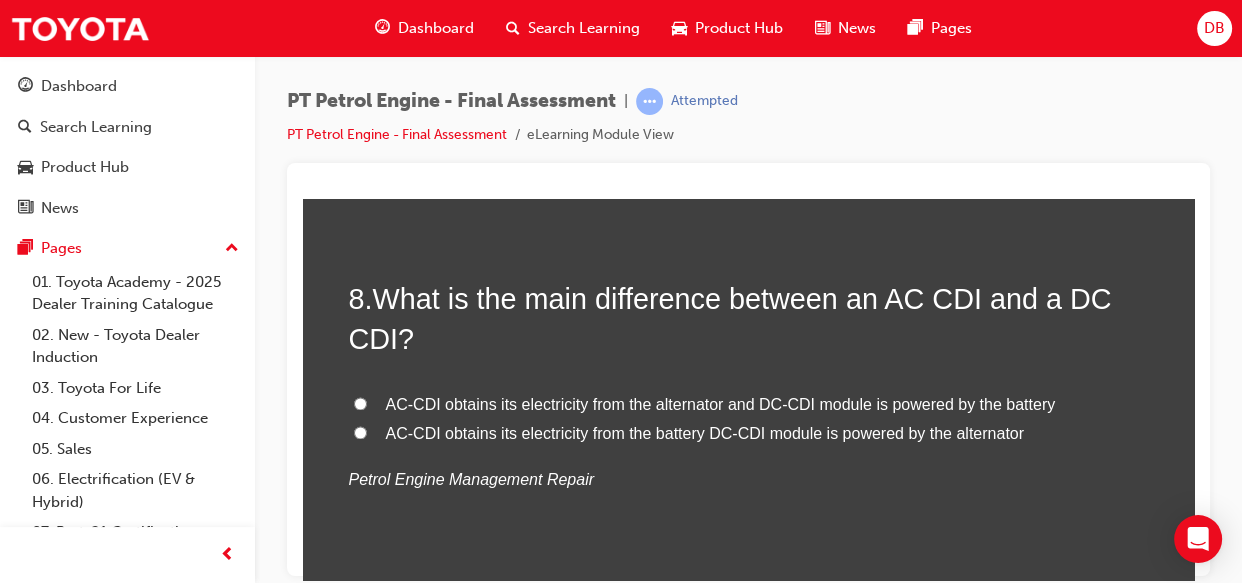 click on "AC-CDI obtains its electricity from the alternator and DC-CDI module is powered by the battery" at bounding box center [360, 402] 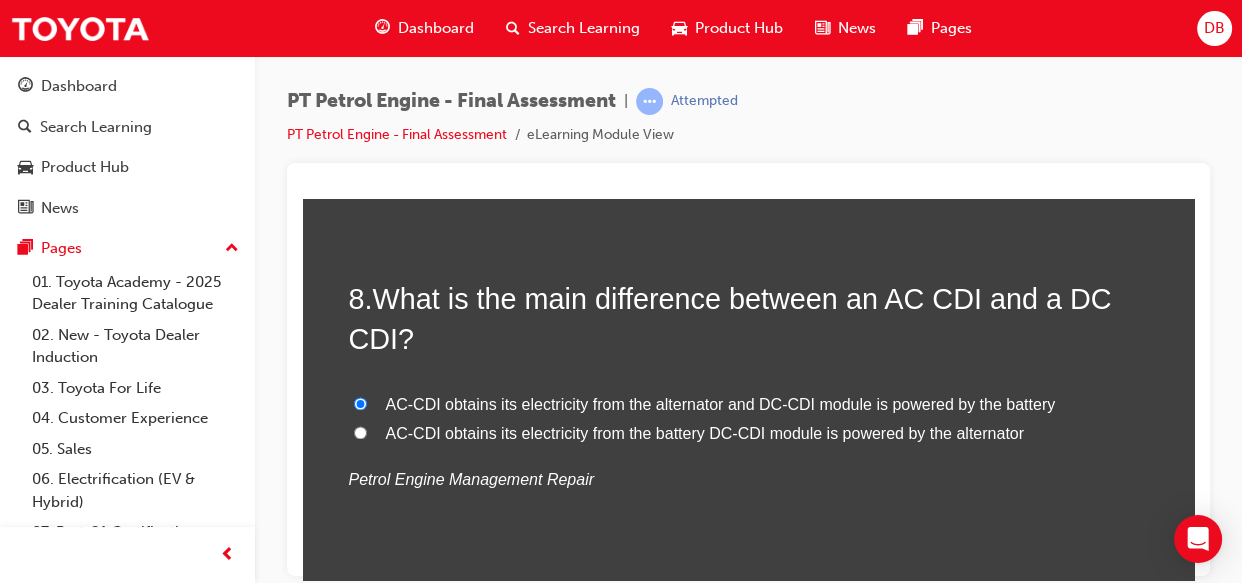 radio on "true" 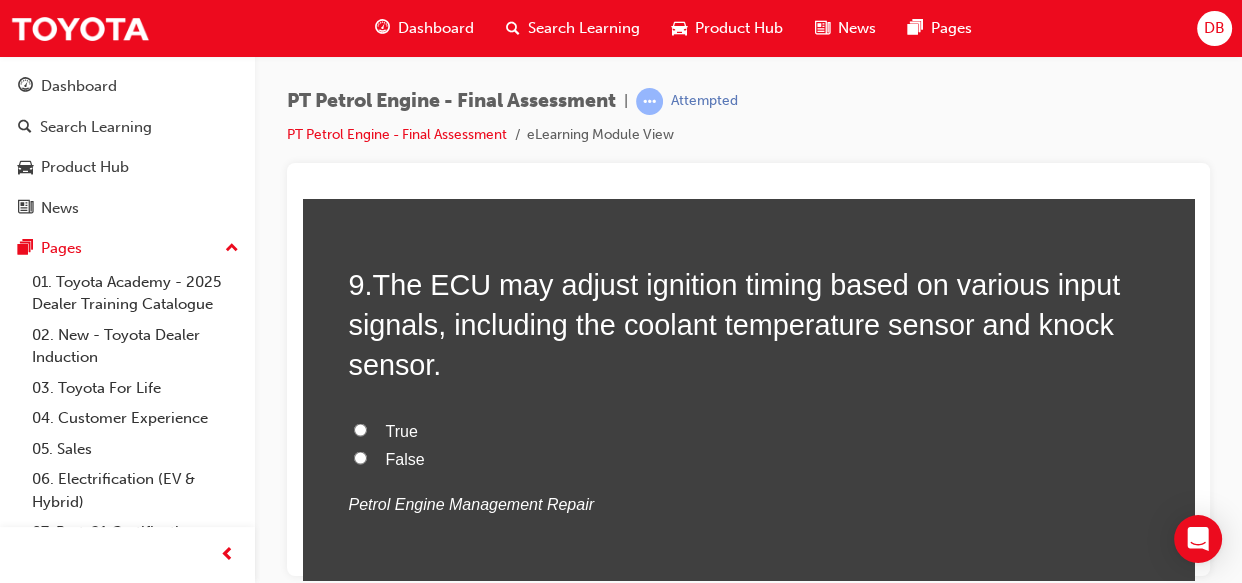 scroll, scrollTop: 3563, scrollLeft: 0, axis: vertical 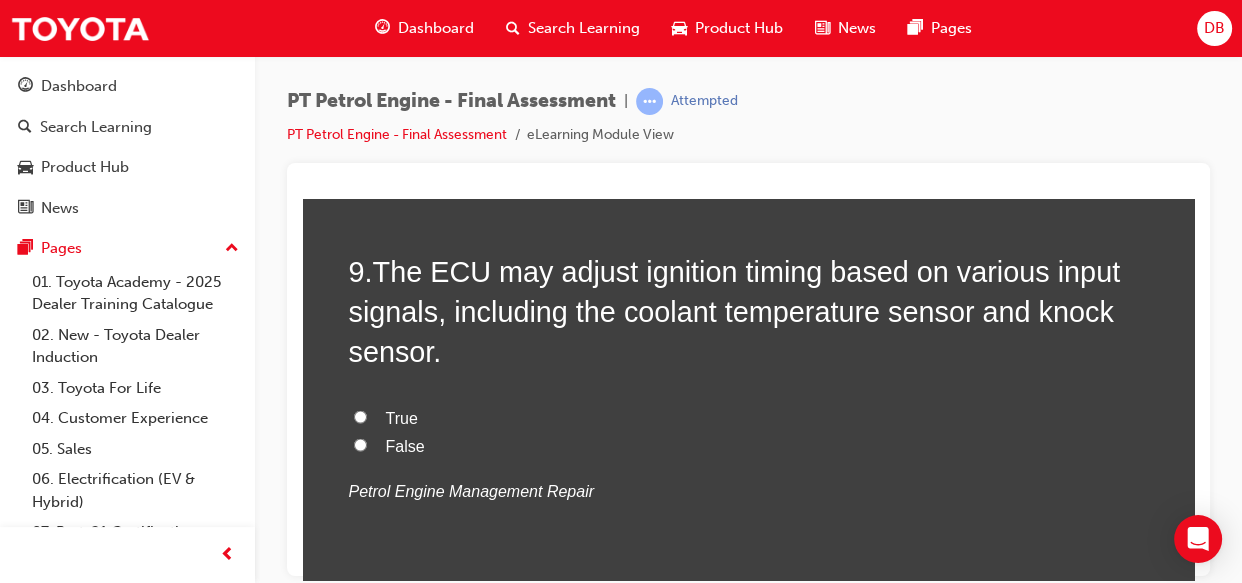 click on "True" at bounding box center (360, 415) 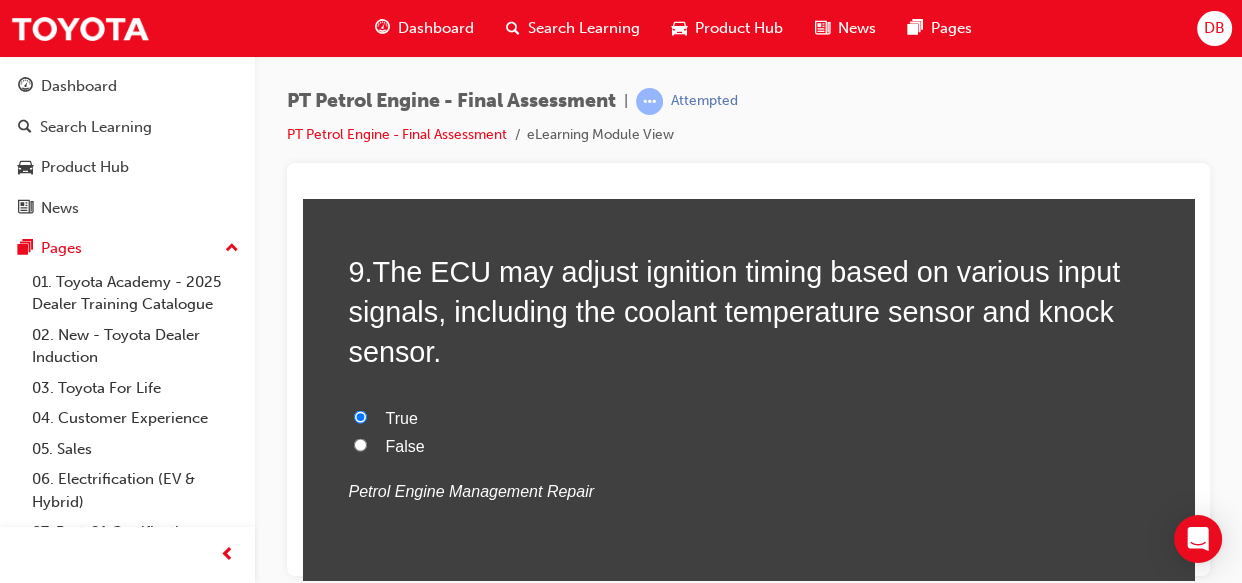 radio on "true" 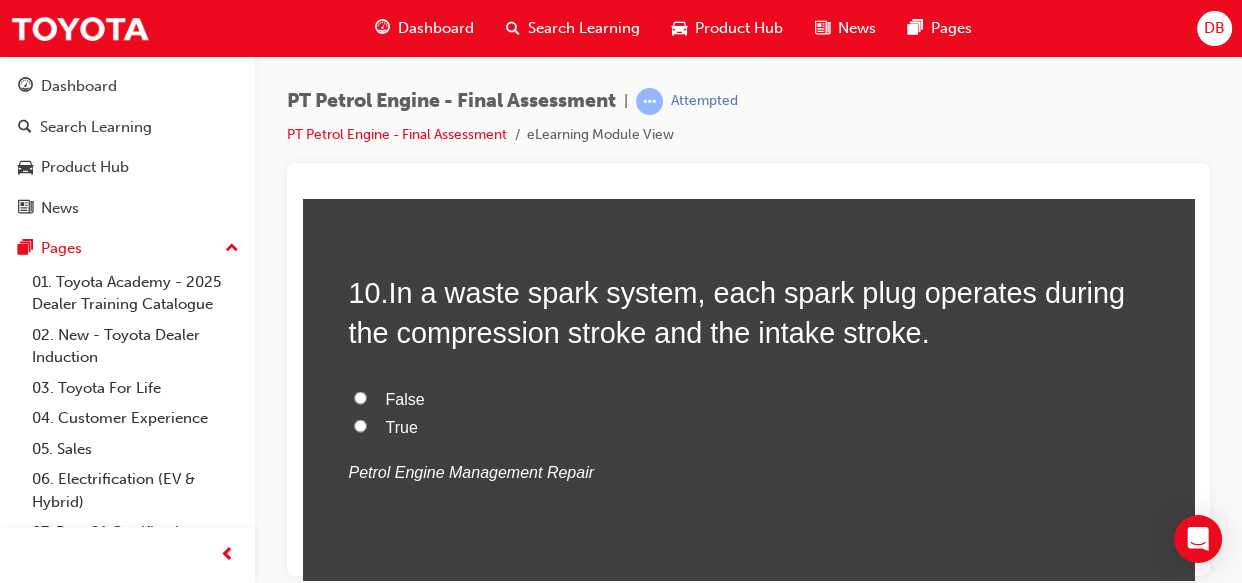 scroll, scrollTop: 4000, scrollLeft: 0, axis: vertical 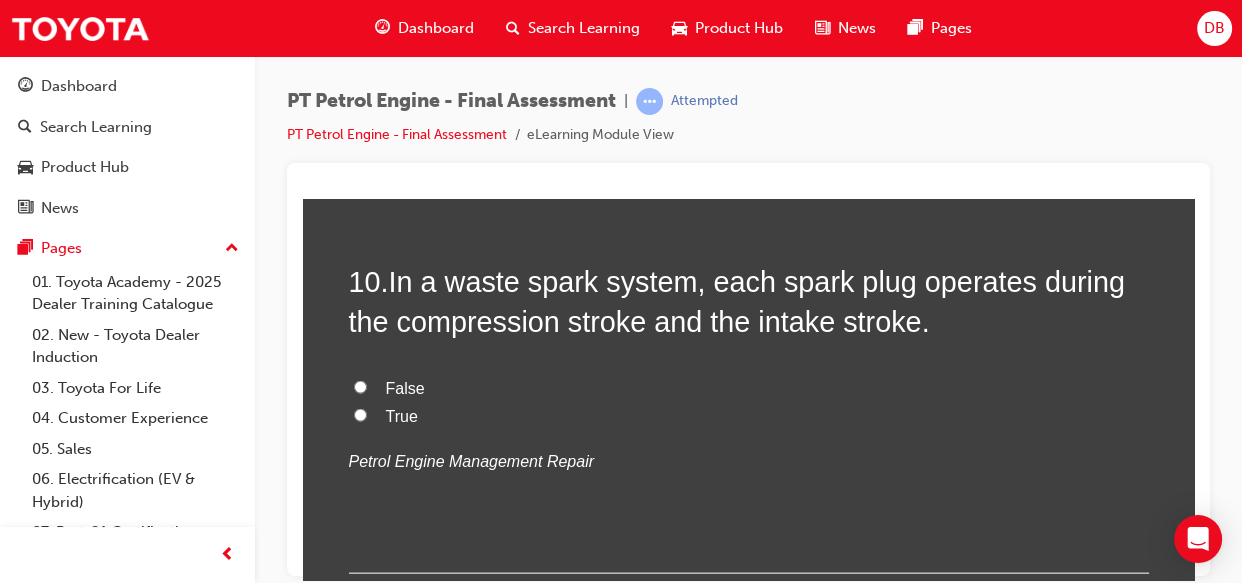 click on "True" at bounding box center (360, 414) 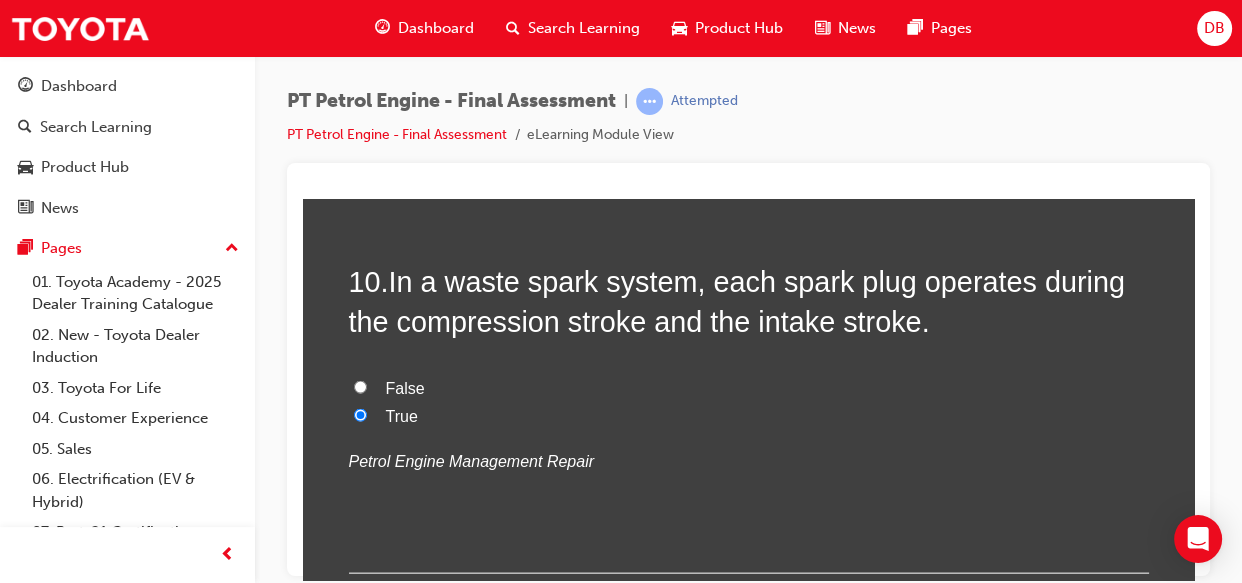 radio on "true" 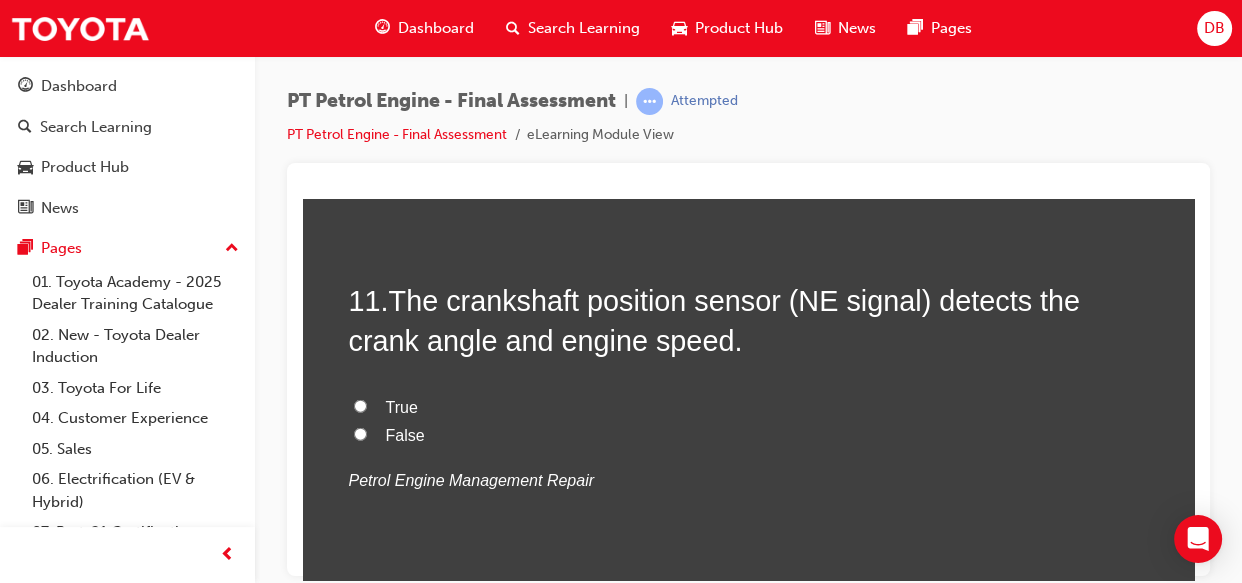 scroll, scrollTop: 4400, scrollLeft: 0, axis: vertical 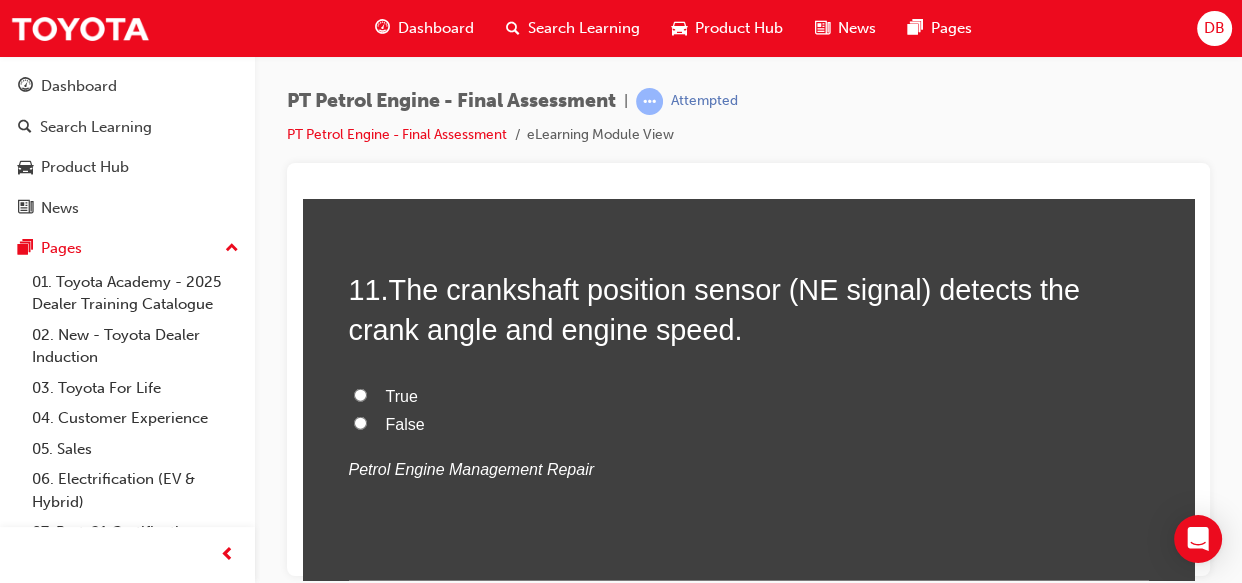 click on "True" at bounding box center (360, 394) 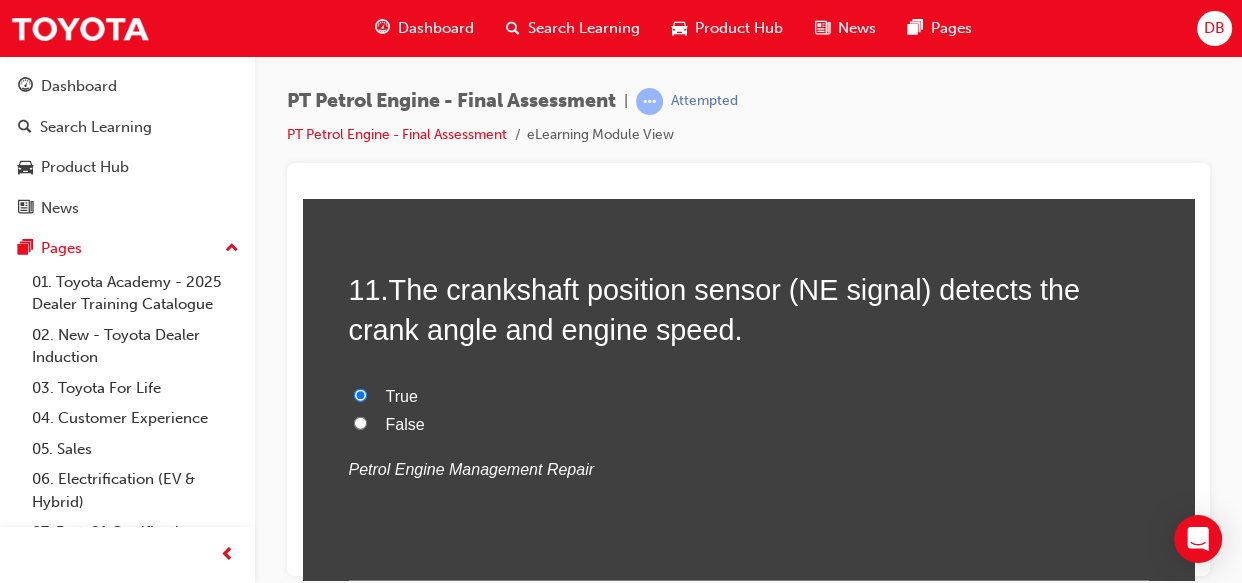 radio on "true" 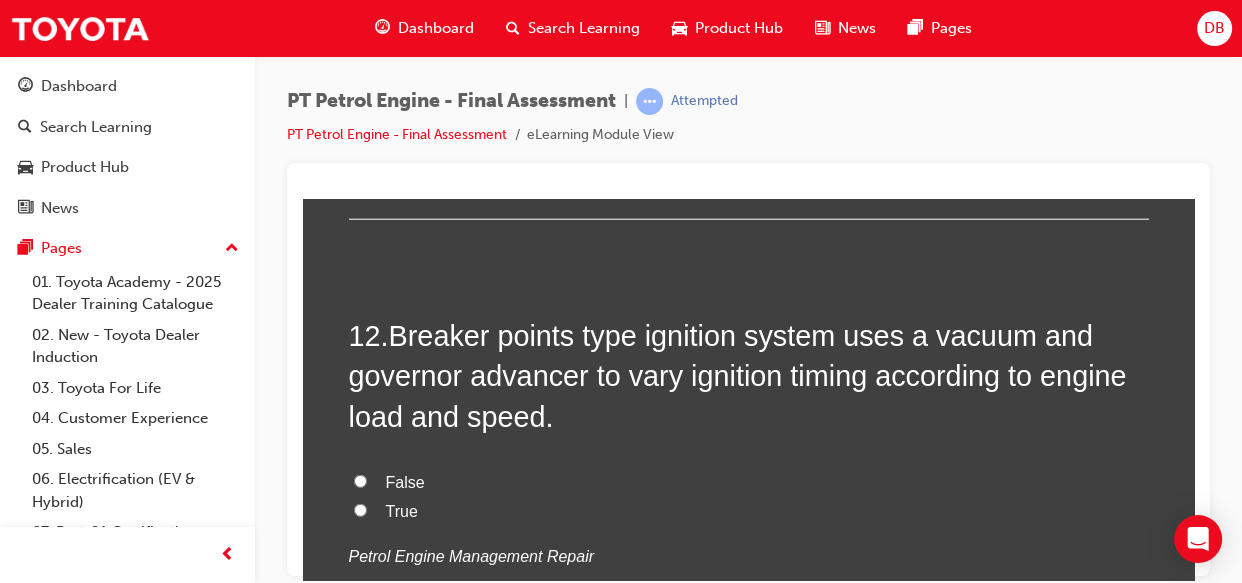 scroll, scrollTop: 4763, scrollLeft: 0, axis: vertical 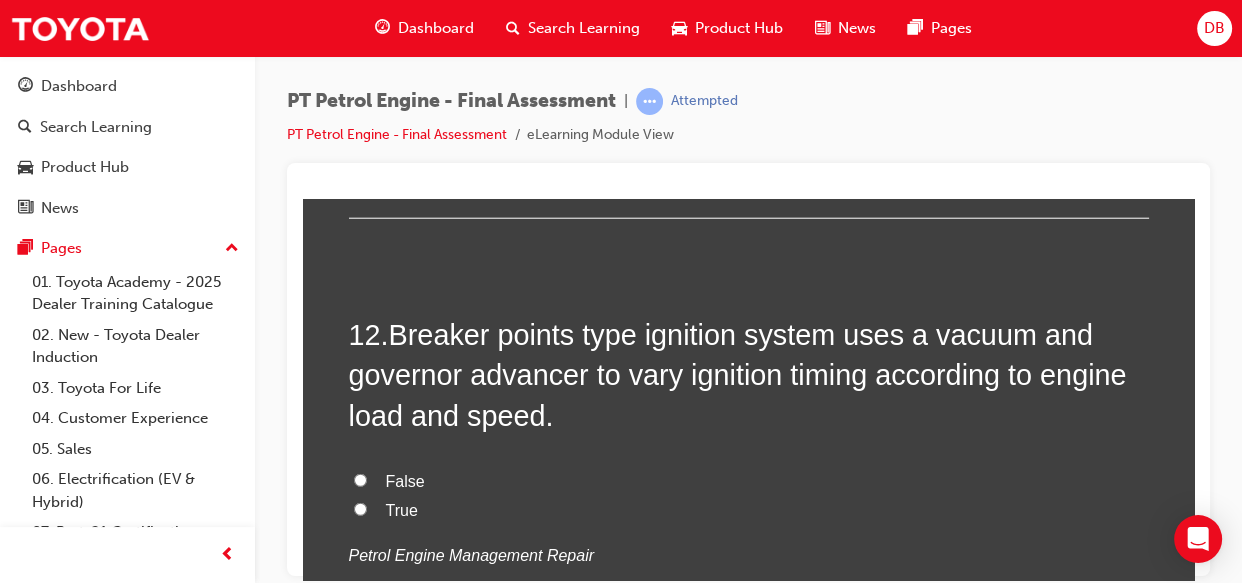 click on "True" at bounding box center [360, 508] 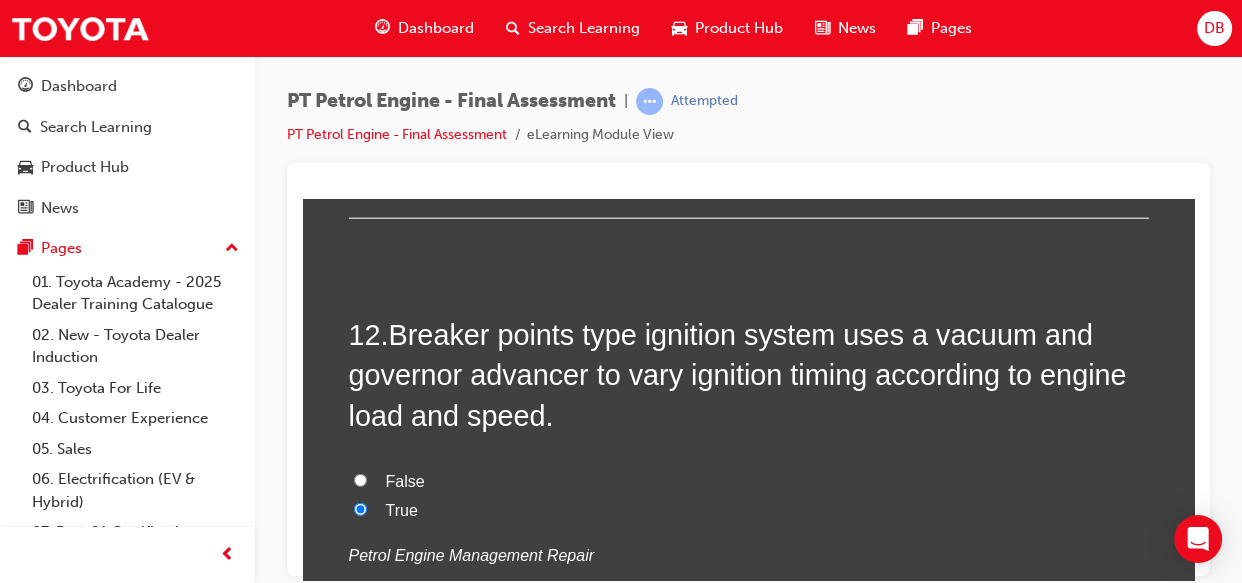 radio on "true" 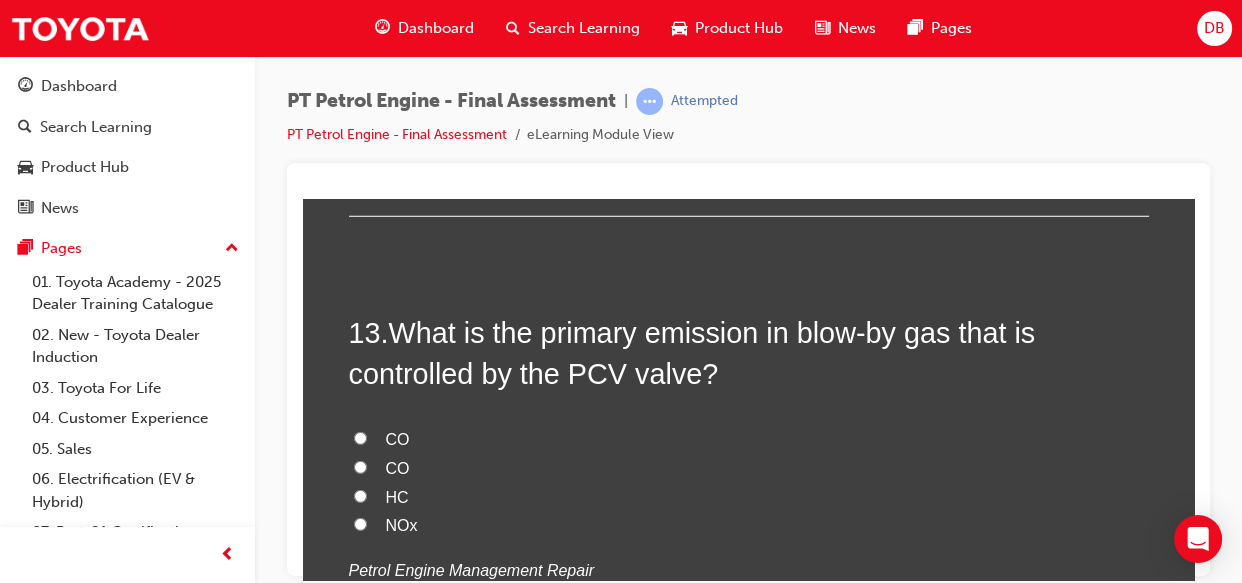 scroll, scrollTop: 5236, scrollLeft: 0, axis: vertical 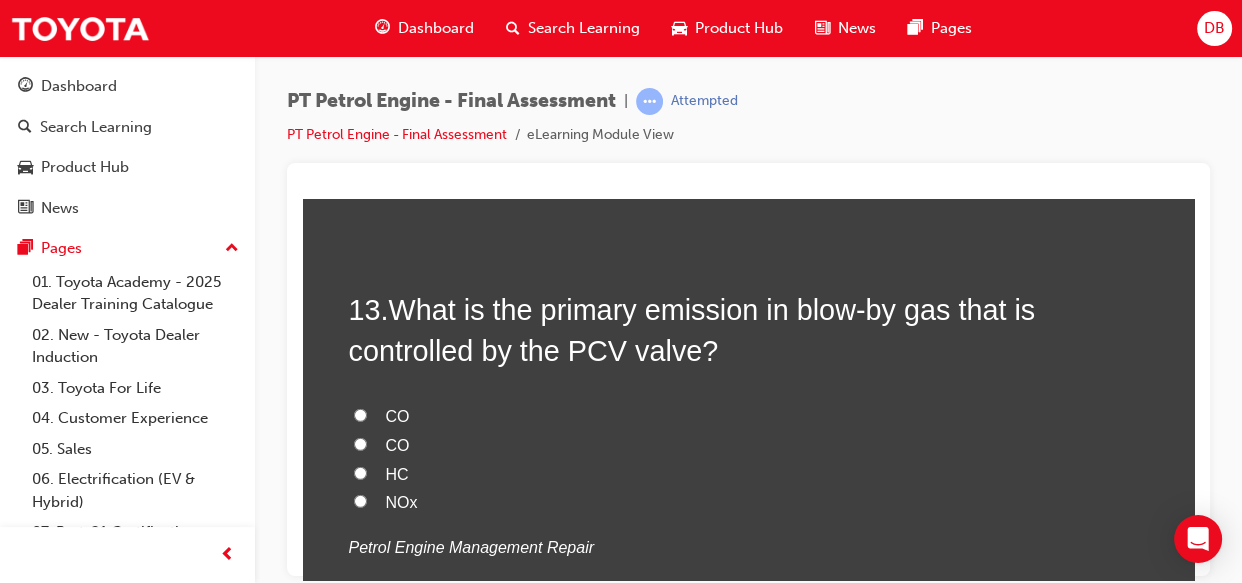 click on "HC" at bounding box center [360, 472] 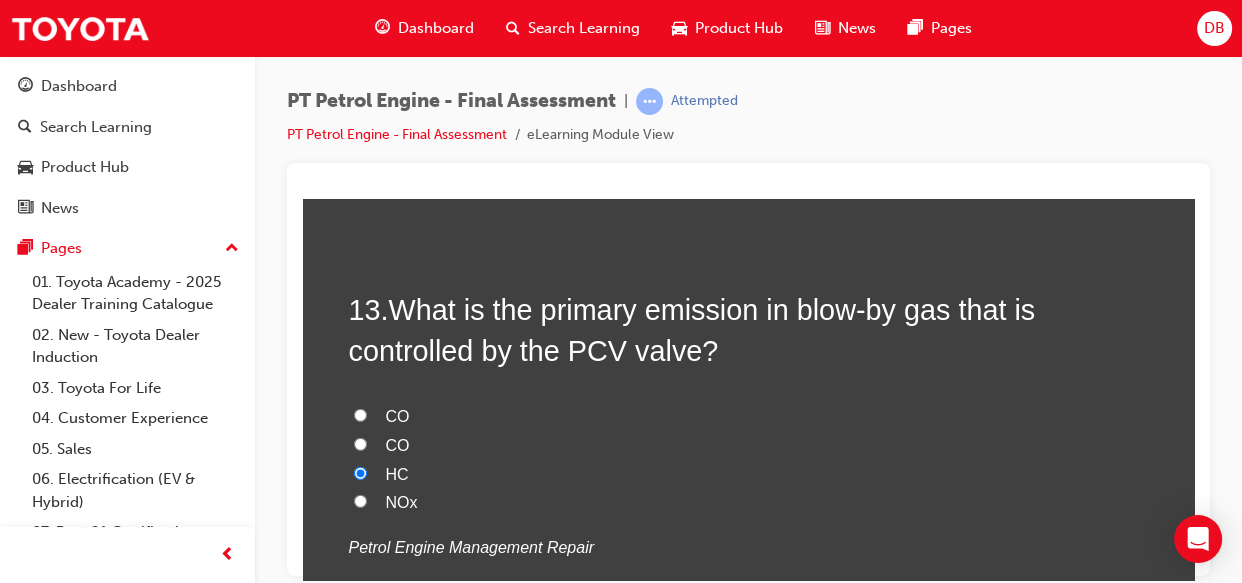 radio on "true" 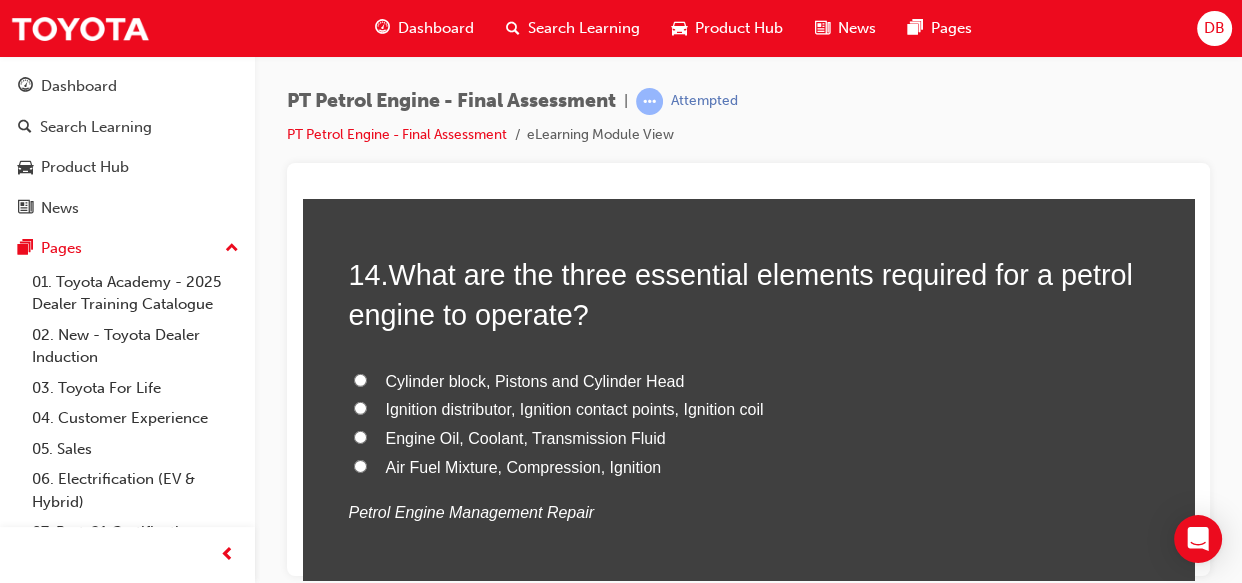 scroll, scrollTop: 5745, scrollLeft: 0, axis: vertical 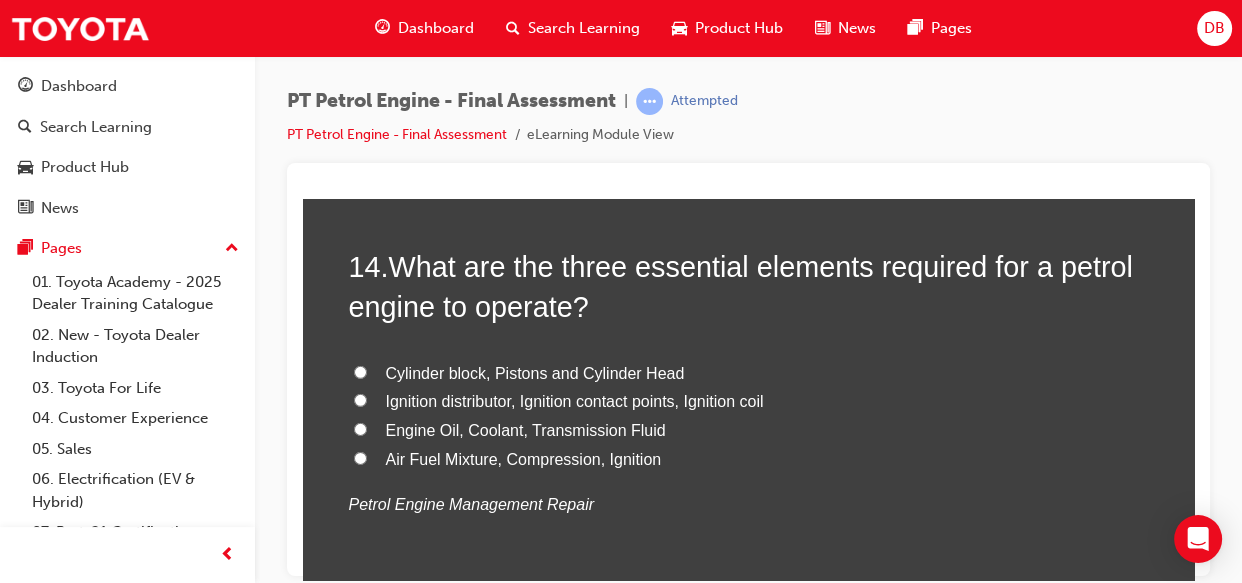 click on "Air Fuel Mixture, Compression, Ignition" at bounding box center (360, 457) 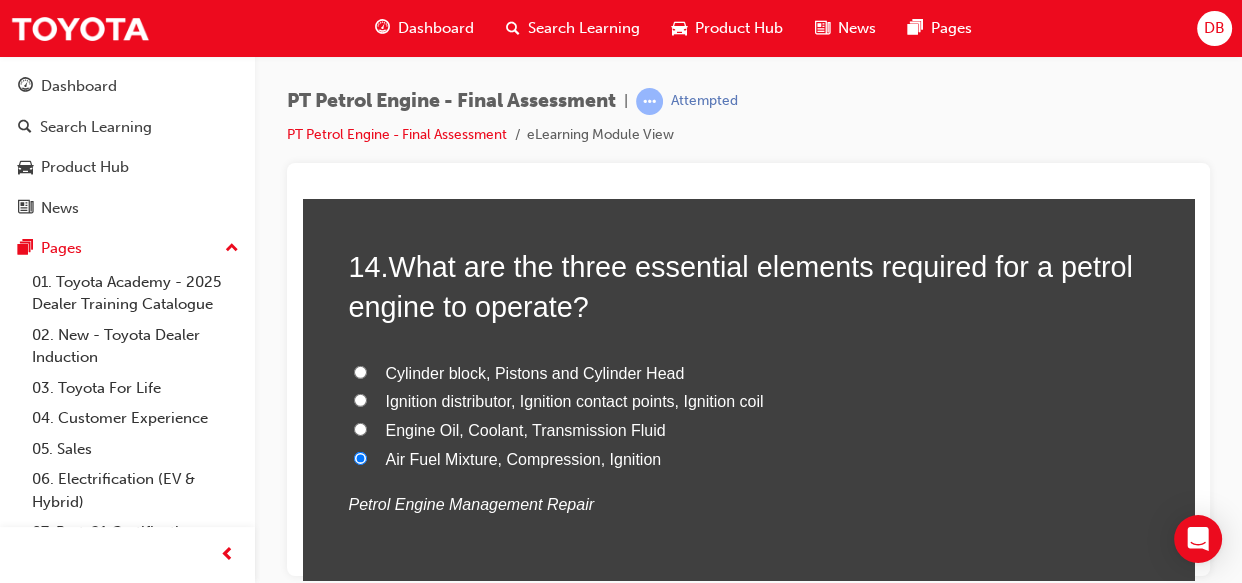 radio on "true" 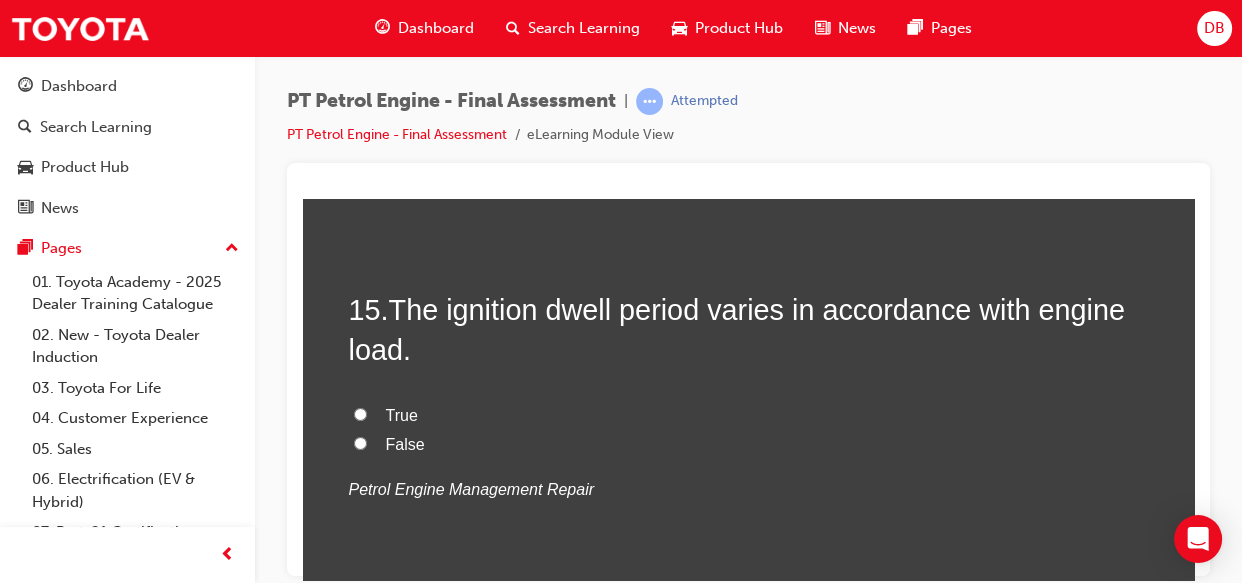 scroll, scrollTop: 6181, scrollLeft: 0, axis: vertical 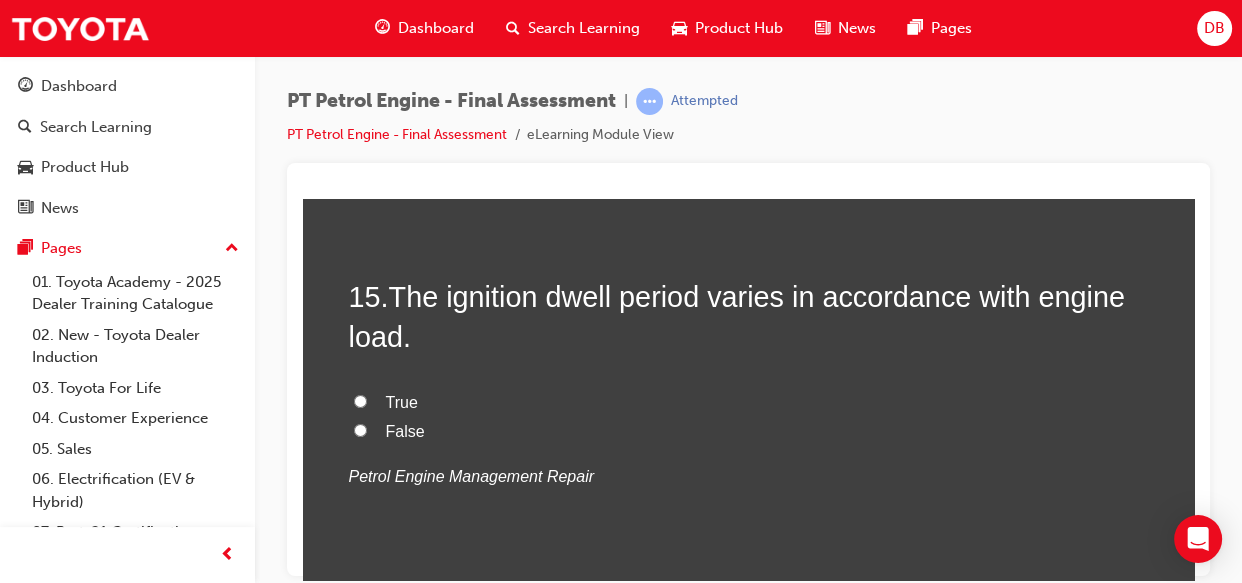 click on "True" at bounding box center [360, 400] 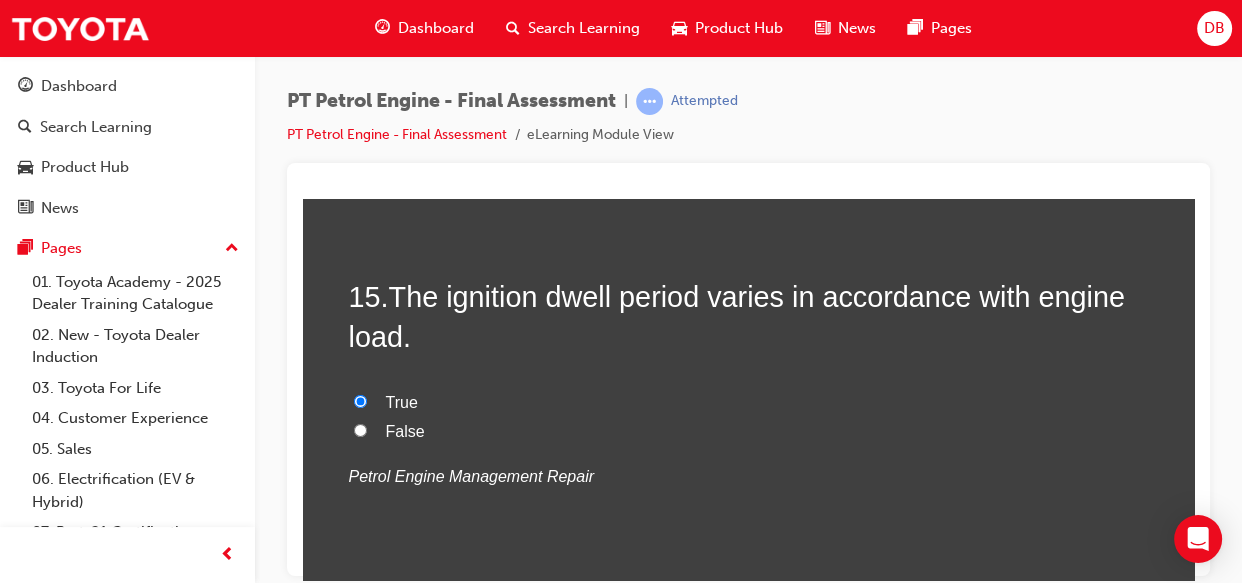 radio on "true" 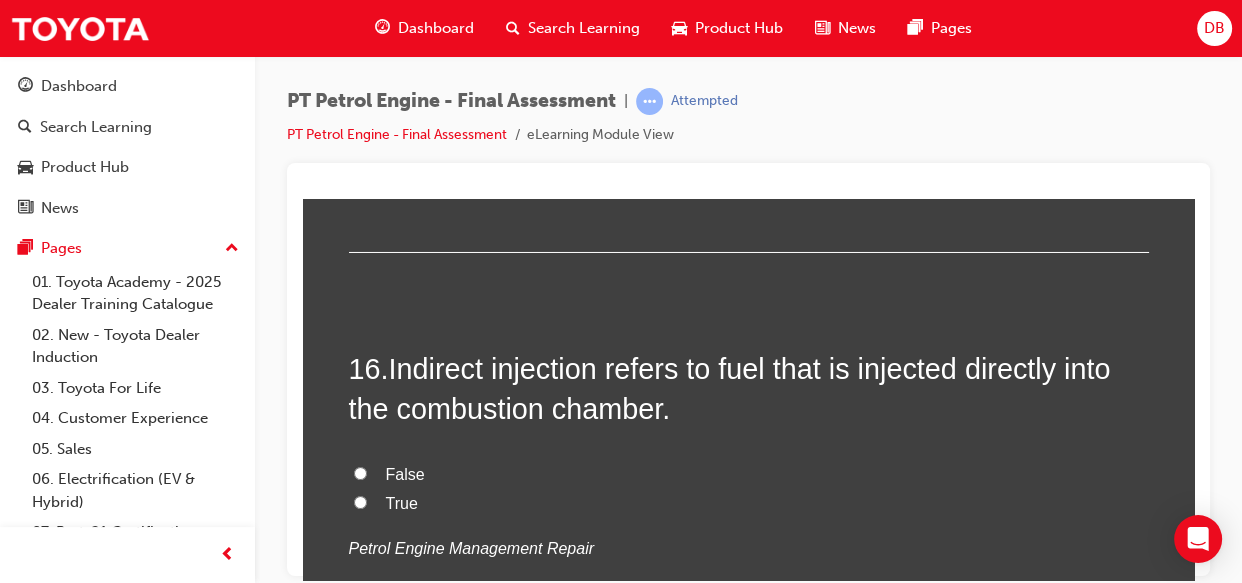 scroll, scrollTop: 6545, scrollLeft: 0, axis: vertical 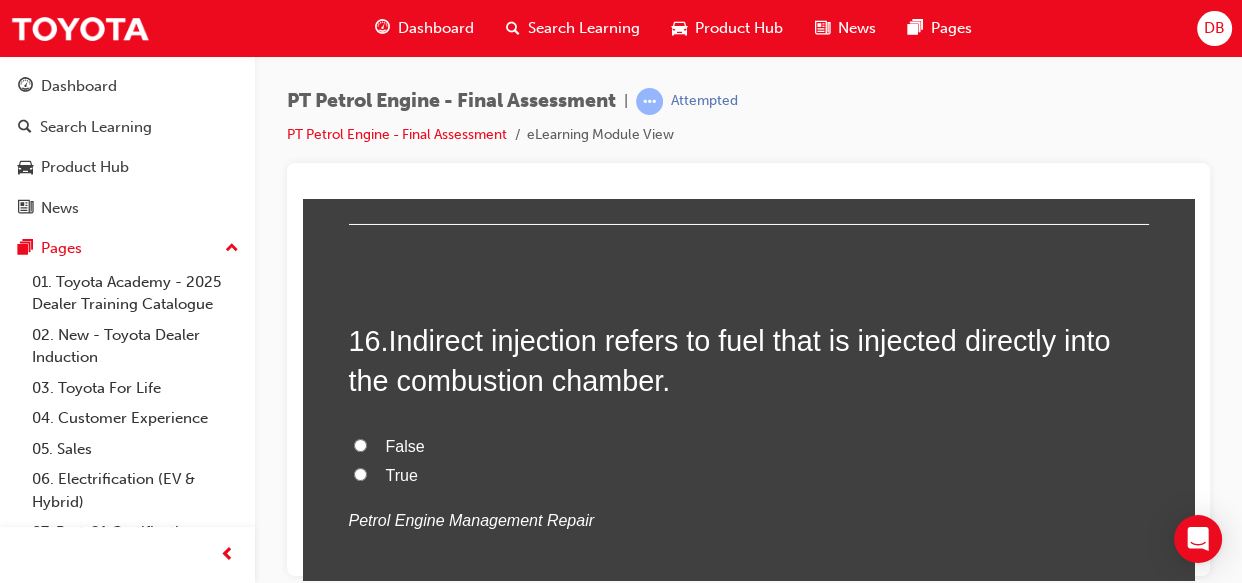 click on "False" at bounding box center (405, 445) 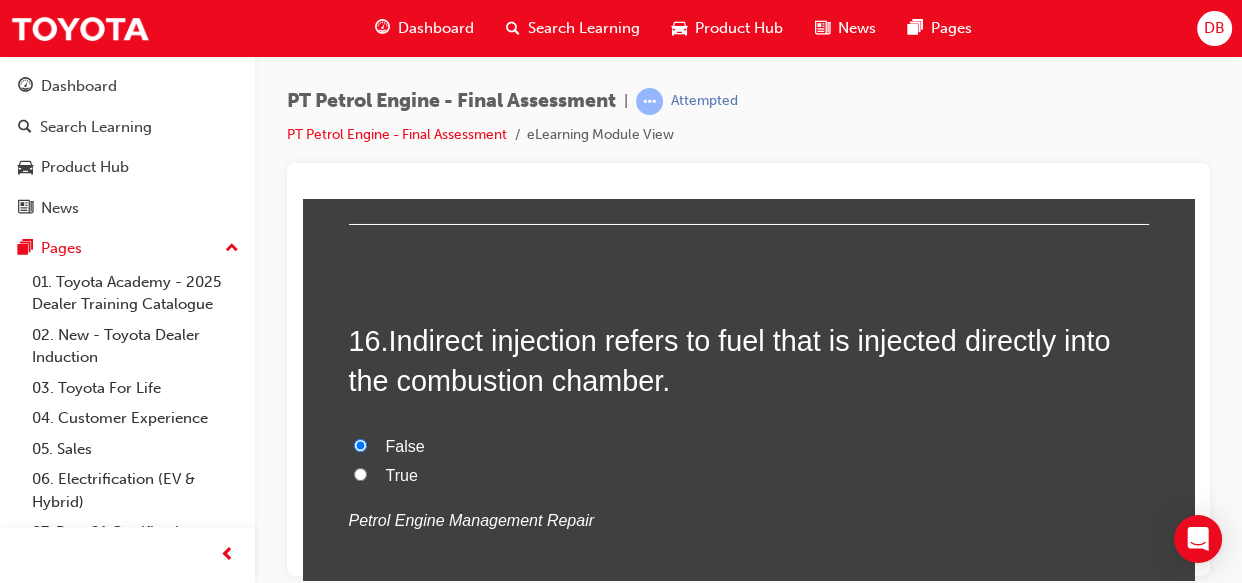 radio on "true" 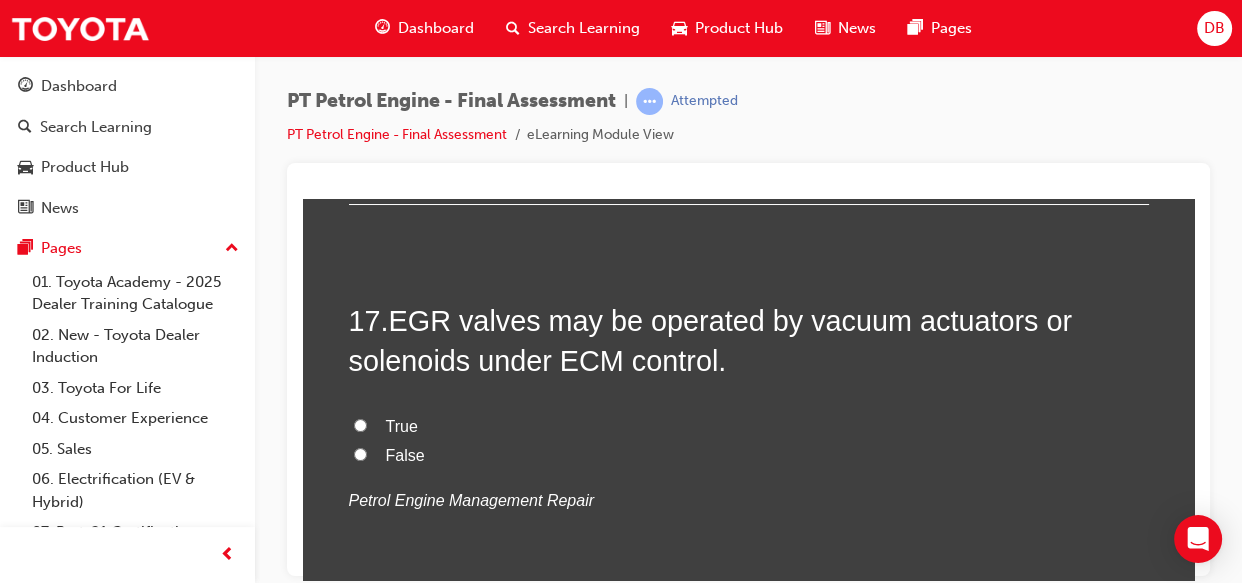 scroll, scrollTop: 6981, scrollLeft: 0, axis: vertical 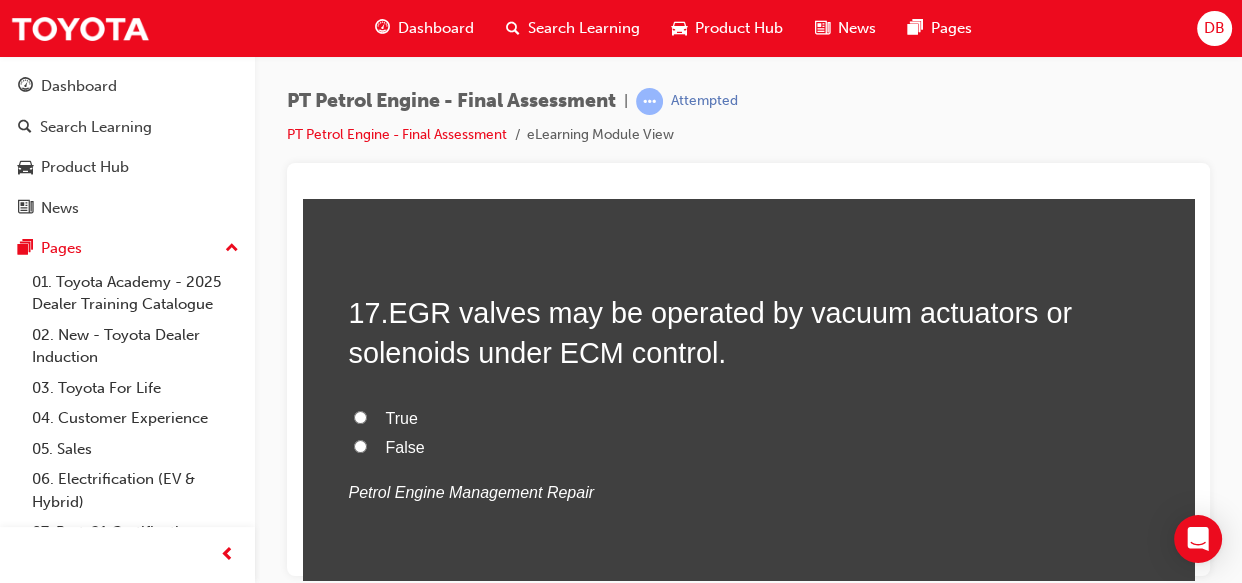 click on "True" at bounding box center [360, 416] 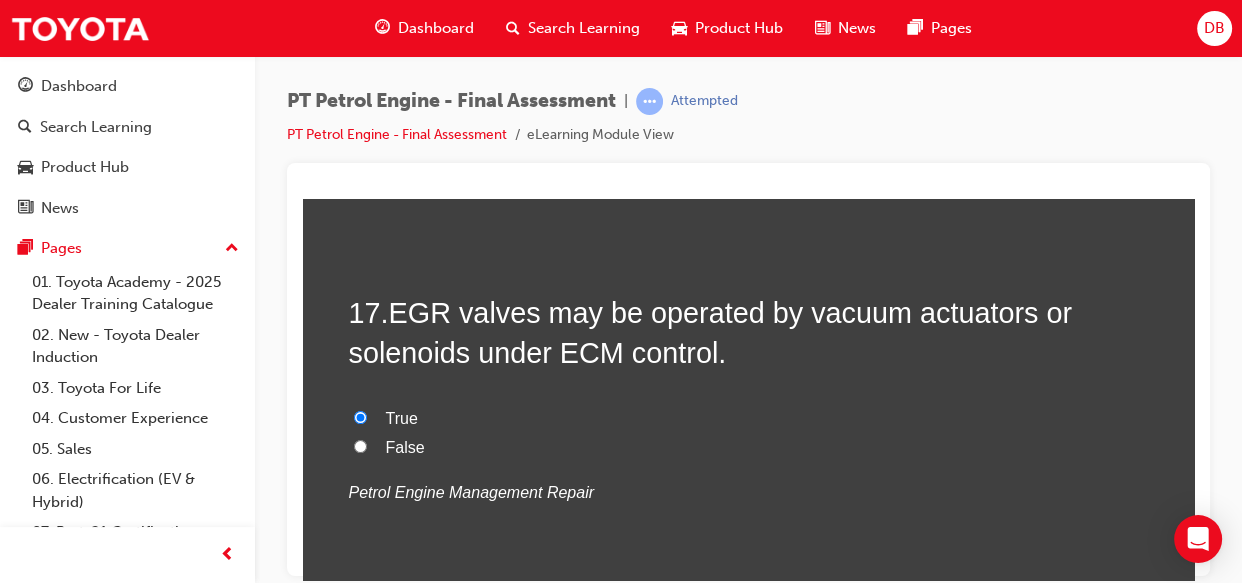 radio on "true" 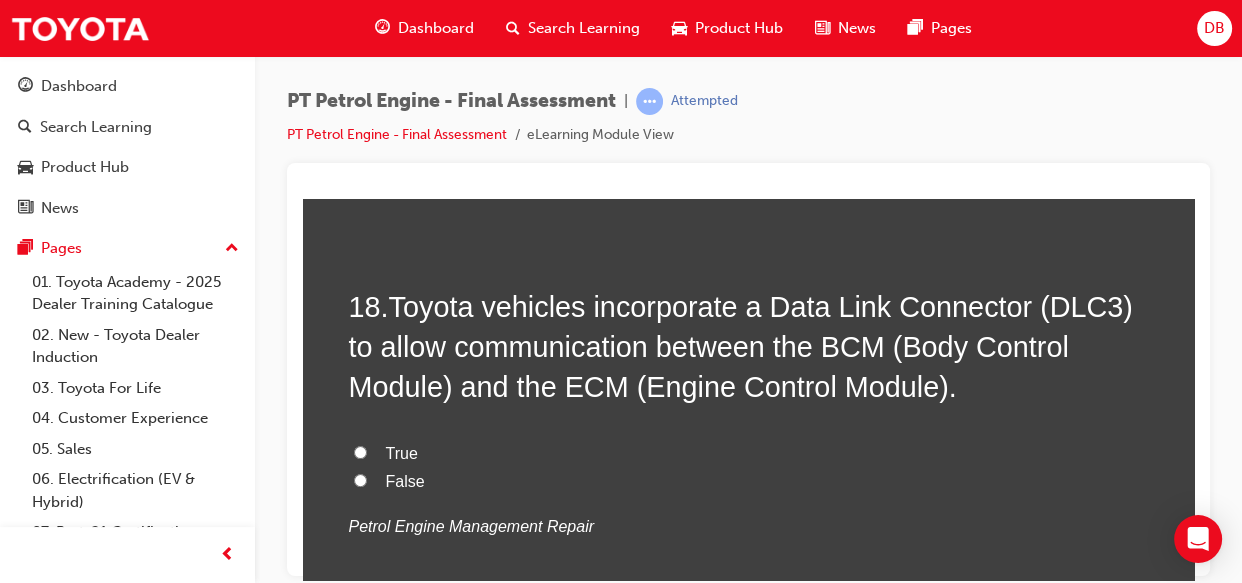 scroll, scrollTop: 7418, scrollLeft: 0, axis: vertical 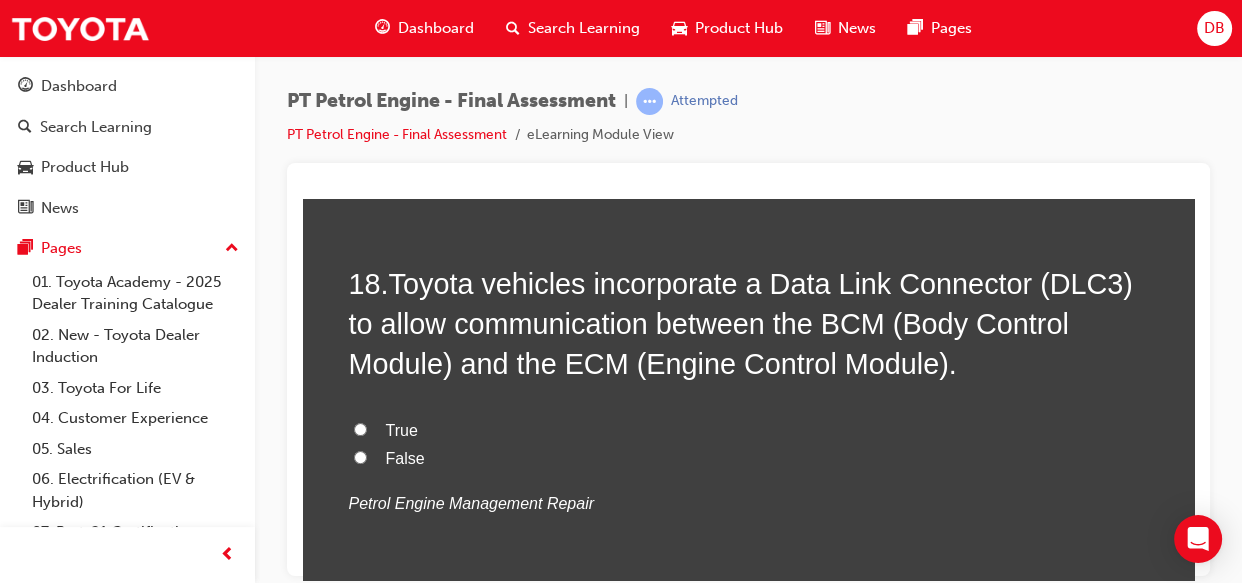 click on "True" at bounding box center [402, 429] 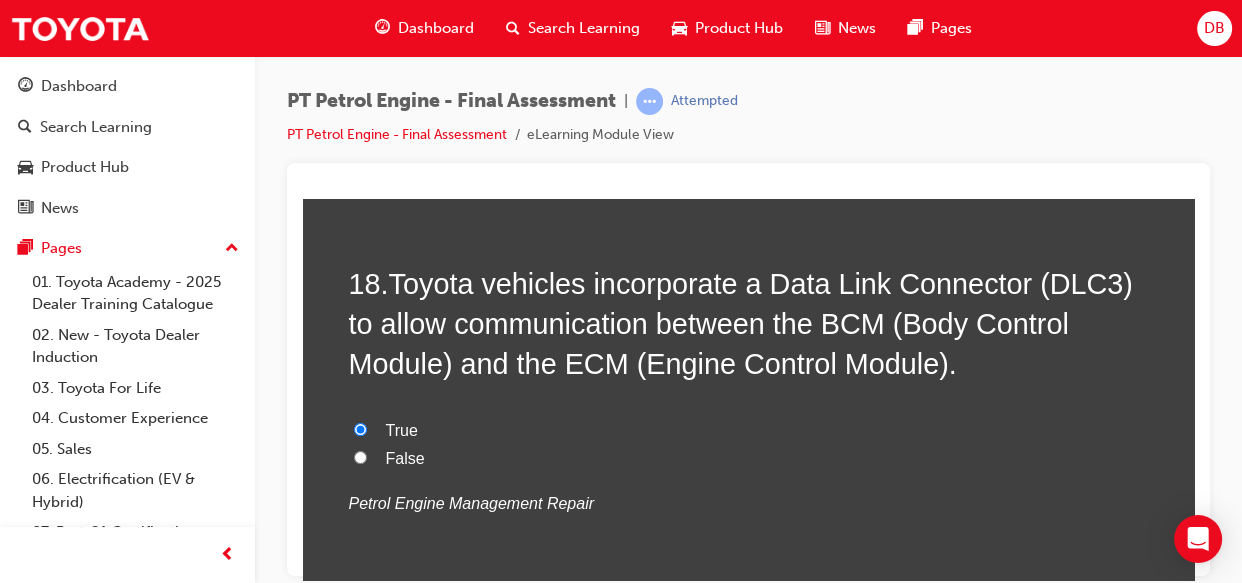 radio on "true" 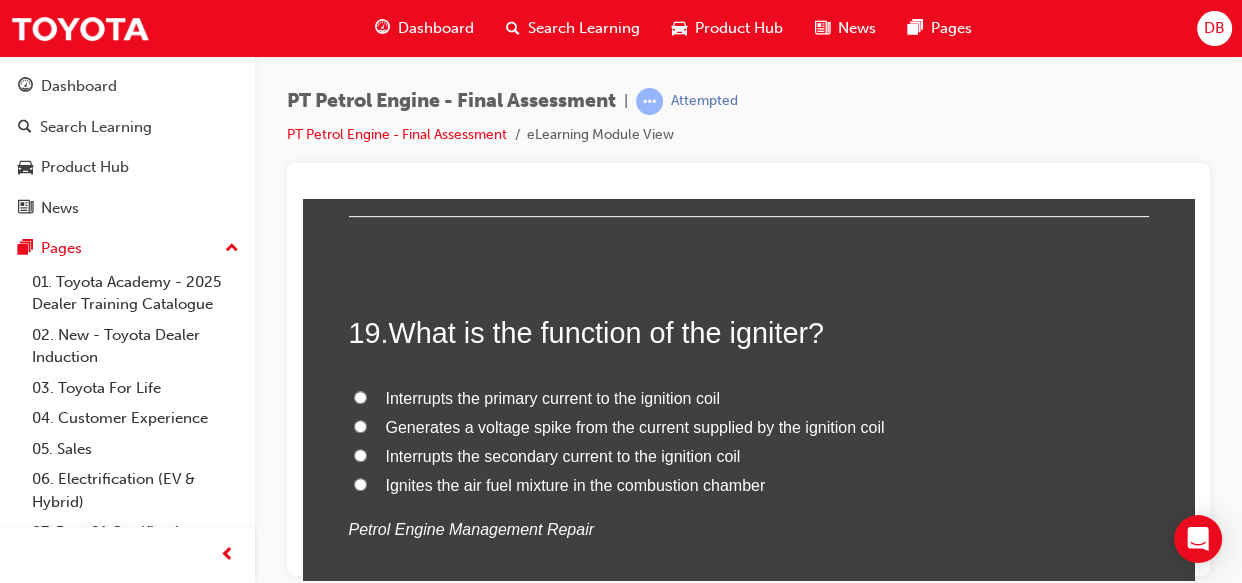 scroll, scrollTop: 7818, scrollLeft: 0, axis: vertical 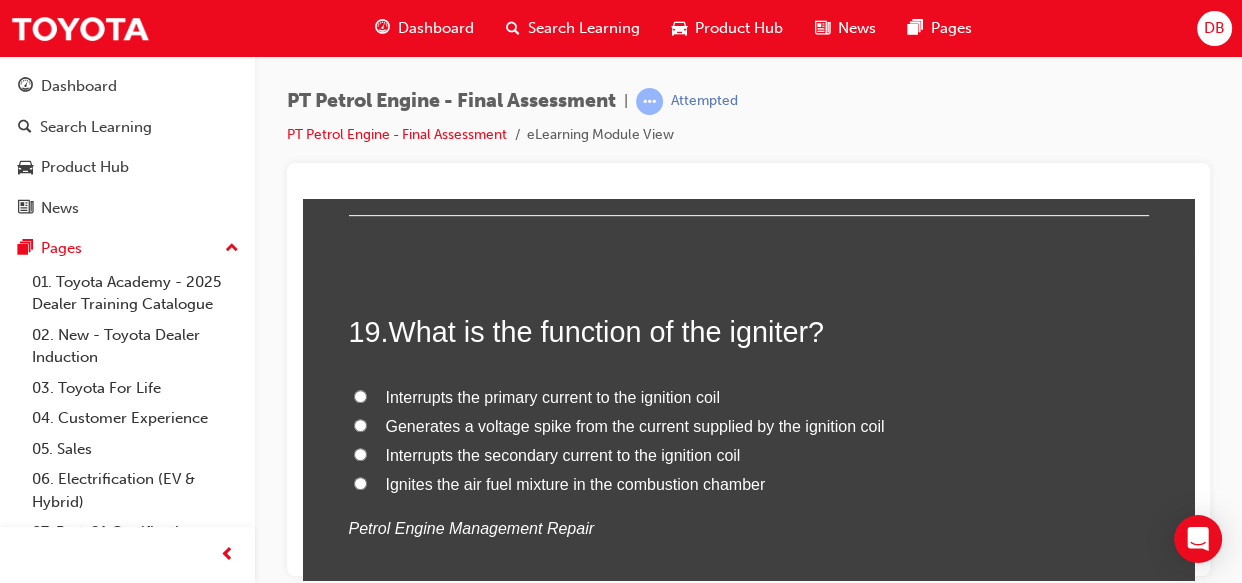 click on "Interrupts the primary current to the ignition coil" at bounding box center (360, 395) 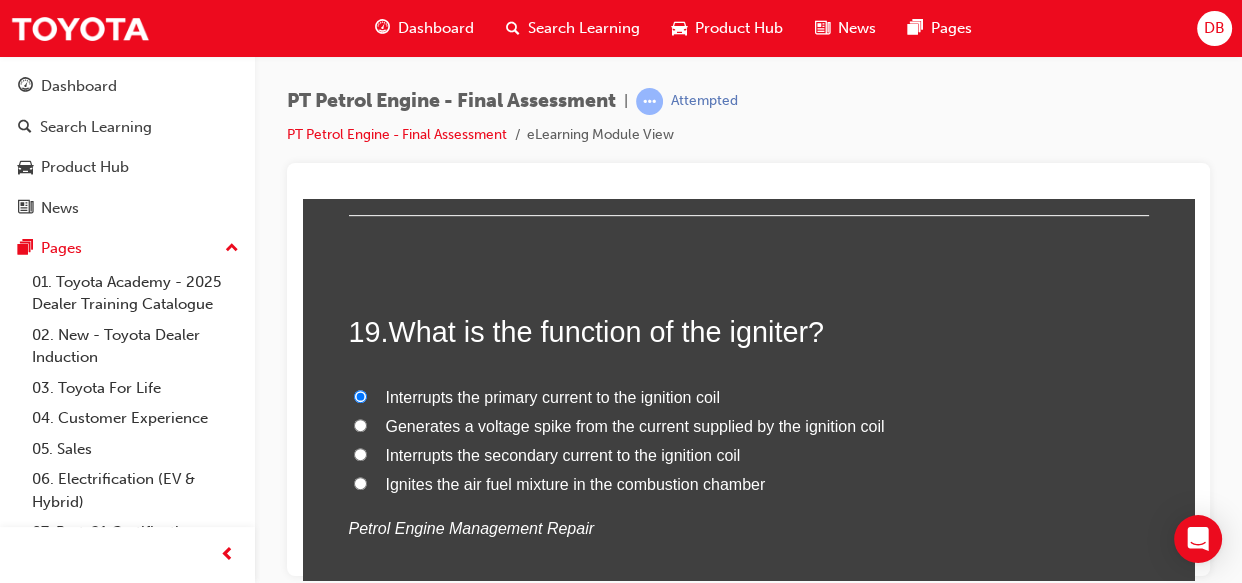 radio on "true" 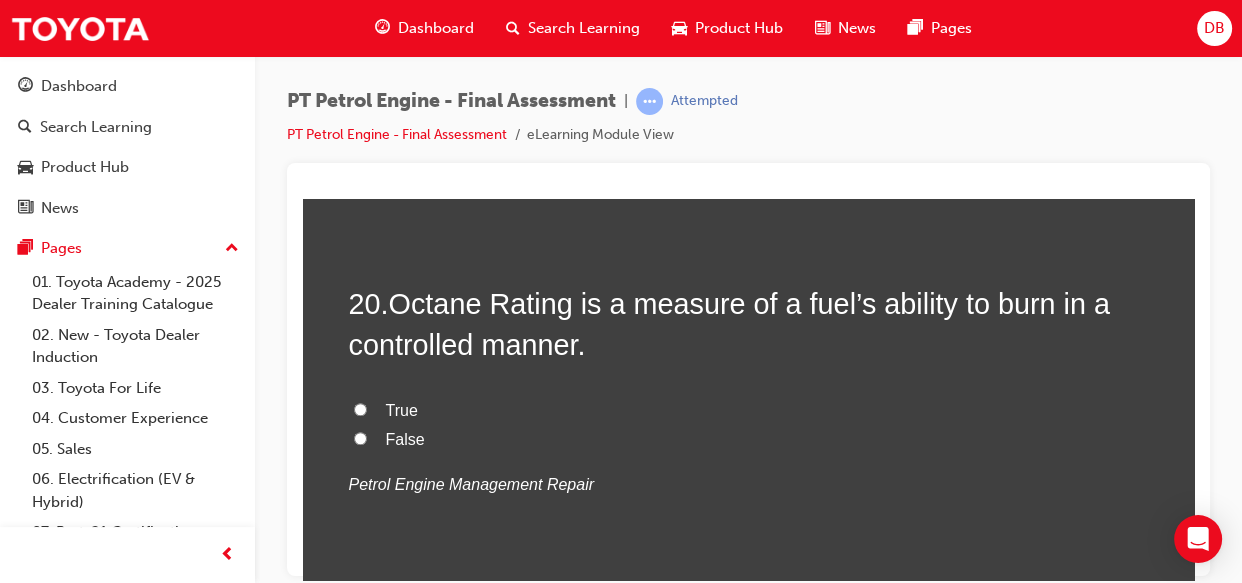 scroll, scrollTop: 8290, scrollLeft: 0, axis: vertical 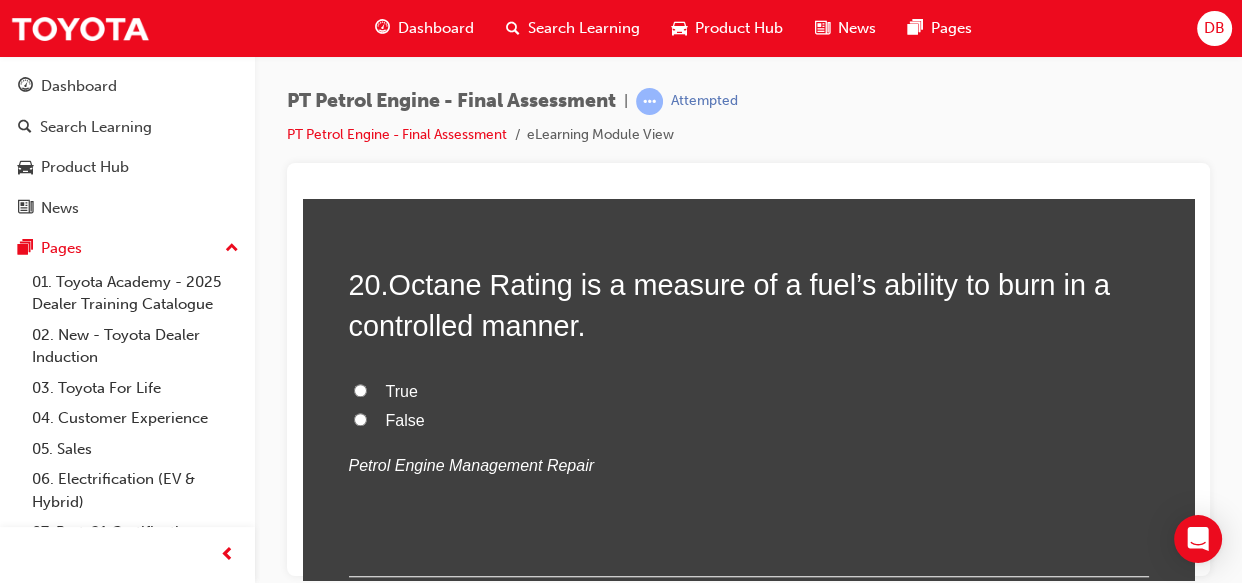 click on "True" at bounding box center [360, 389] 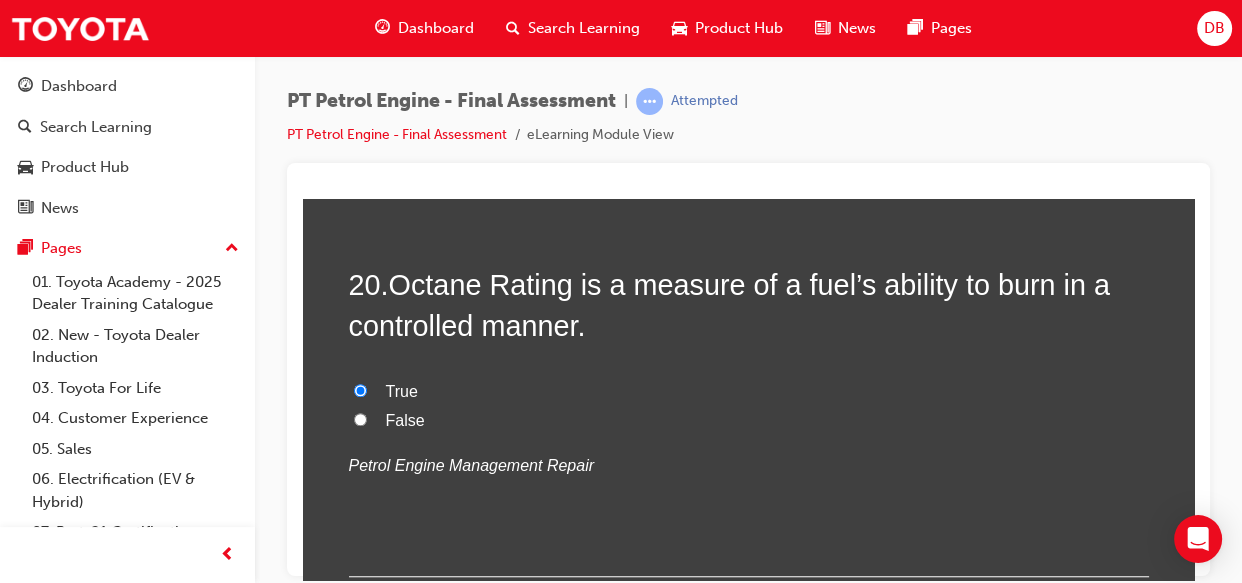 radio on "true" 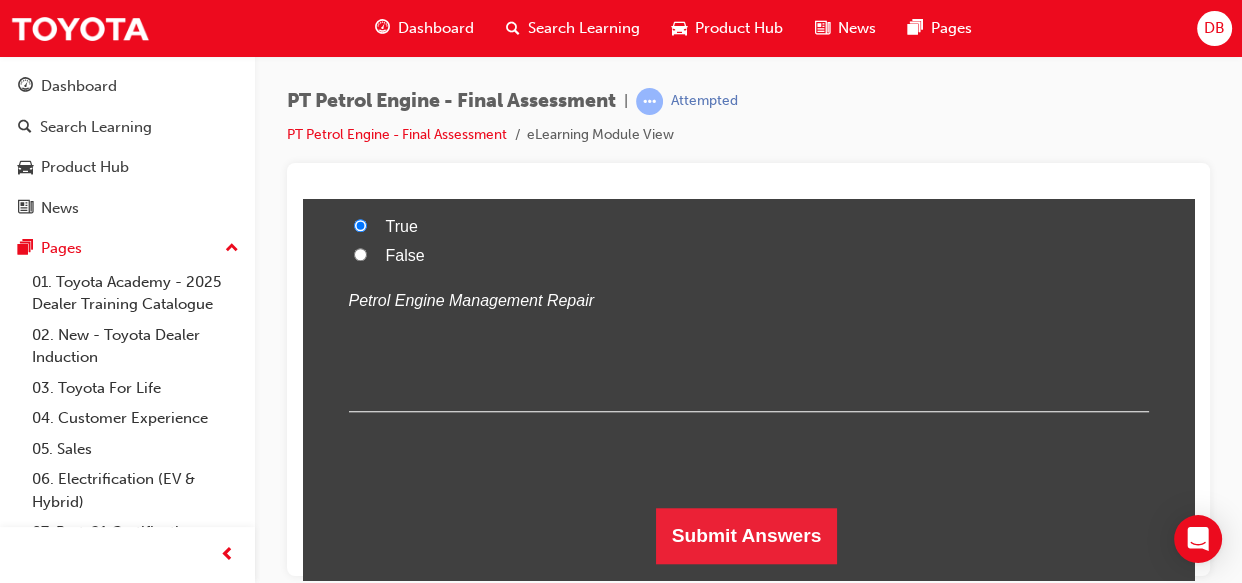 scroll, scrollTop: 8460, scrollLeft: 0, axis: vertical 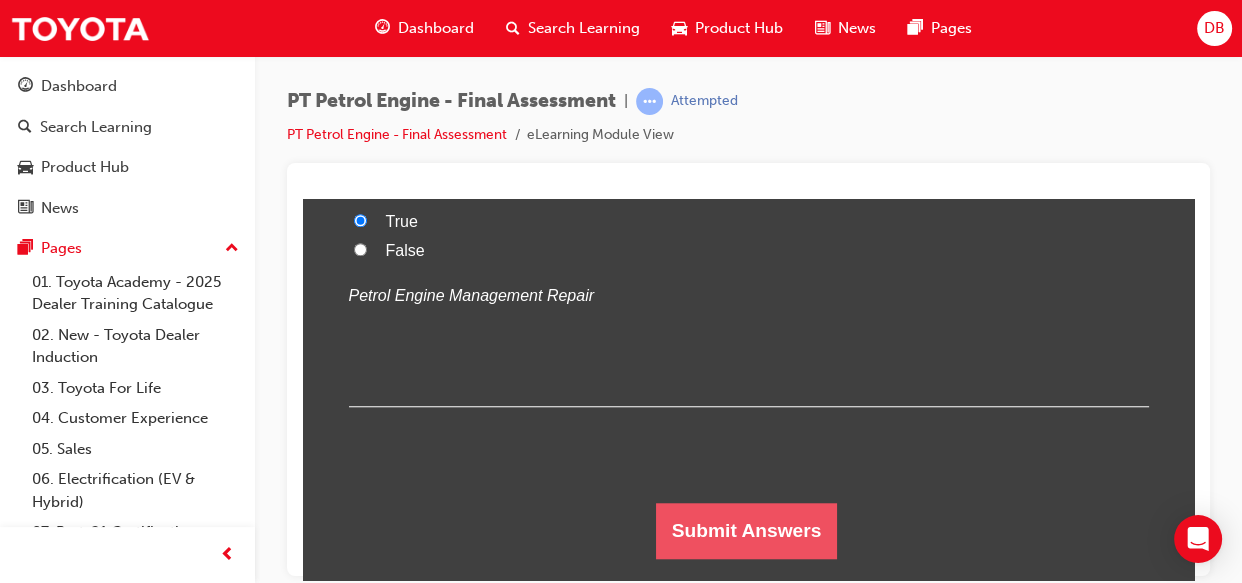 click on "Submit Answers" at bounding box center [747, 530] 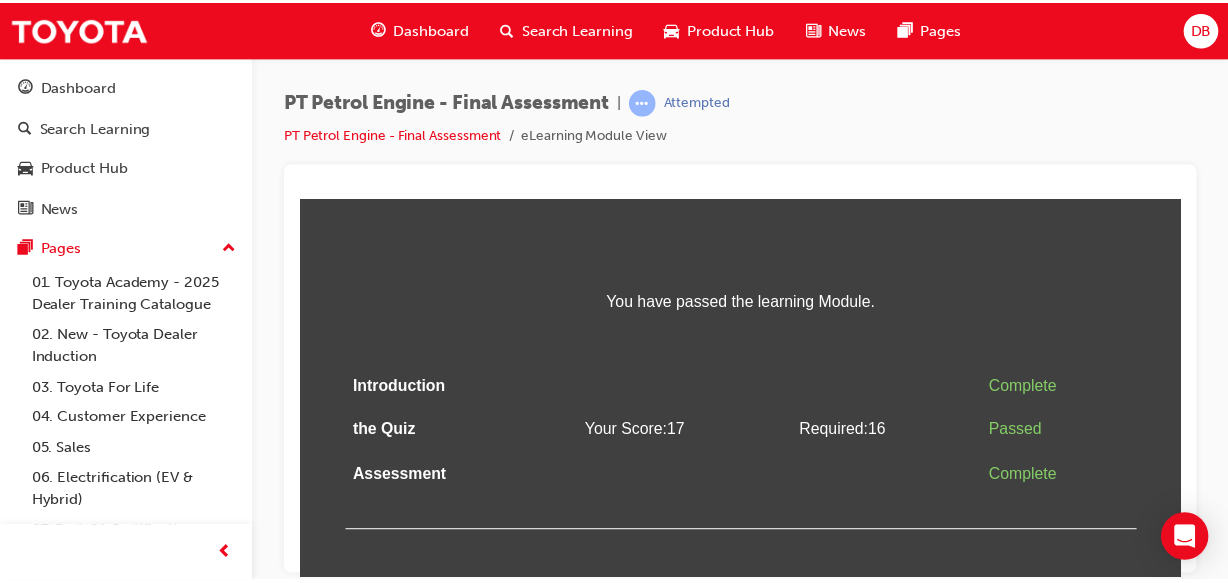 scroll, scrollTop: 0, scrollLeft: 0, axis: both 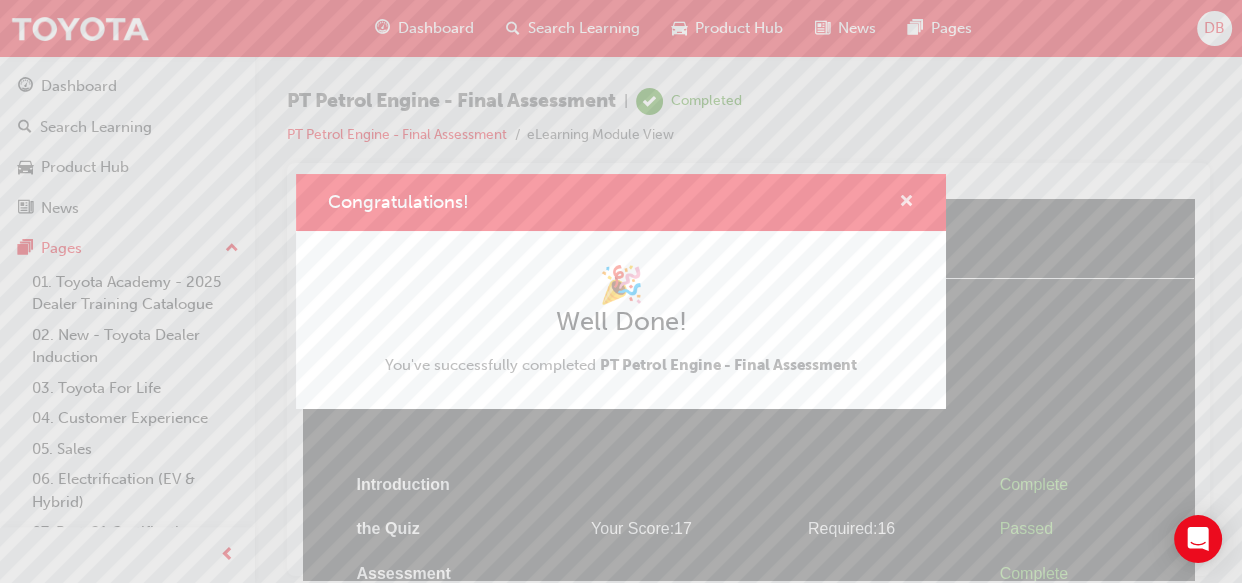 click at bounding box center [906, 203] 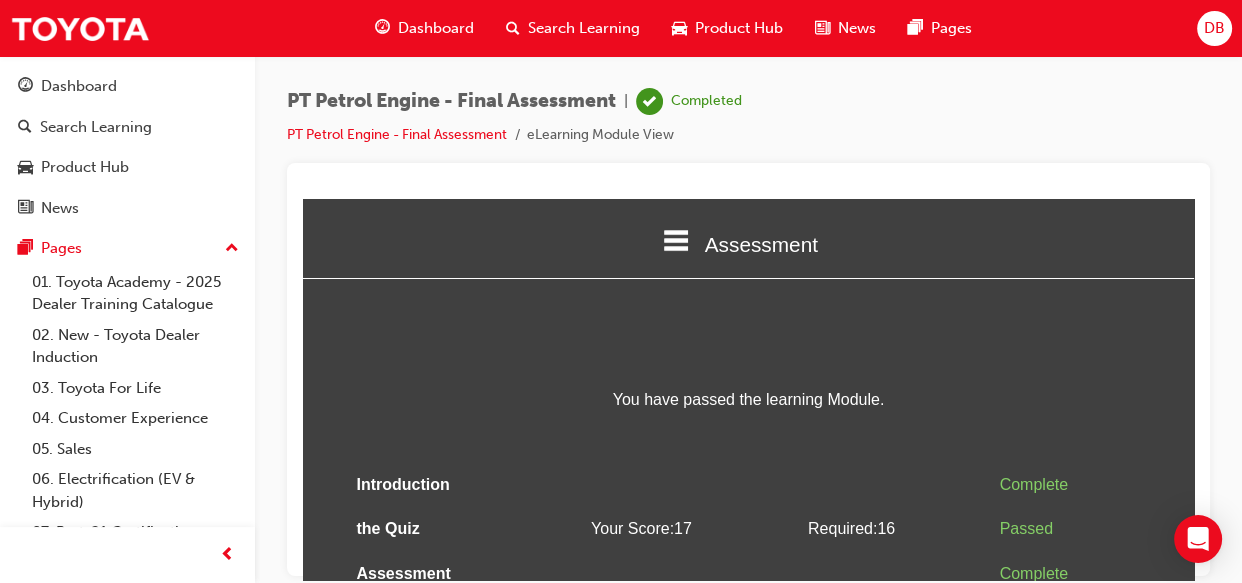 click on "Dashboard" at bounding box center [436, 28] 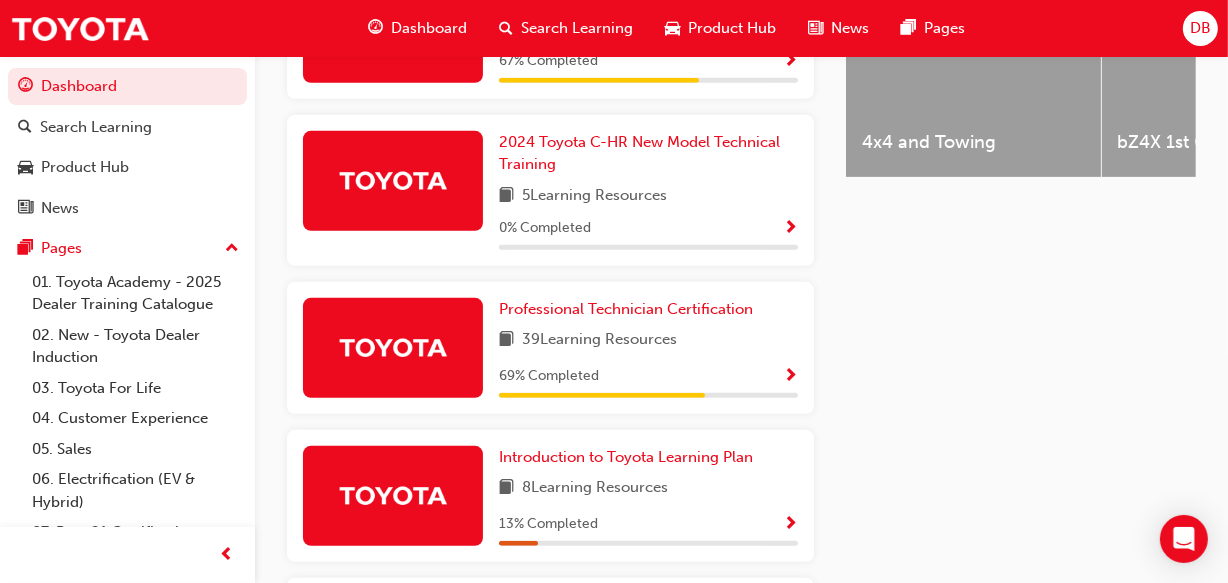 scroll, scrollTop: 923, scrollLeft: 0, axis: vertical 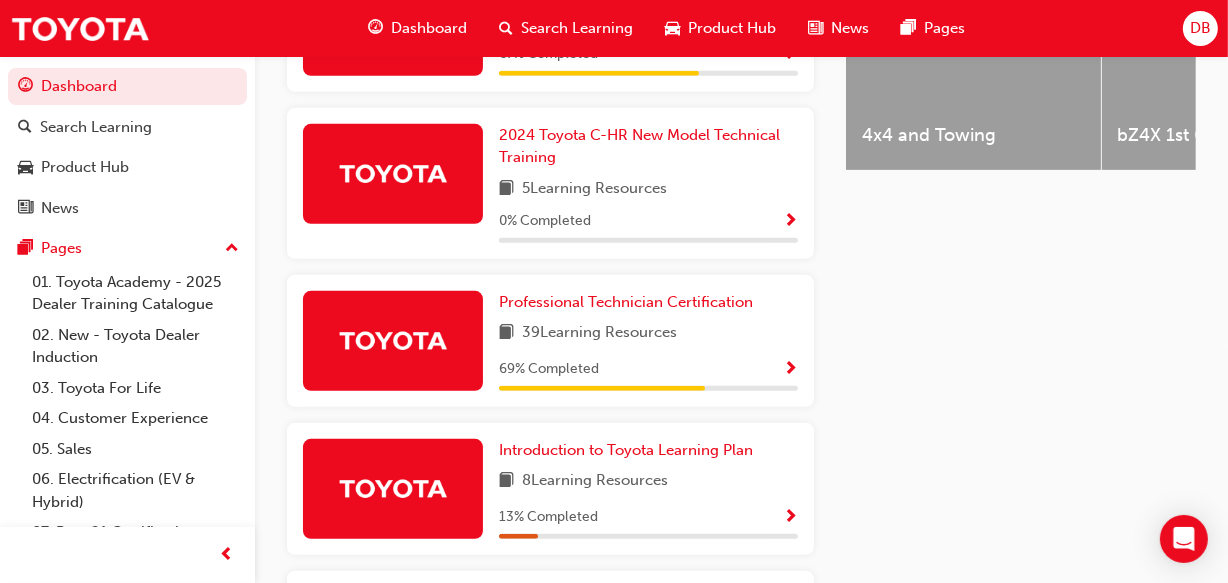 click at bounding box center (790, 370) 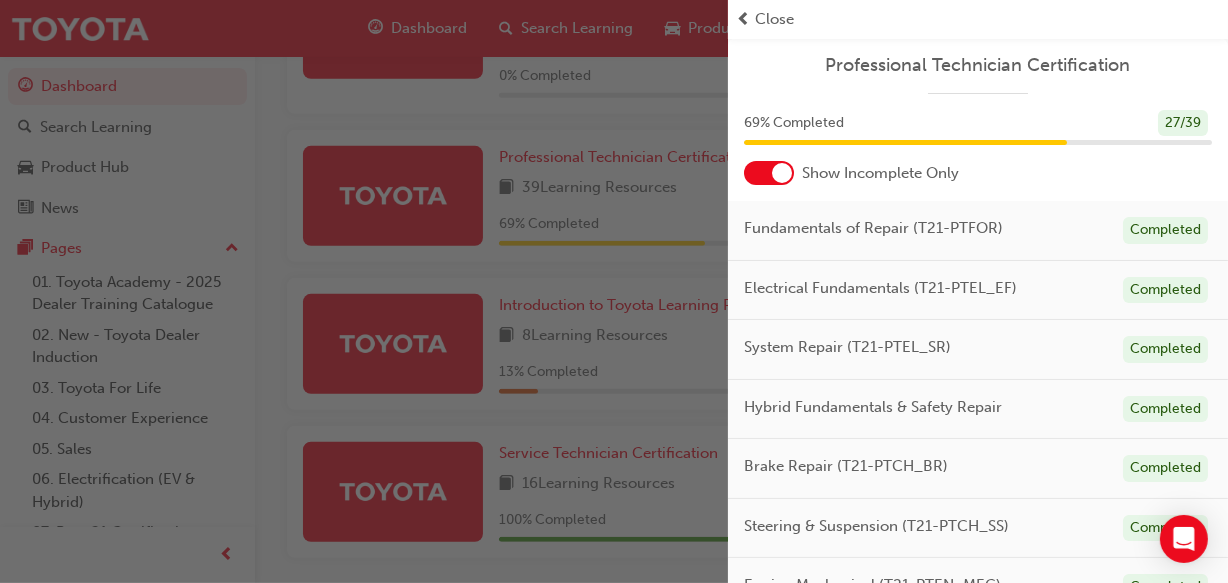 scroll, scrollTop: 1069, scrollLeft: 0, axis: vertical 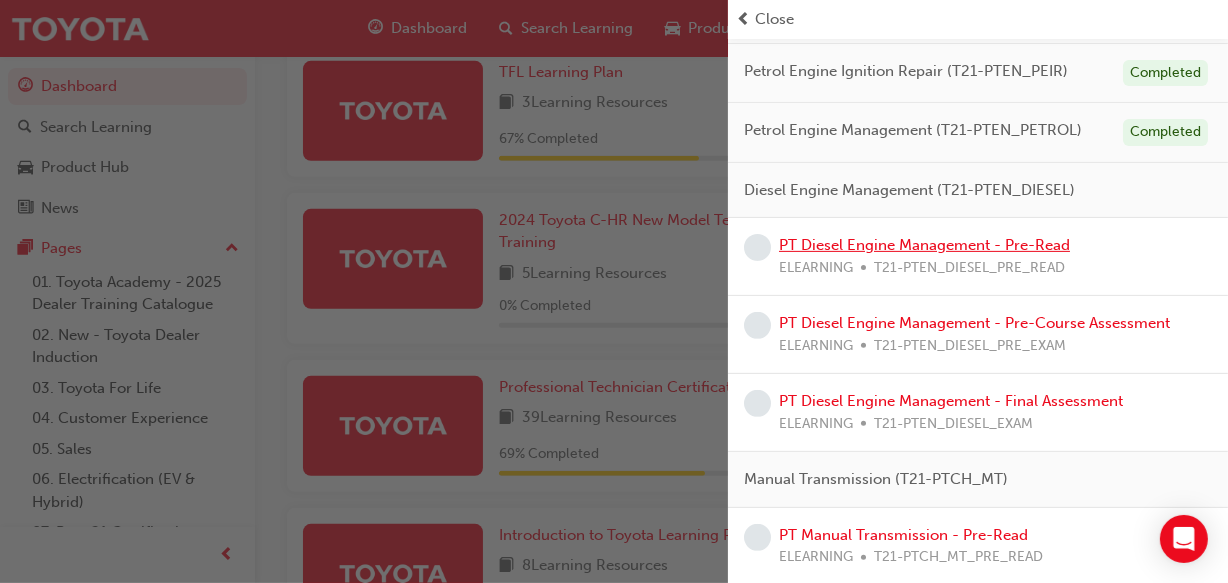 click on "PT Diesel Engine Management - Pre-Read" at bounding box center [924, 245] 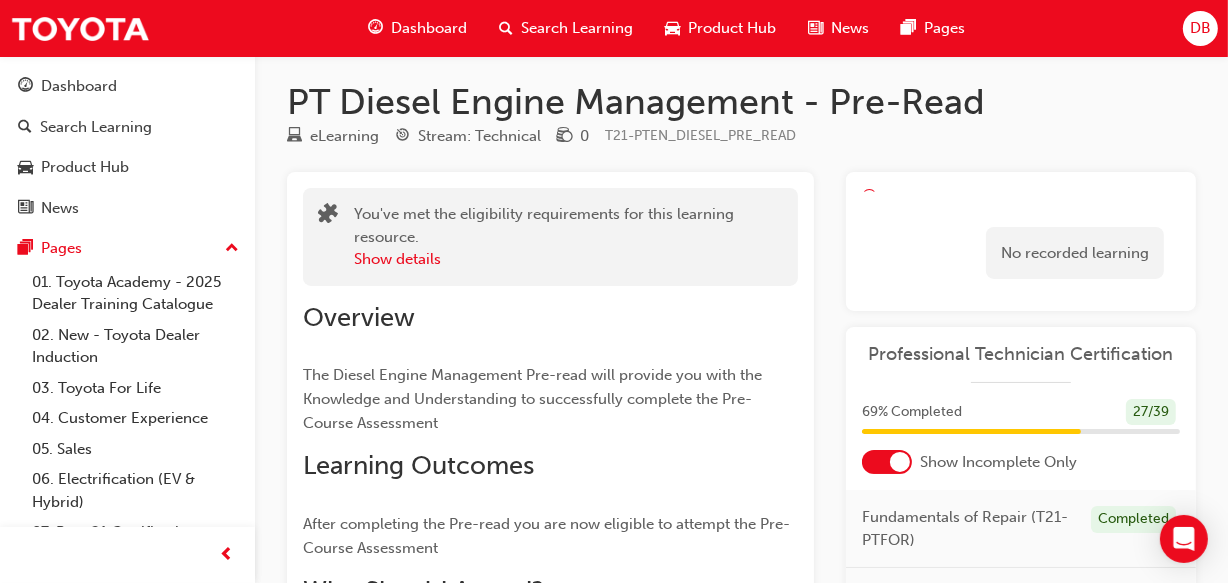 scroll, scrollTop: 0, scrollLeft: 0, axis: both 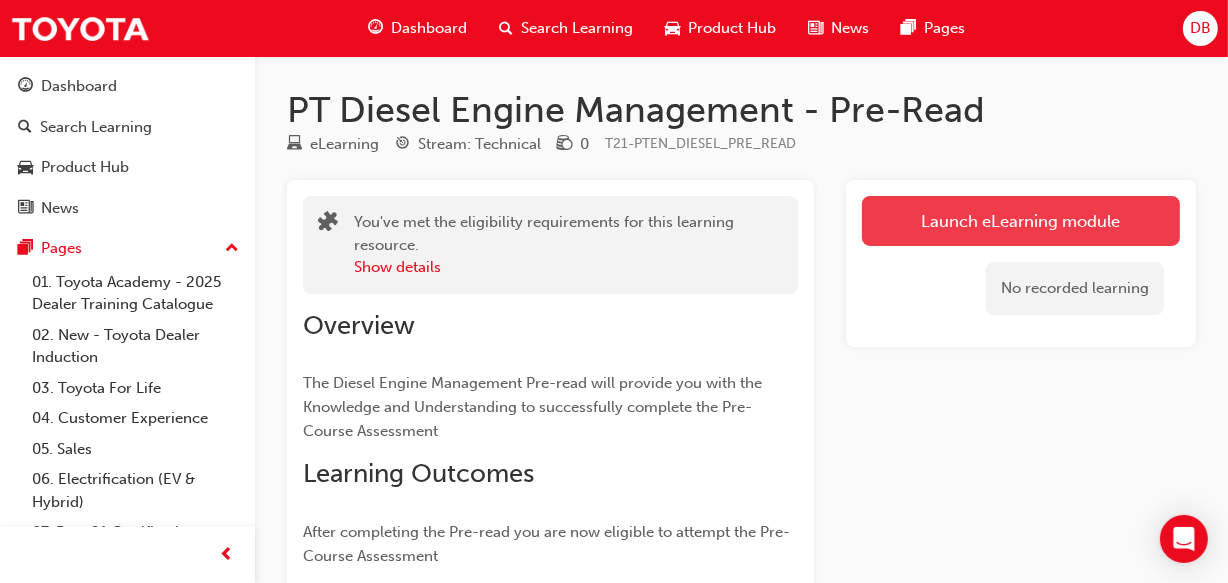 click on "Launch eLearning module" at bounding box center [1021, 221] 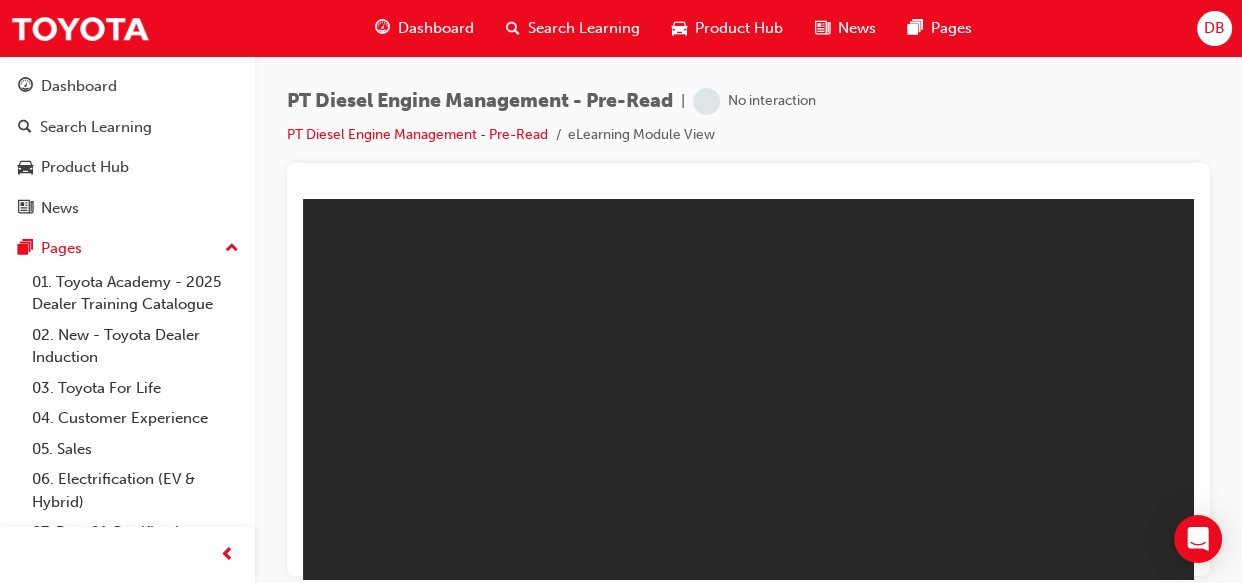 scroll, scrollTop: 0, scrollLeft: 0, axis: both 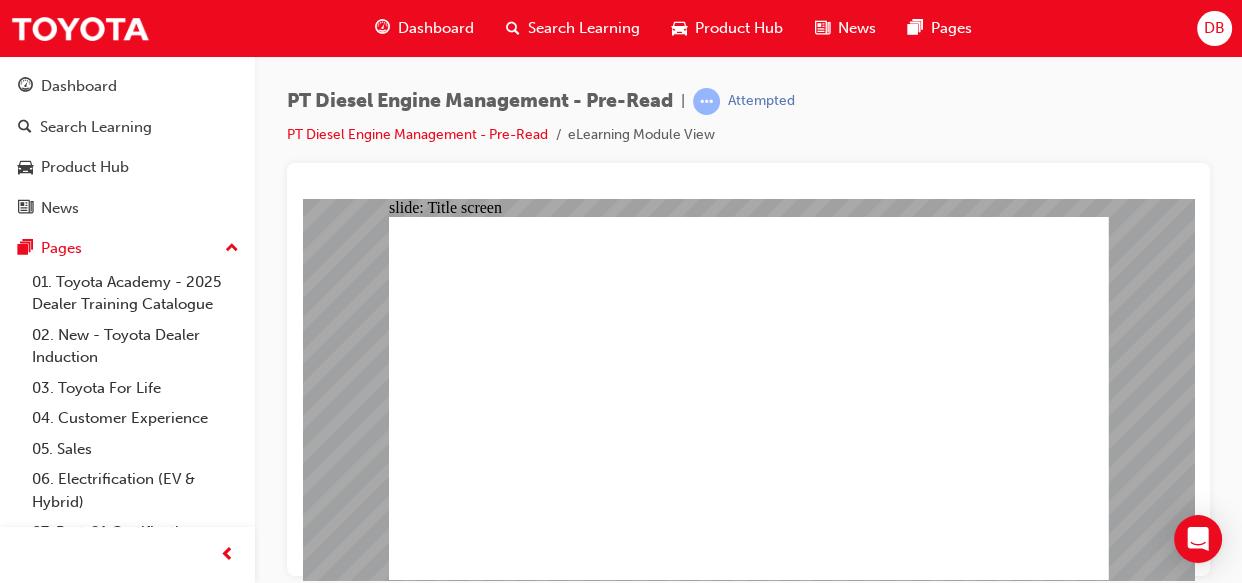 click 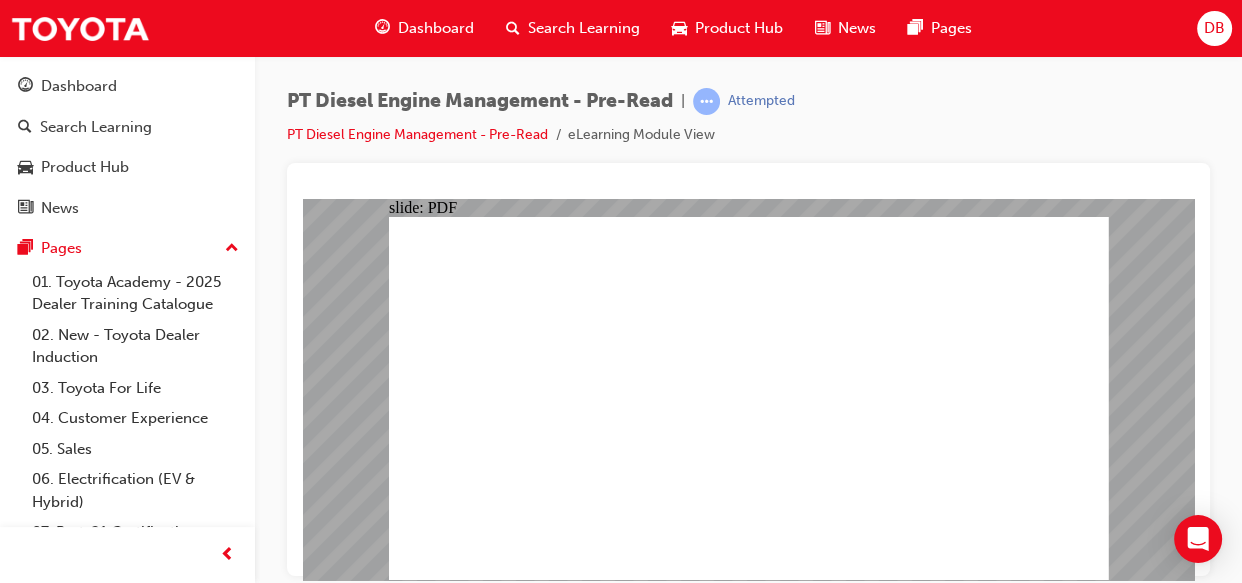 click 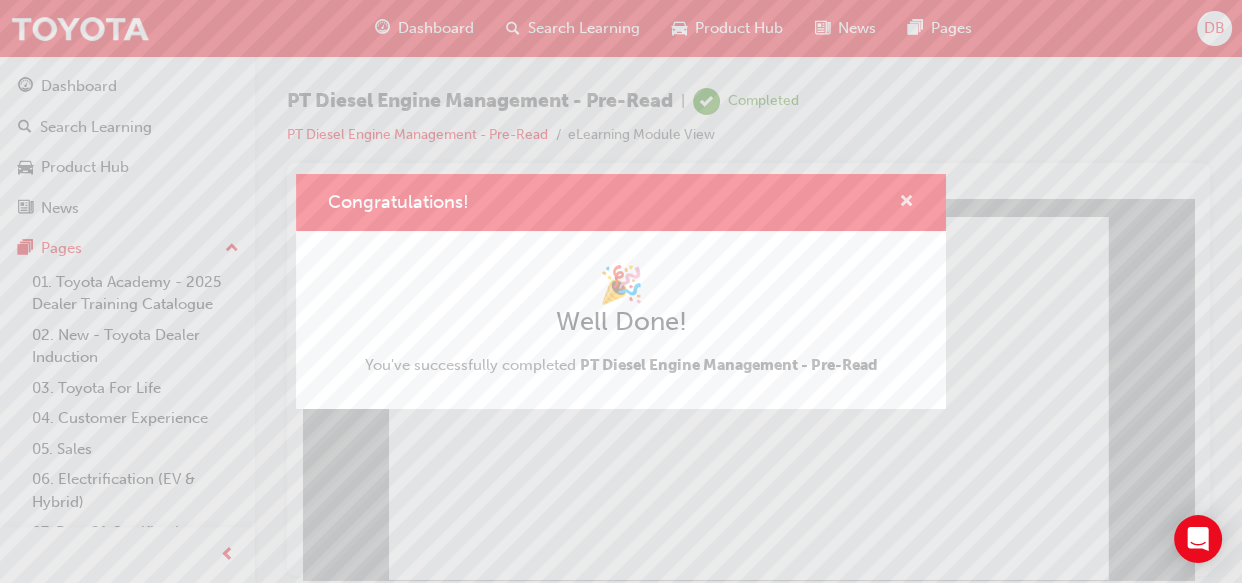 click at bounding box center (906, 203) 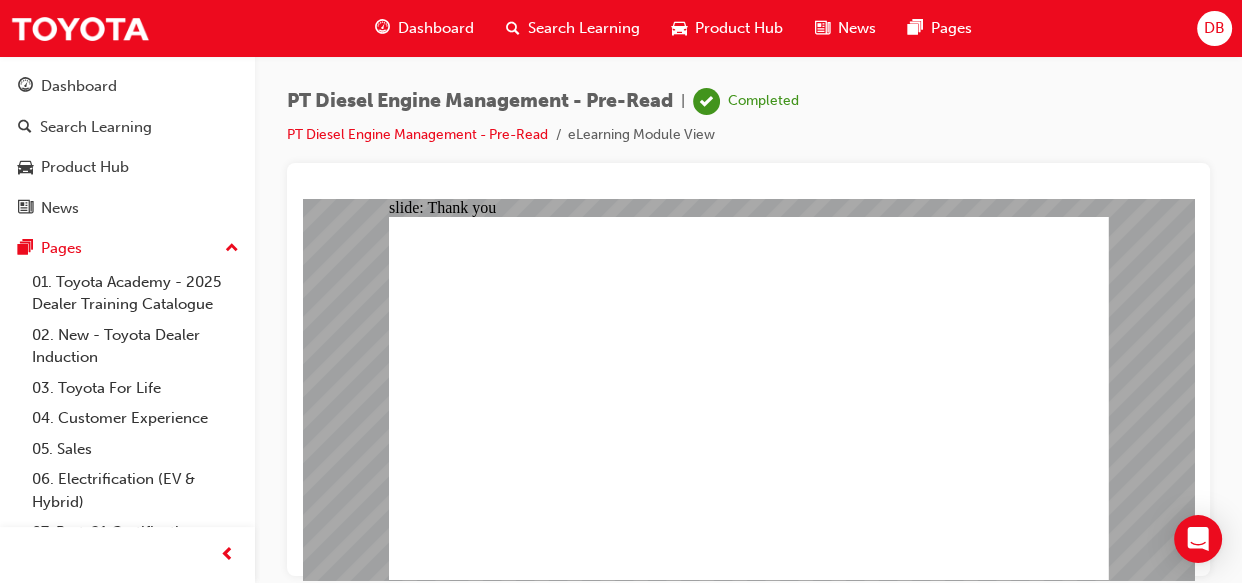 click 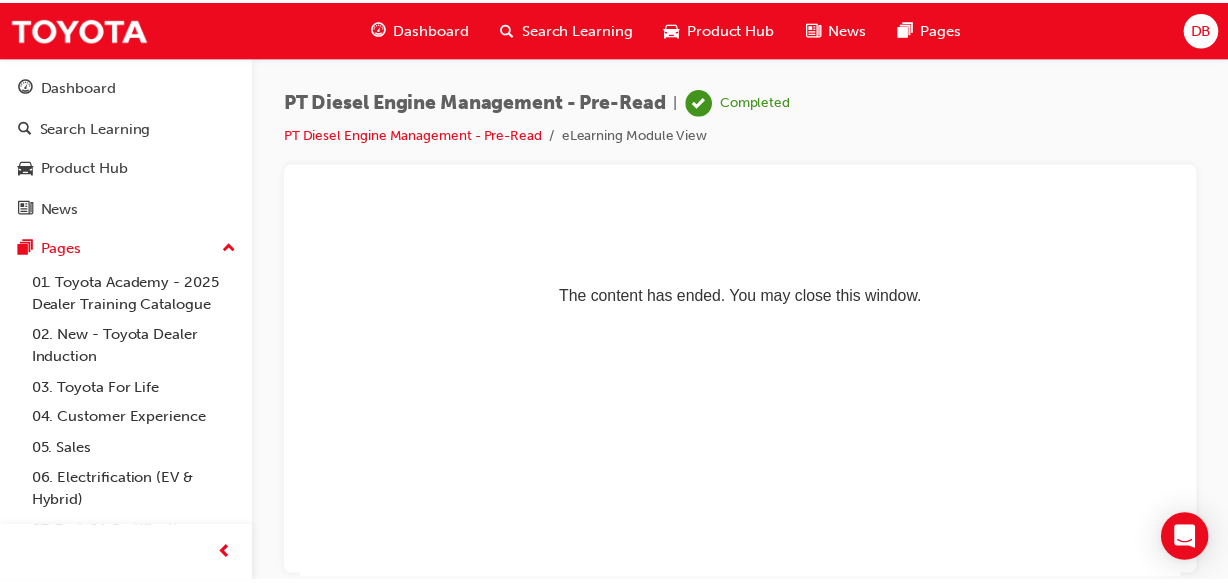 scroll, scrollTop: 0, scrollLeft: 0, axis: both 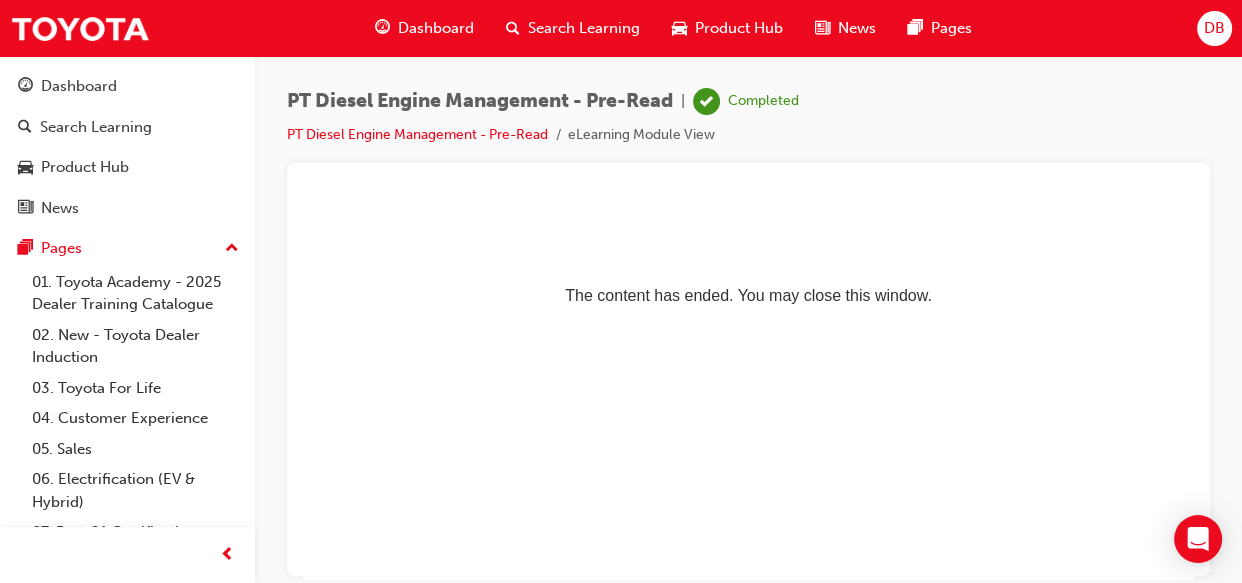 click on "Dashboard" at bounding box center (436, 28) 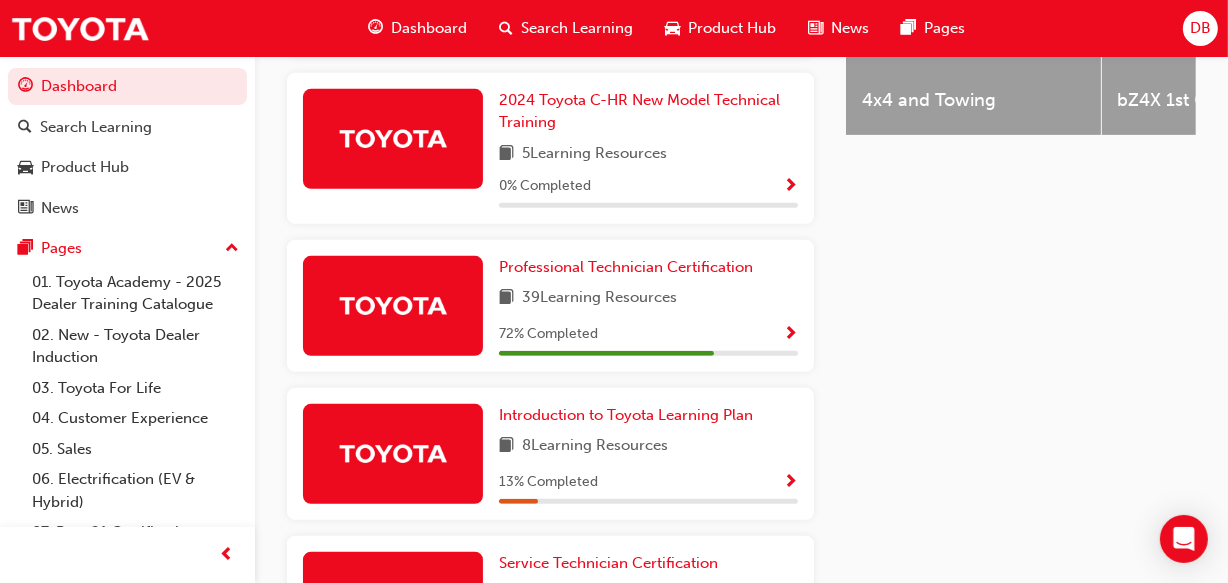 scroll, scrollTop: 920, scrollLeft: 0, axis: vertical 